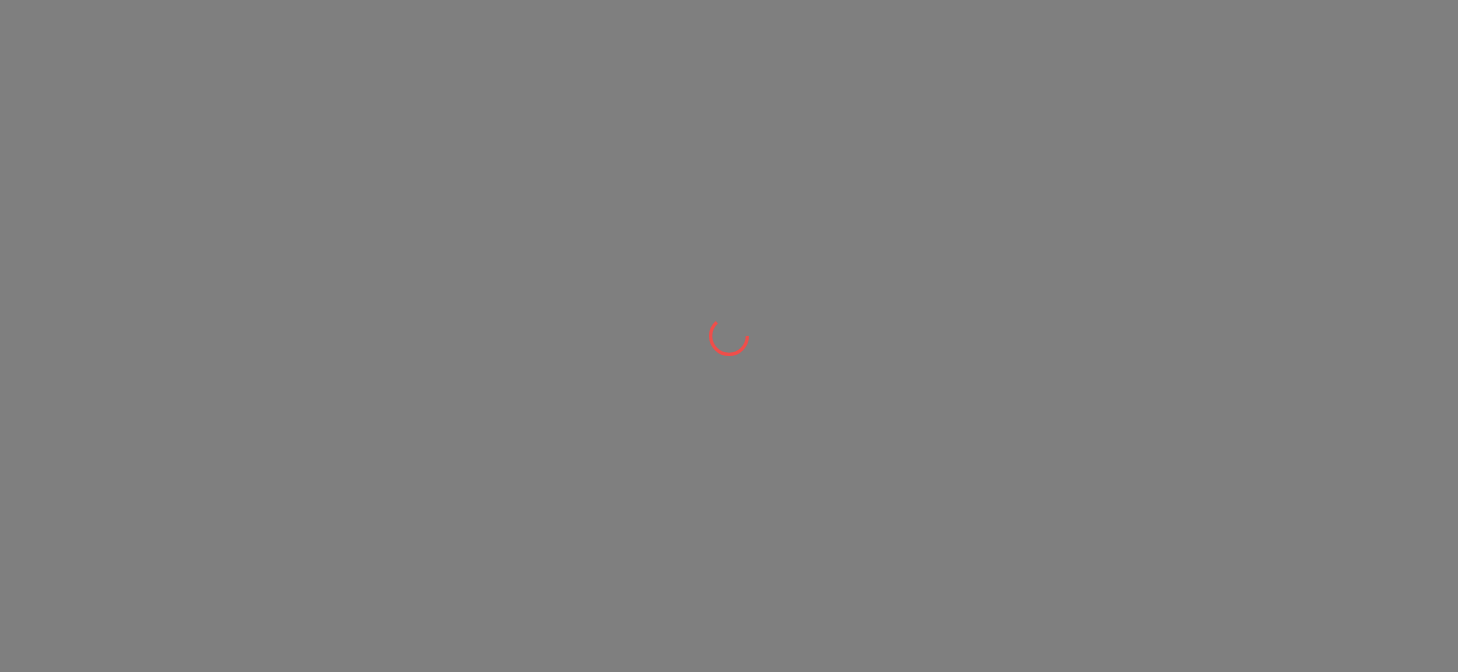 scroll, scrollTop: 0, scrollLeft: 0, axis: both 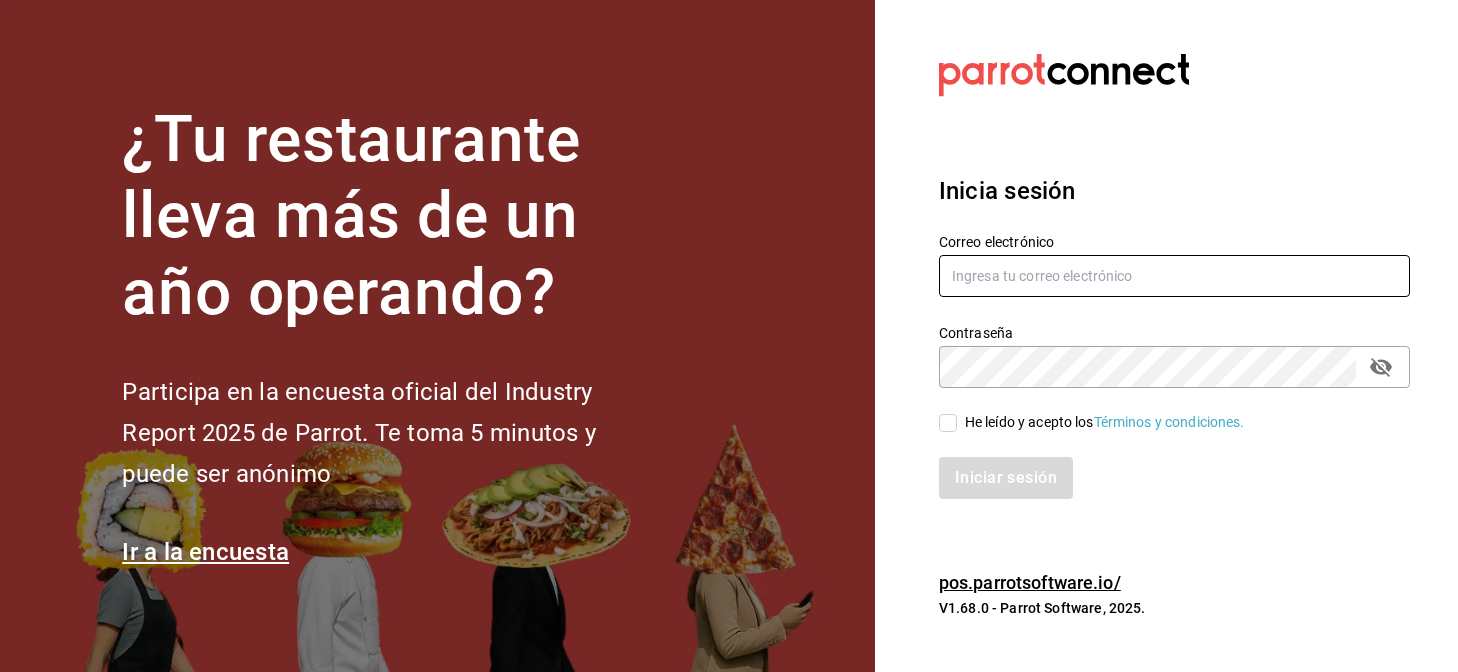 click at bounding box center [1174, 276] 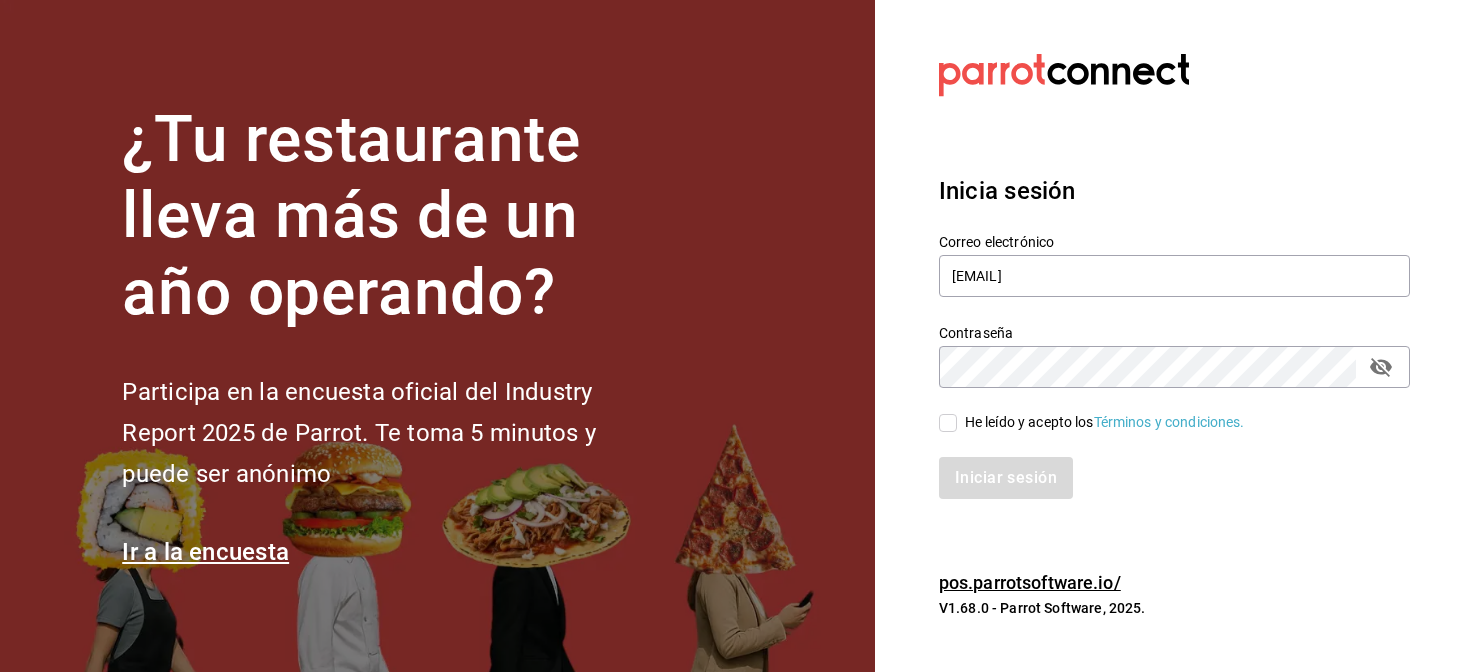 click on "He leído y acepto los  Términos y condiciones." at bounding box center (948, 423) 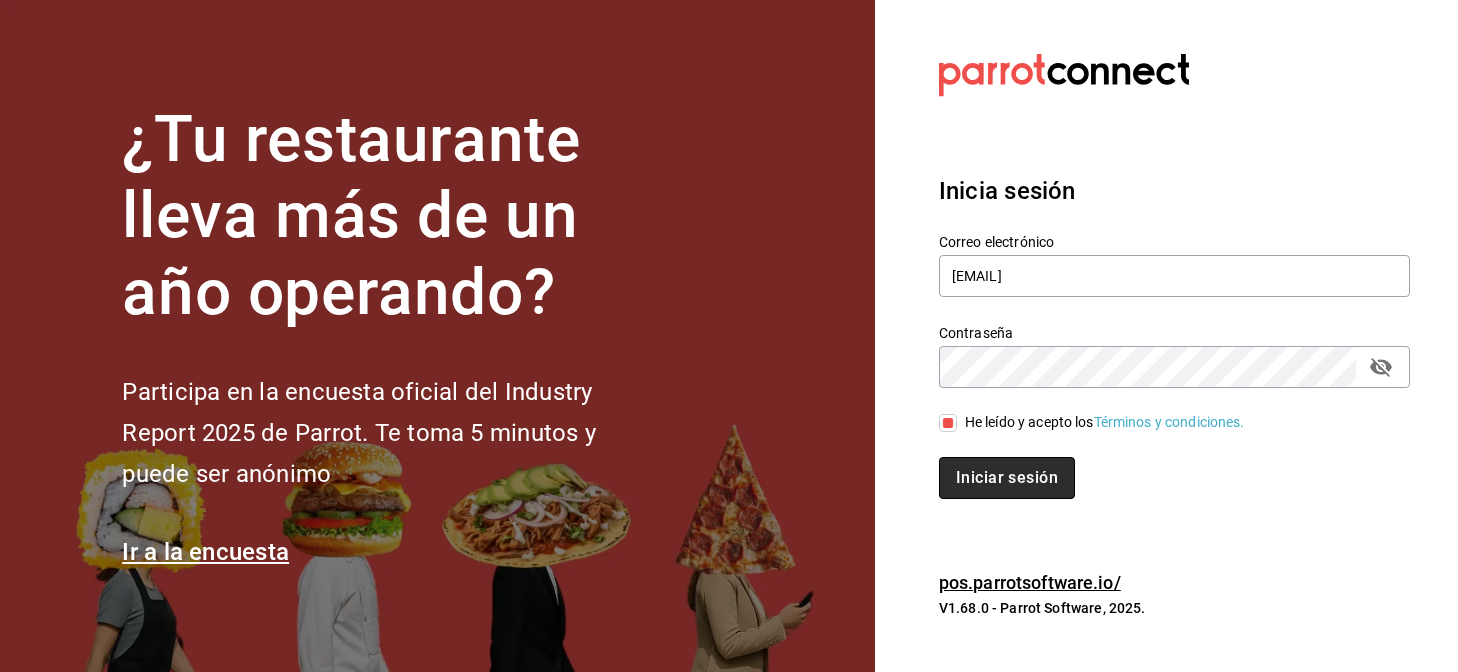 click on "Iniciar sesión" at bounding box center (1007, 478) 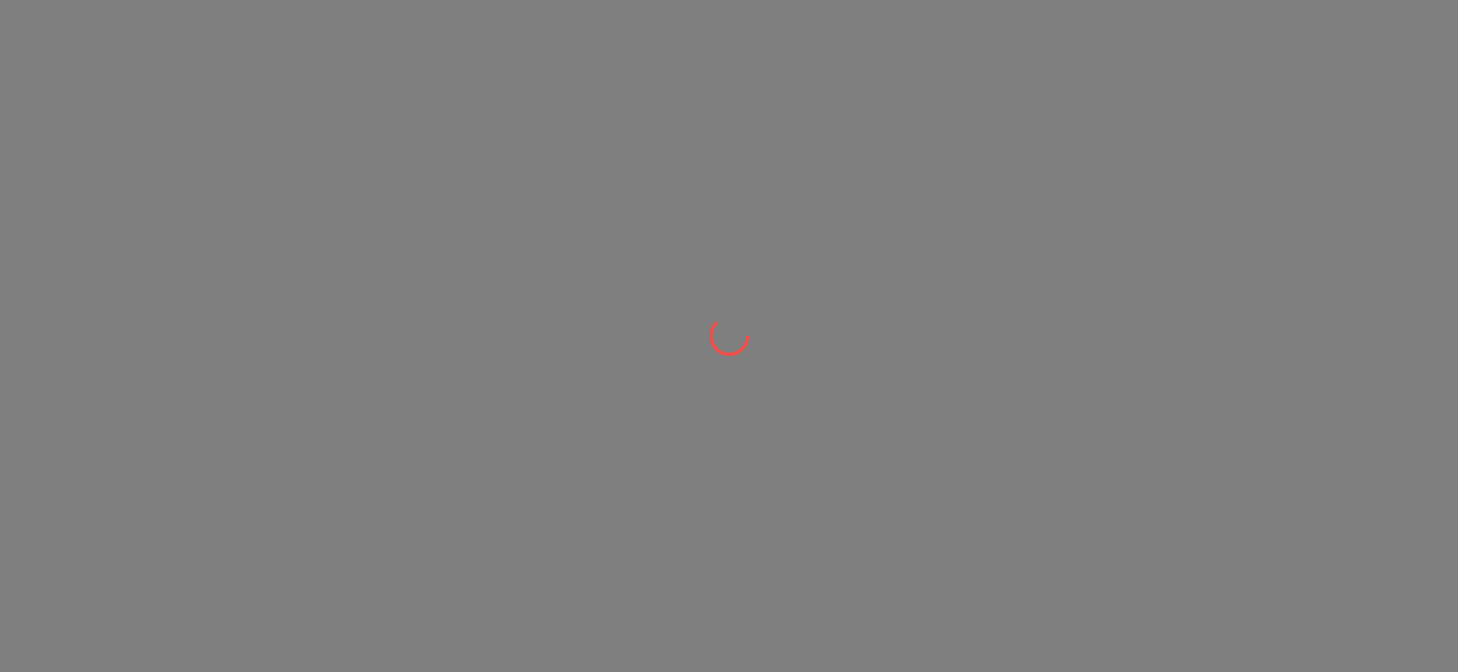 scroll, scrollTop: 0, scrollLeft: 0, axis: both 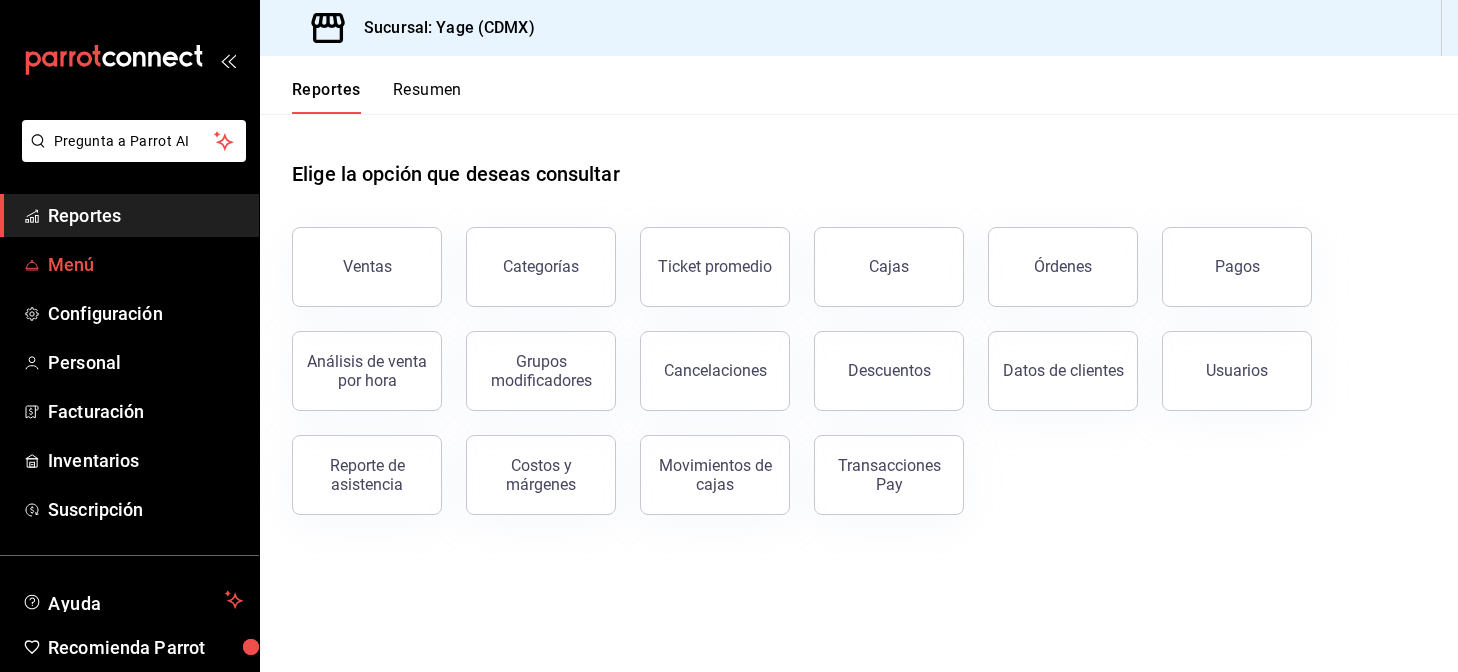 click on "Menú" at bounding box center (145, 264) 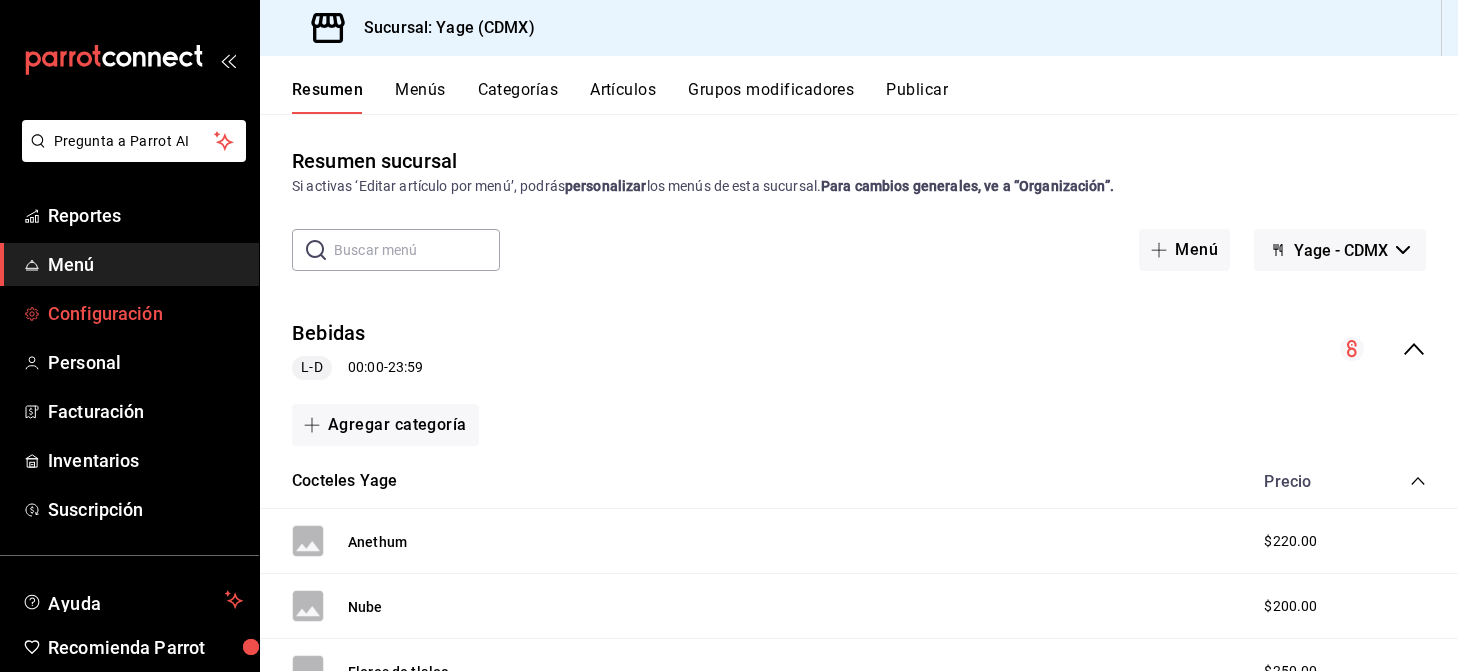 click on "Configuración" at bounding box center [145, 313] 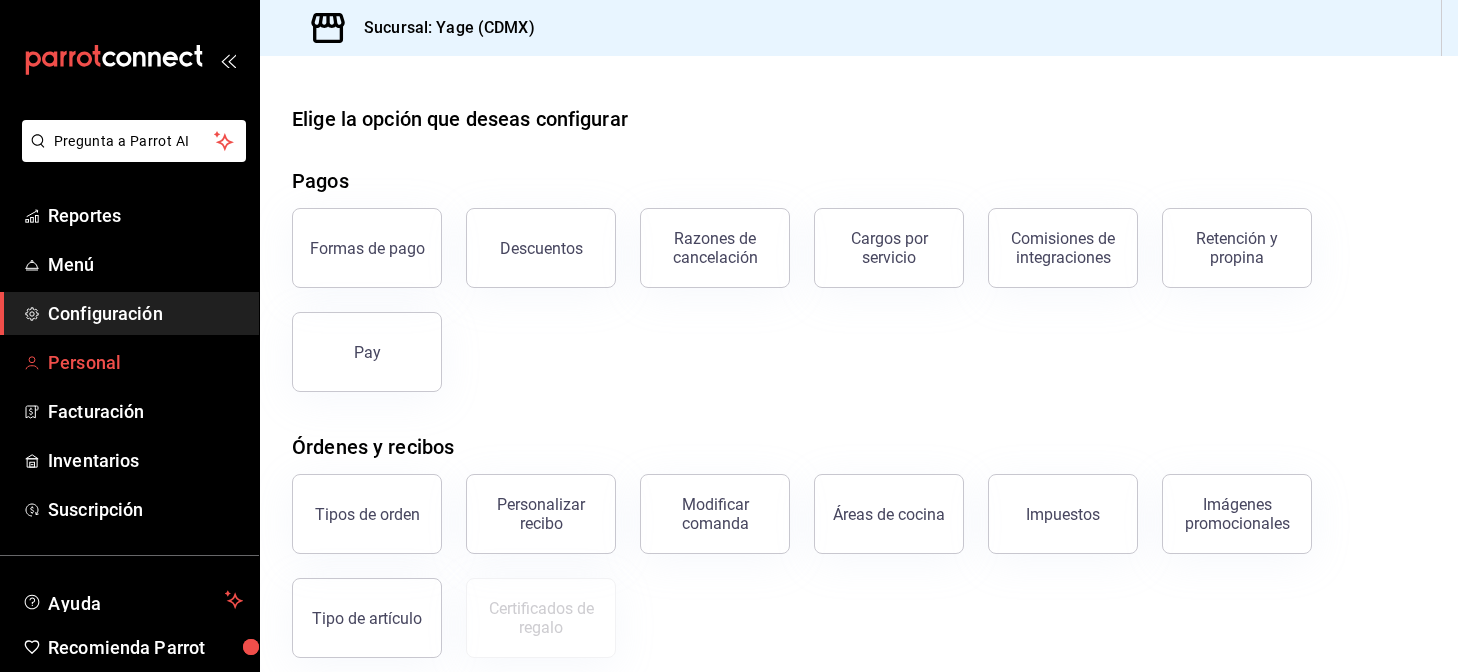 click on "Personal" at bounding box center [145, 362] 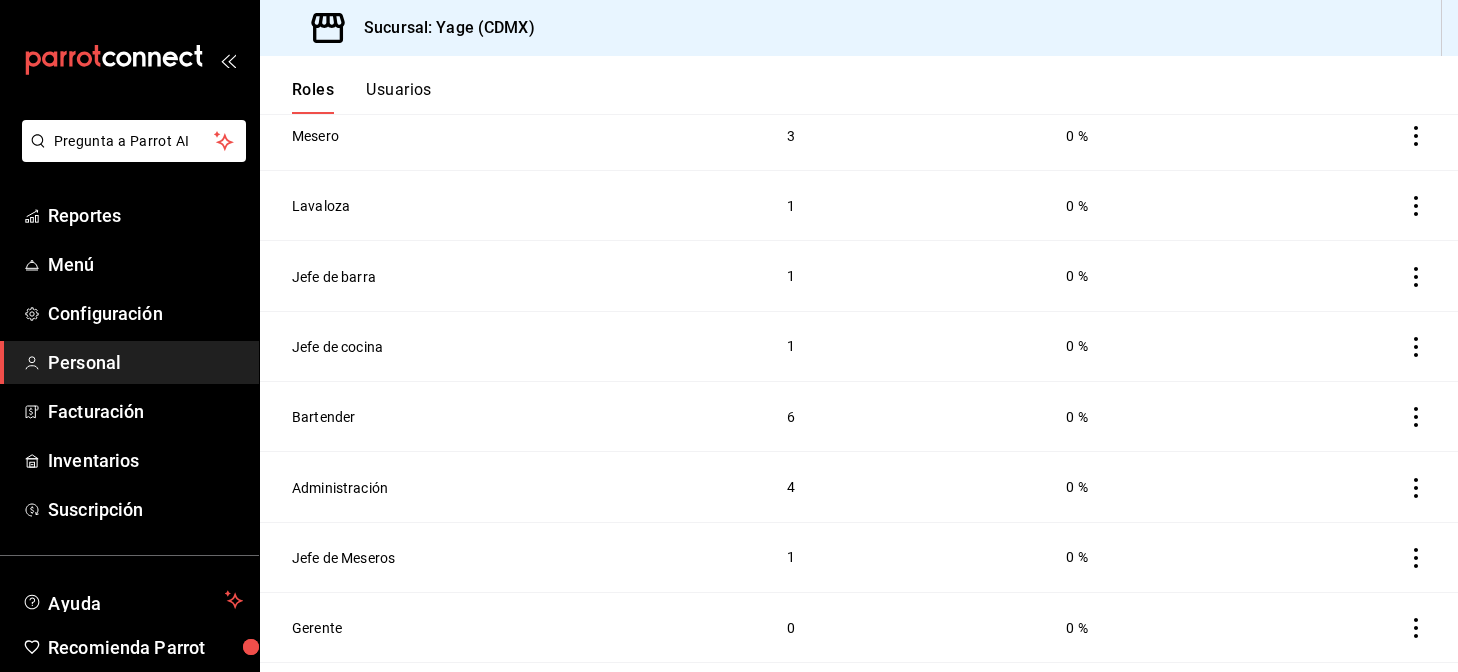 scroll, scrollTop: 480, scrollLeft: 0, axis: vertical 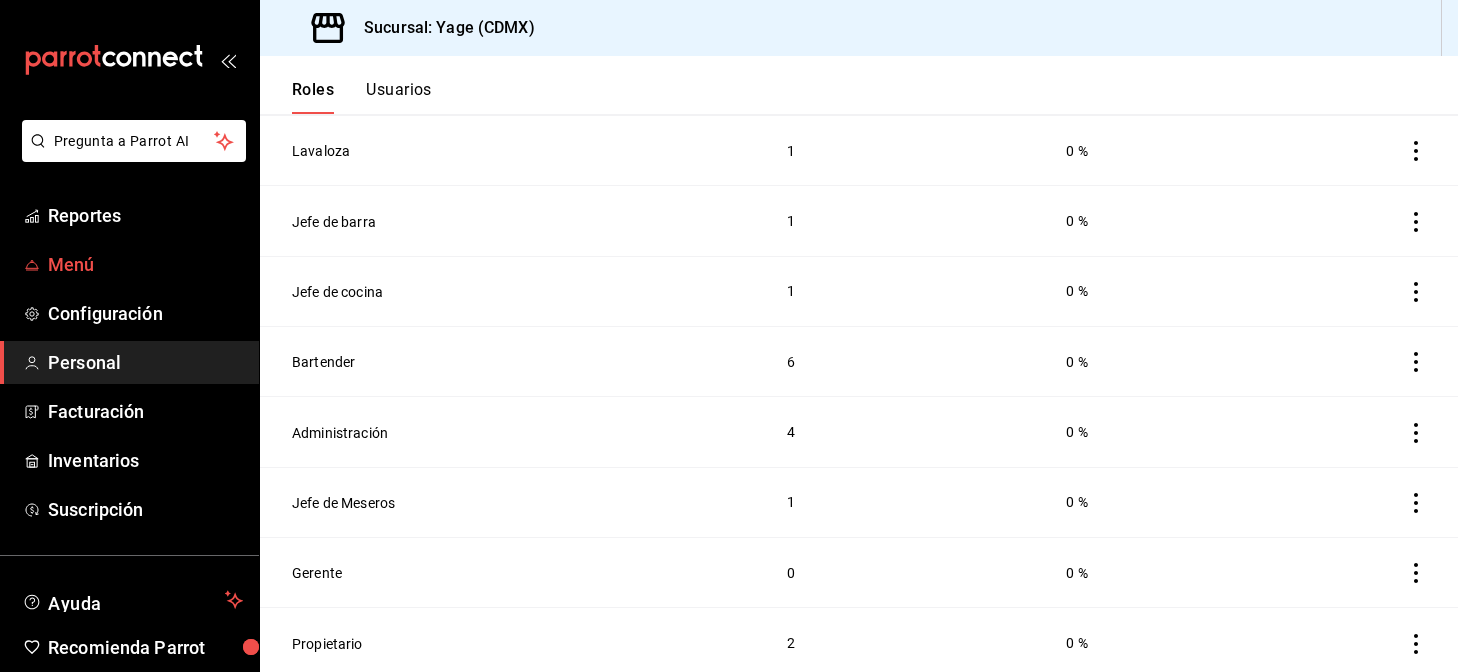 click on "Menú" at bounding box center [145, 264] 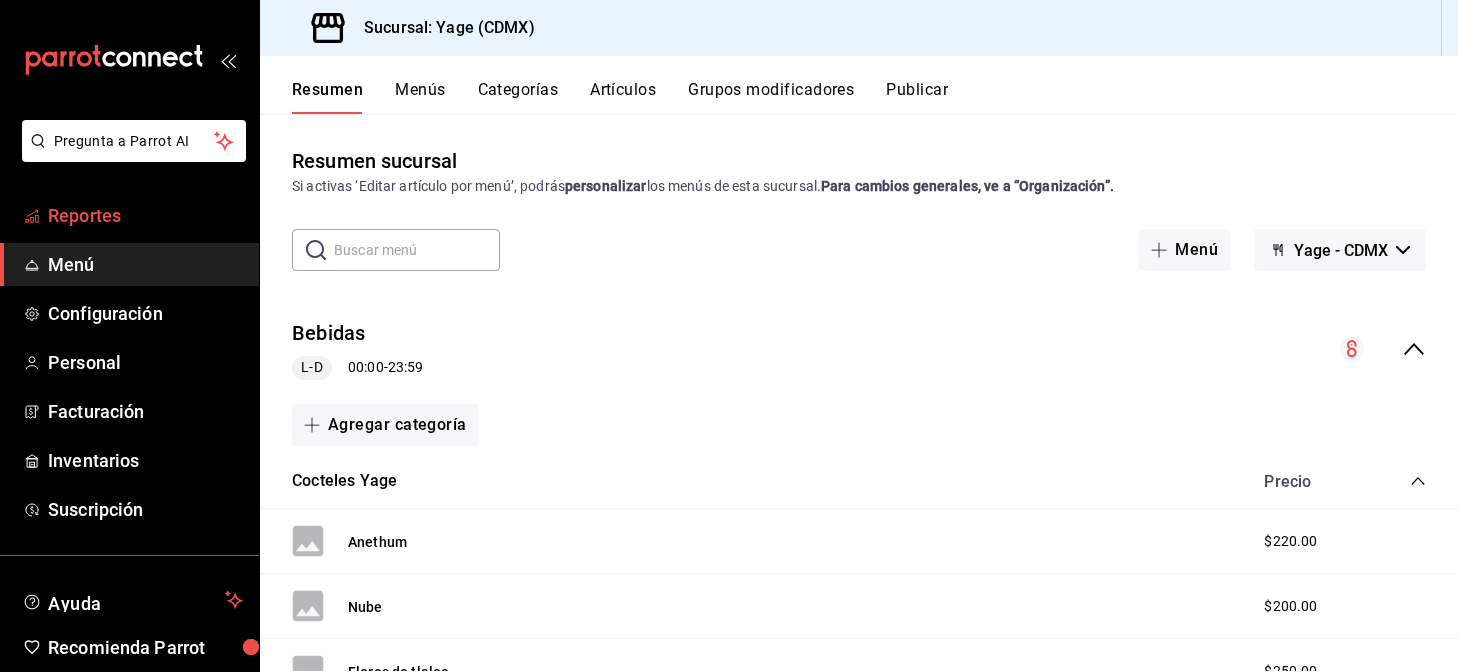 click on "Reportes" at bounding box center [145, 215] 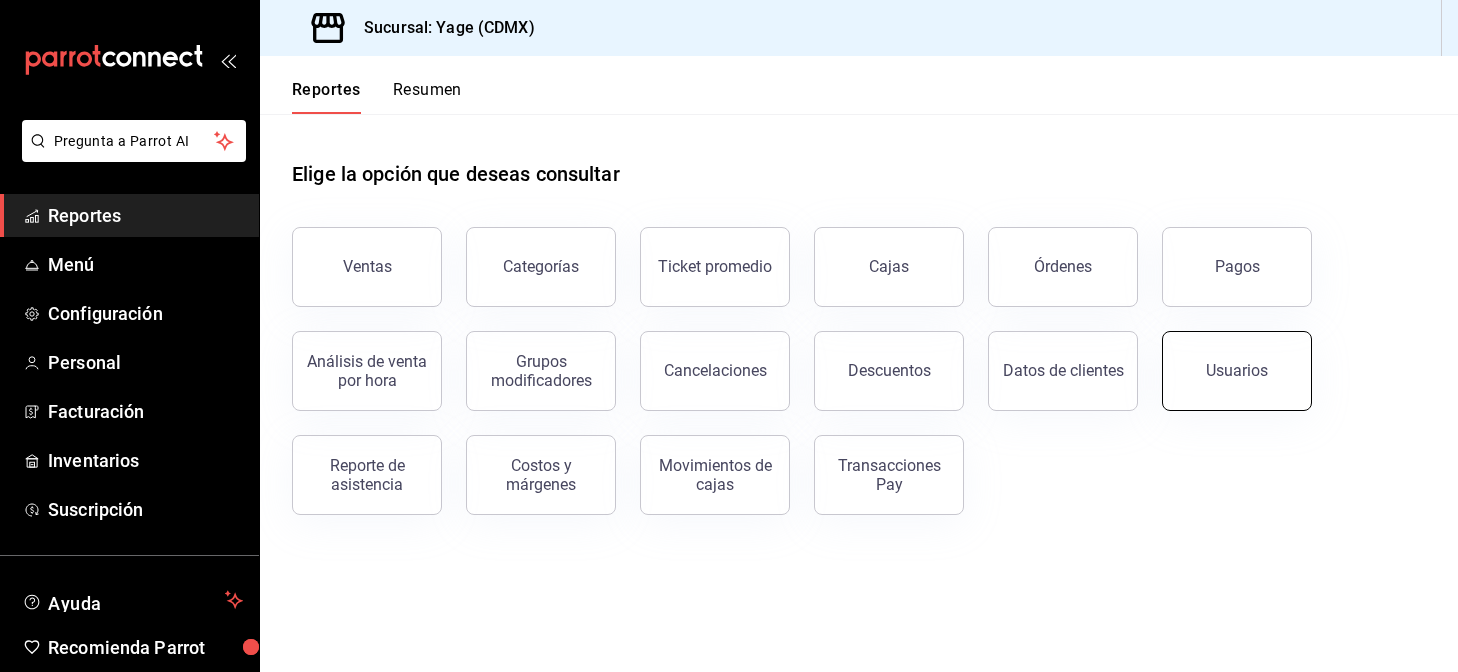 click on "Usuarios" at bounding box center (1237, 371) 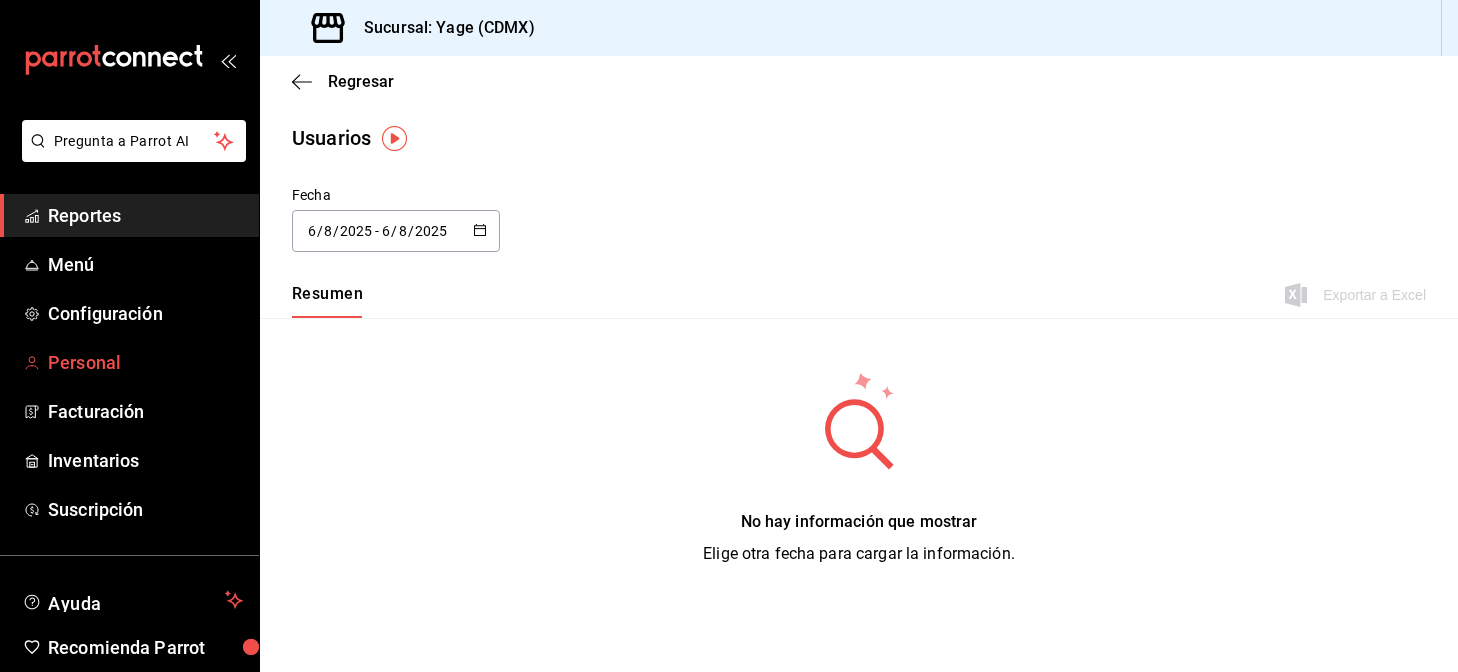click on "Personal" at bounding box center [145, 362] 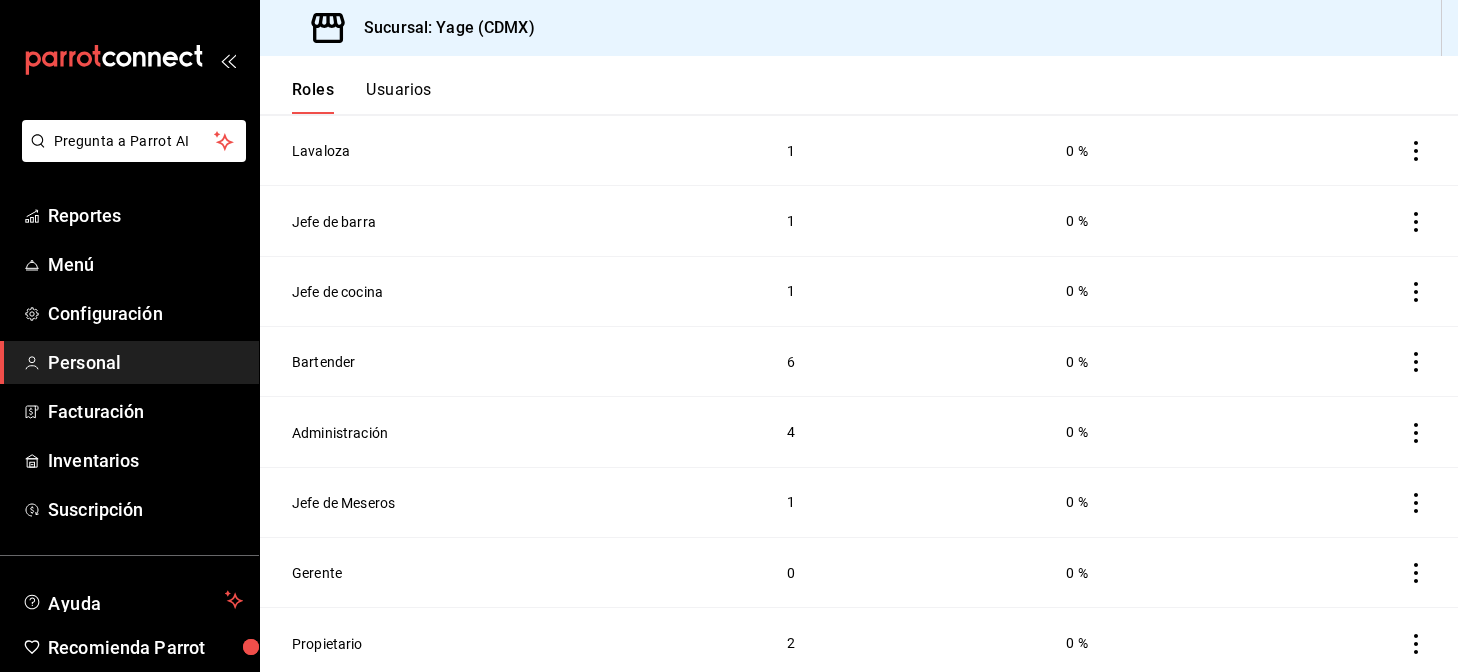 scroll, scrollTop: 0, scrollLeft: 0, axis: both 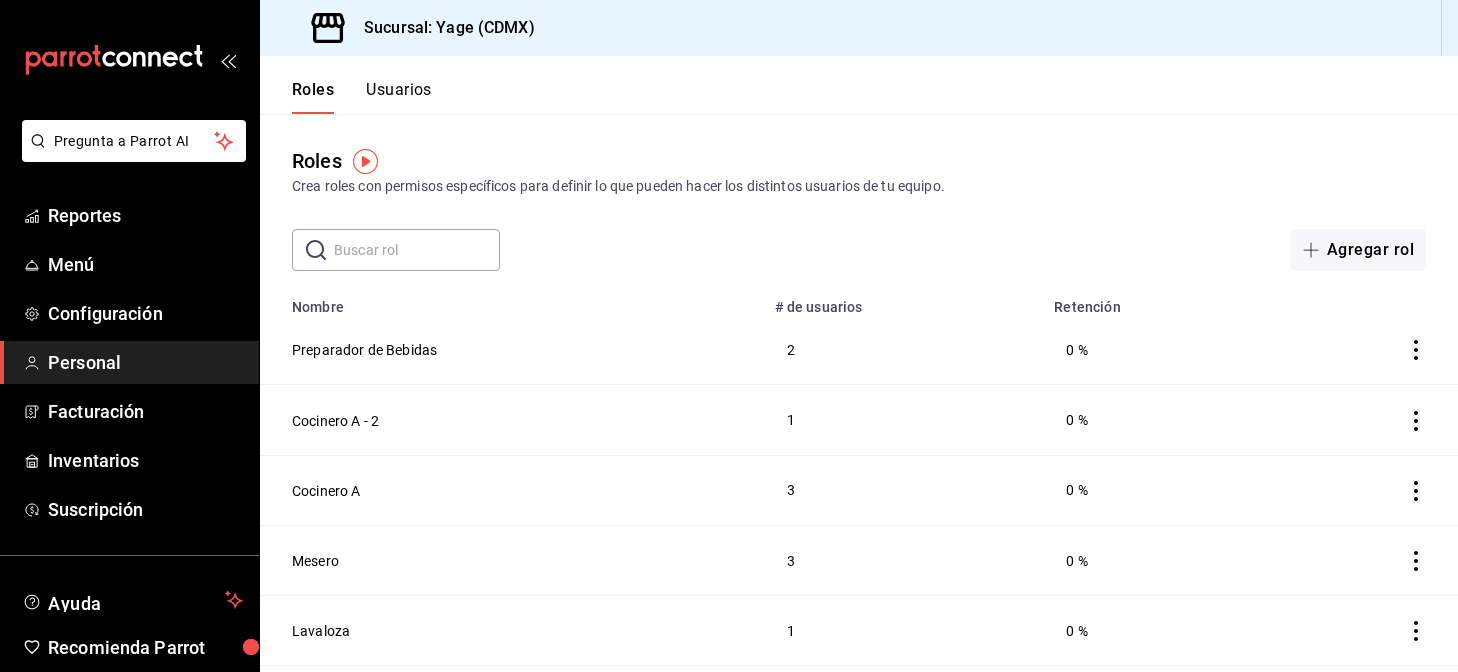 click on "Usuarios" at bounding box center (399, 97) 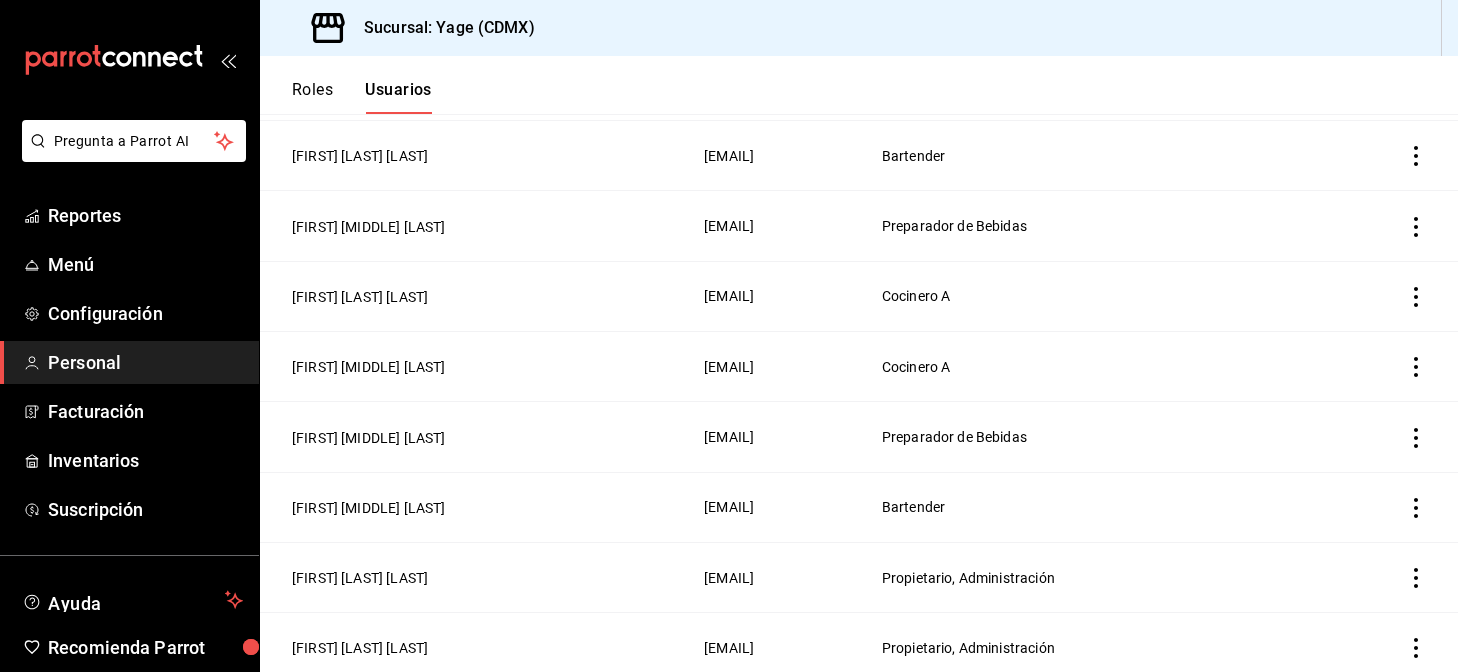 scroll, scrollTop: 710, scrollLeft: 0, axis: vertical 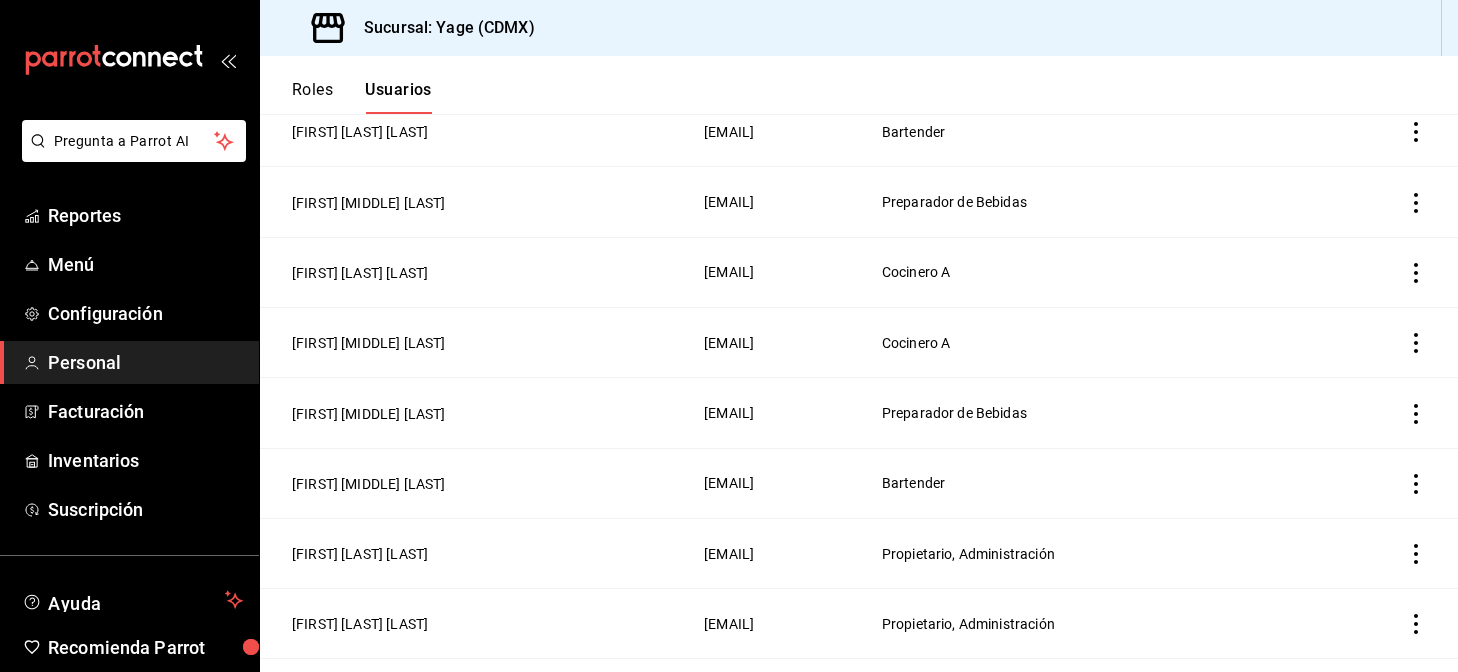 click 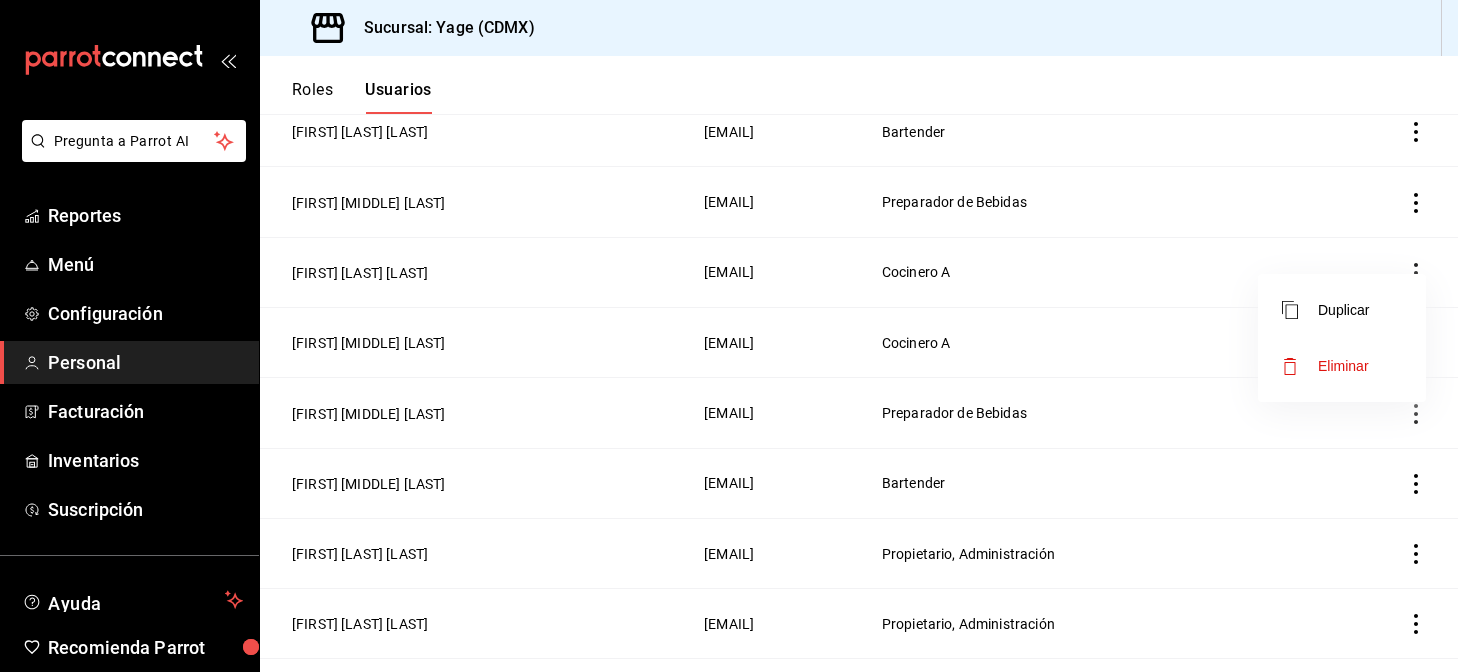click at bounding box center (729, 336) 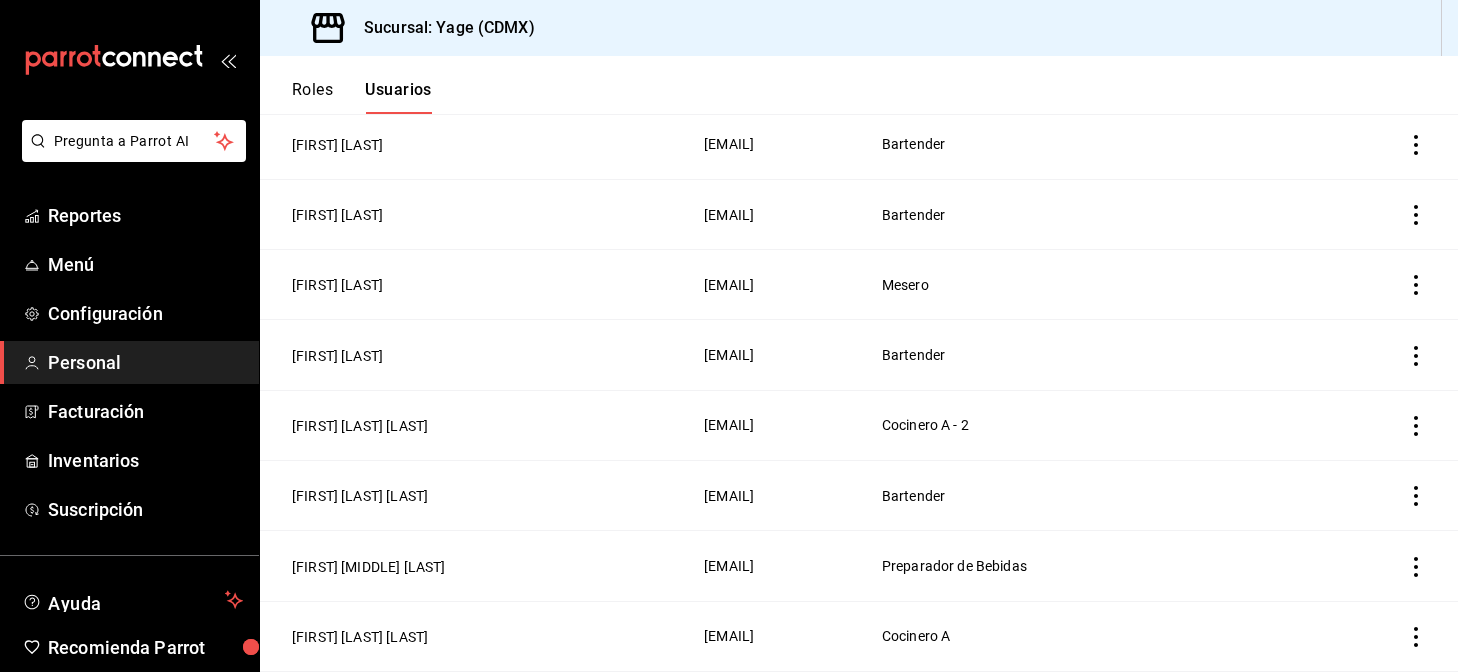 scroll, scrollTop: 0, scrollLeft: 0, axis: both 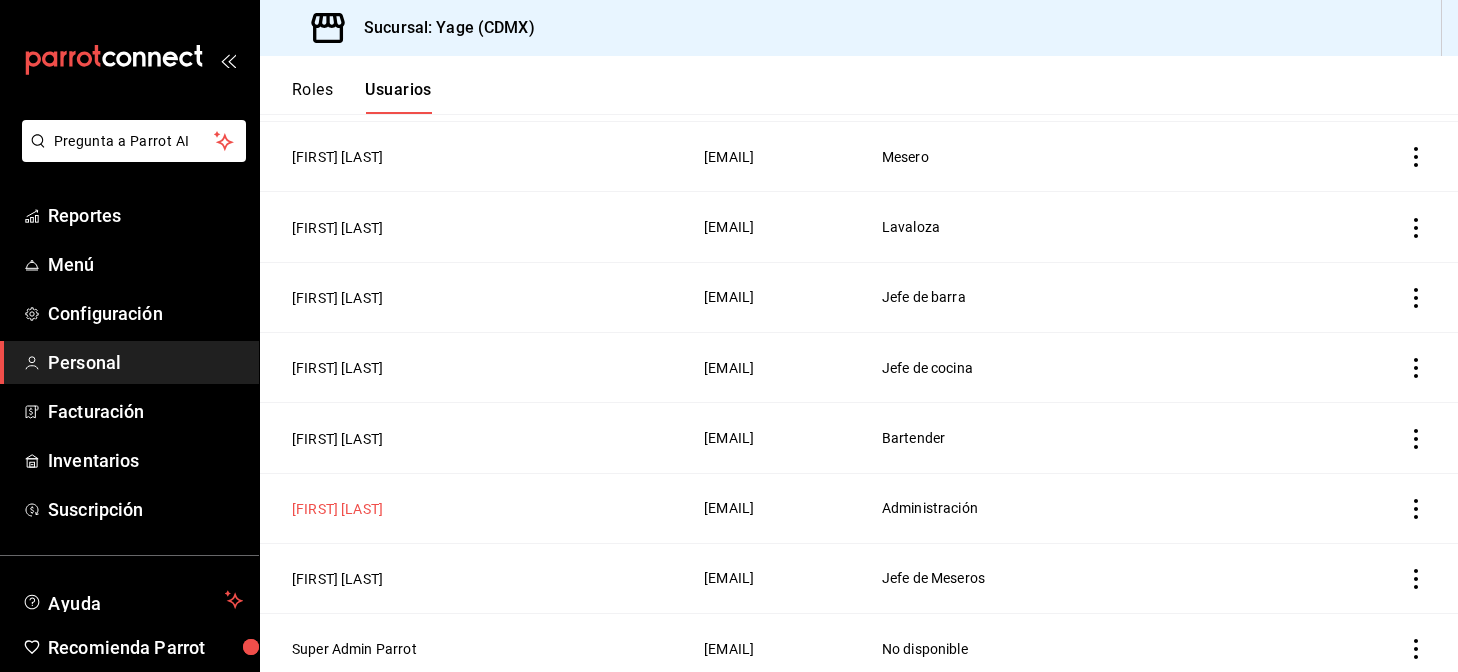 click on "[FIRST] [LAST]" at bounding box center (337, 509) 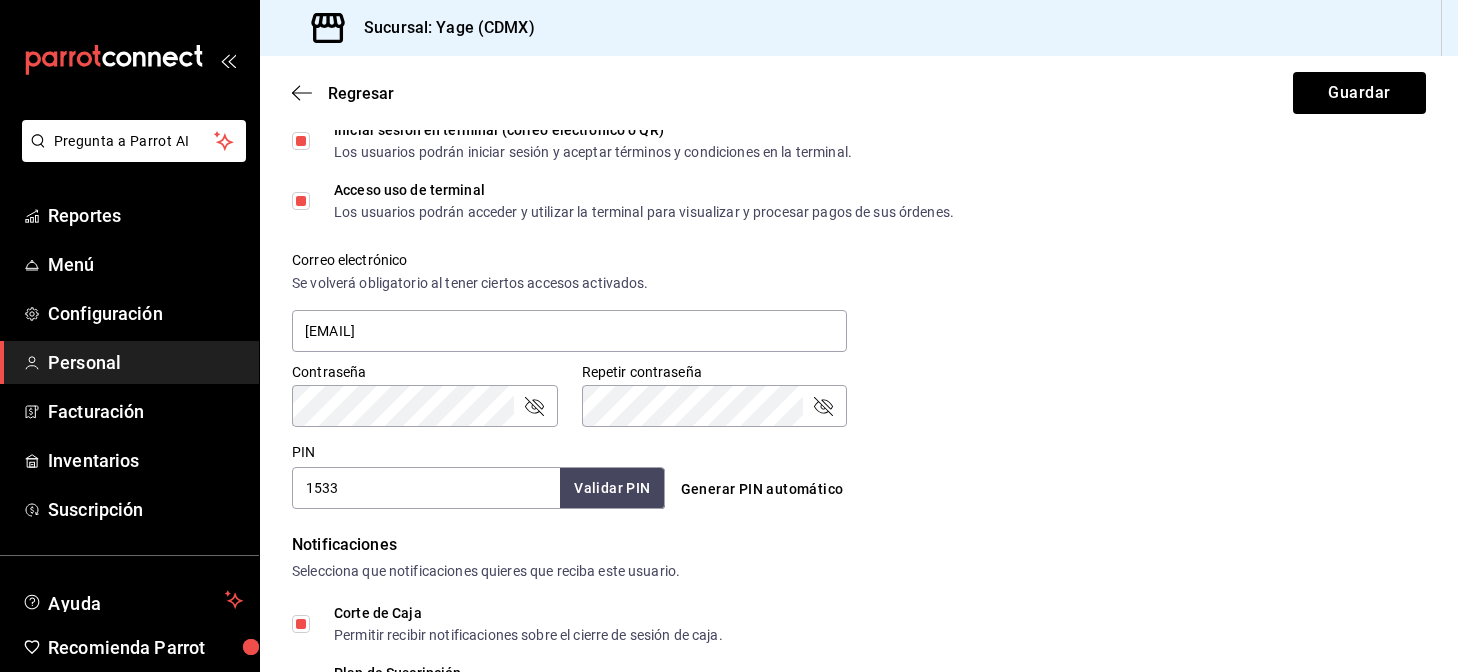 scroll, scrollTop: 1037, scrollLeft: 0, axis: vertical 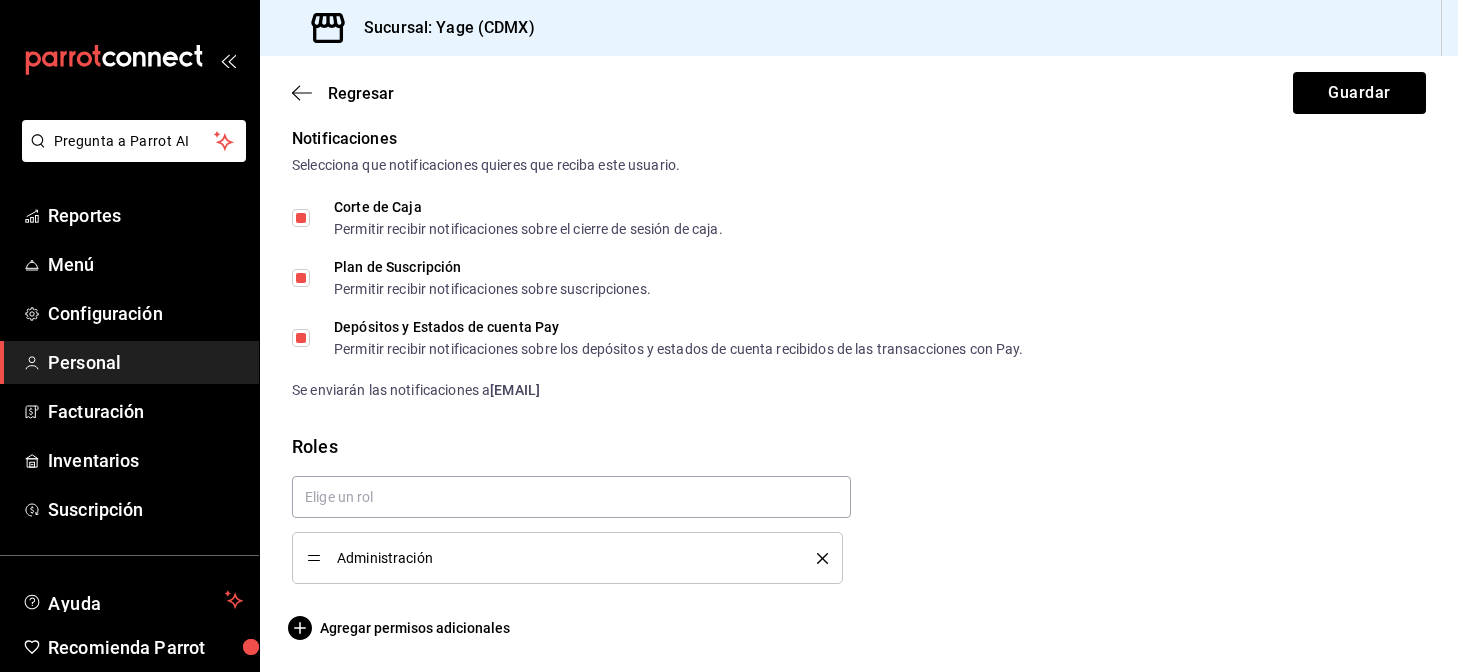 click on "Personal" at bounding box center (145, 362) 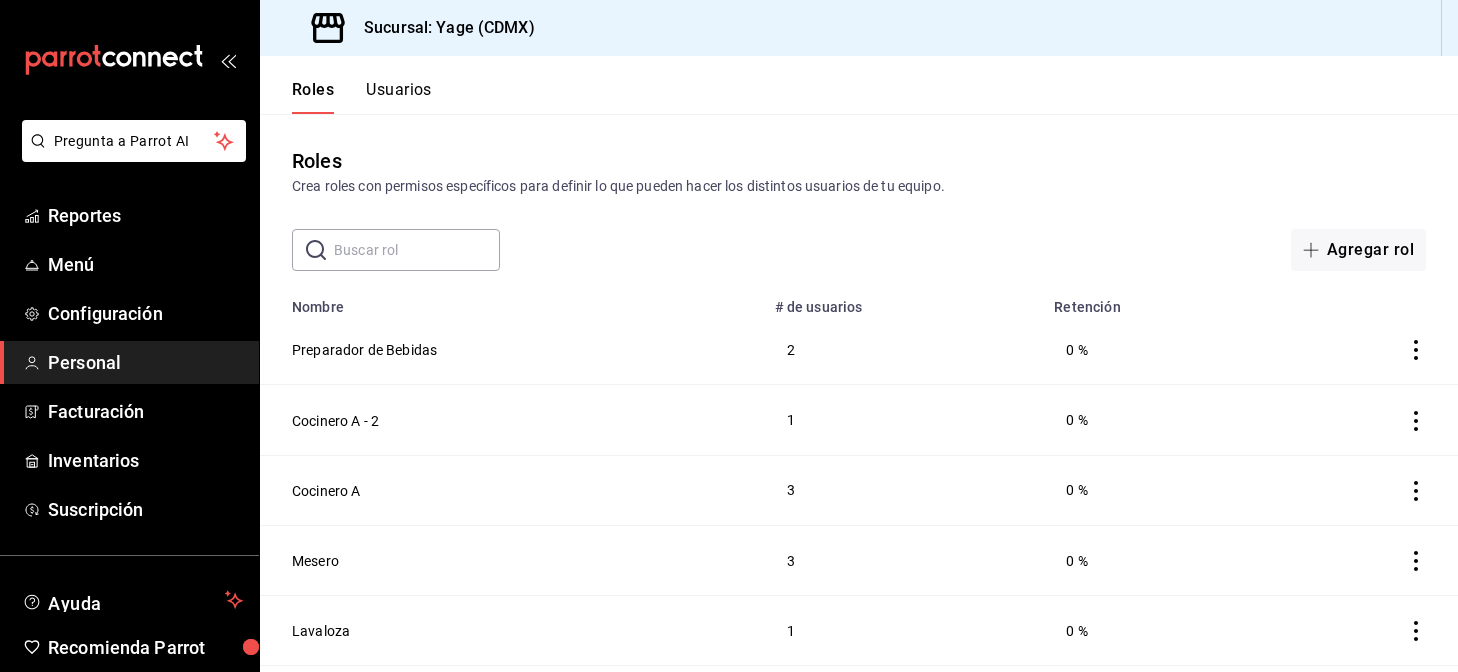 scroll, scrollTop: 480, scrollLeft: 0, axis: vertical 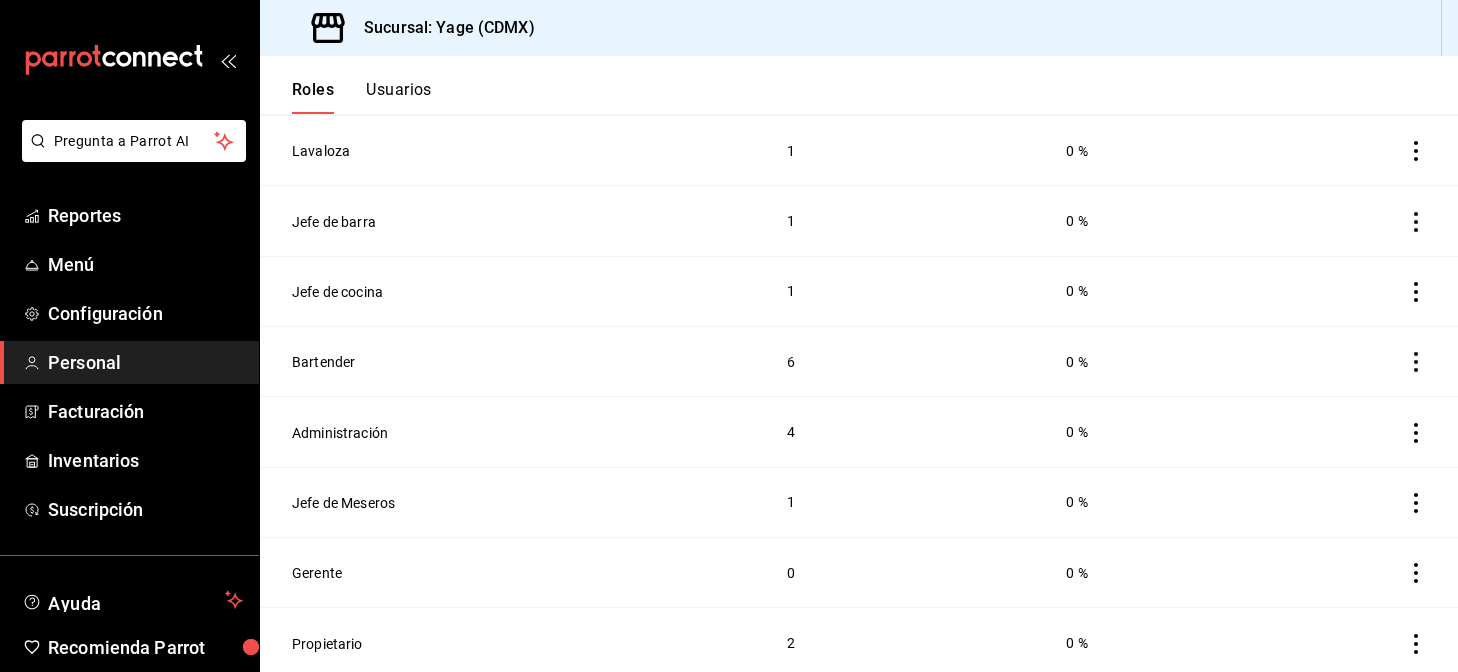 click on "Usuarios" at bounding box center [399, 97] 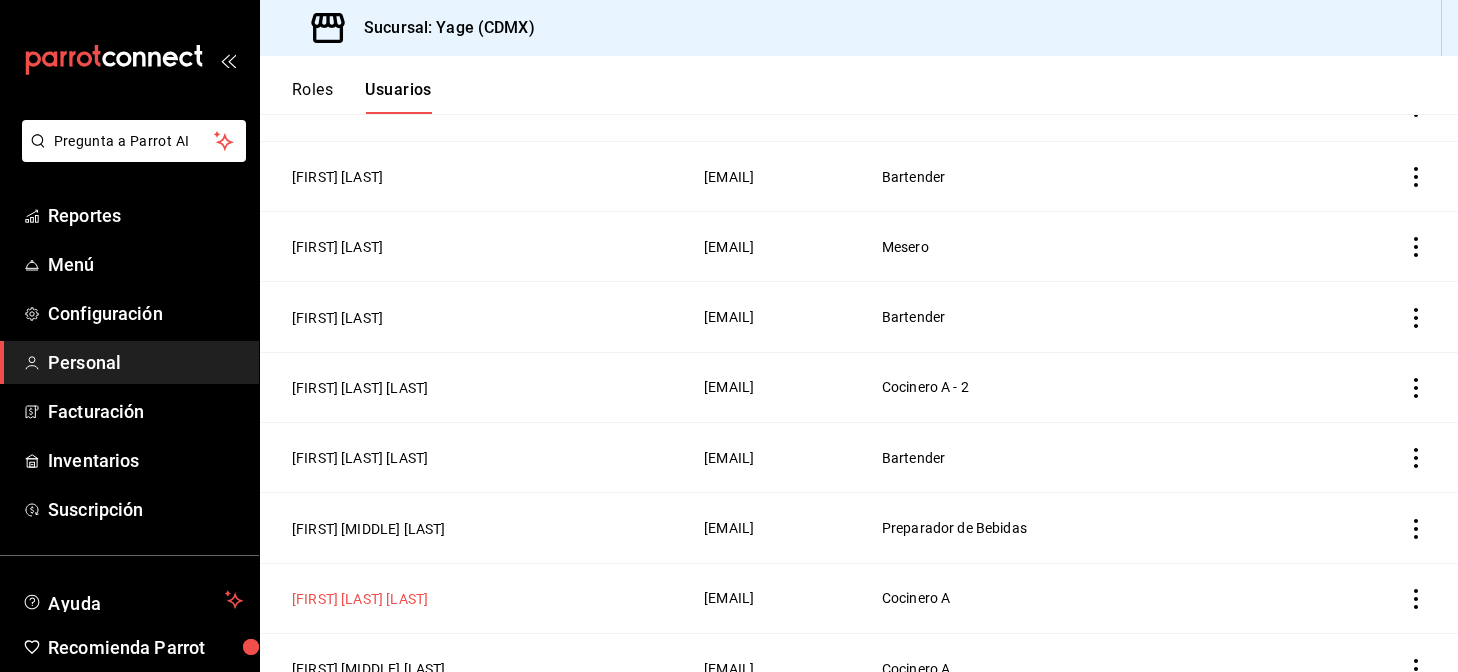 scroll, scrollTop: 383, scrollLeft: 0, axis: vertical 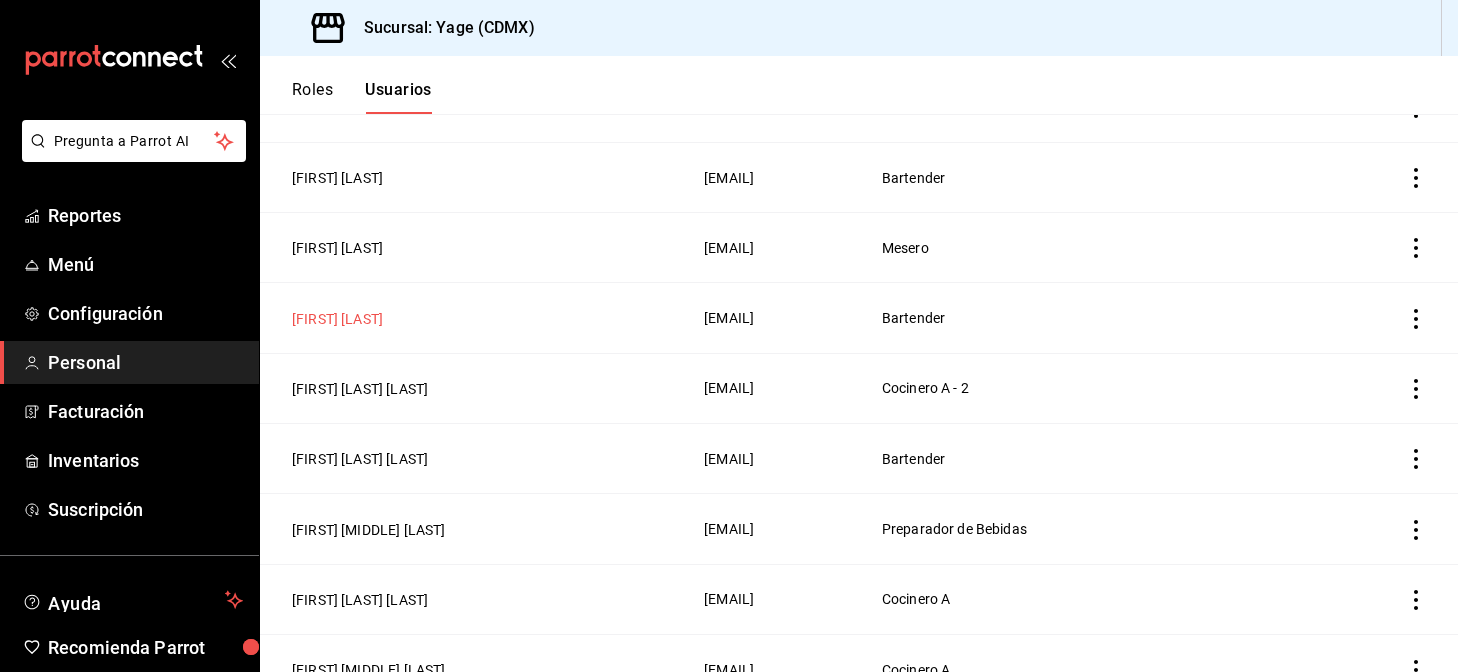 click on "Javier Correa" at bounding box center [337, 319] 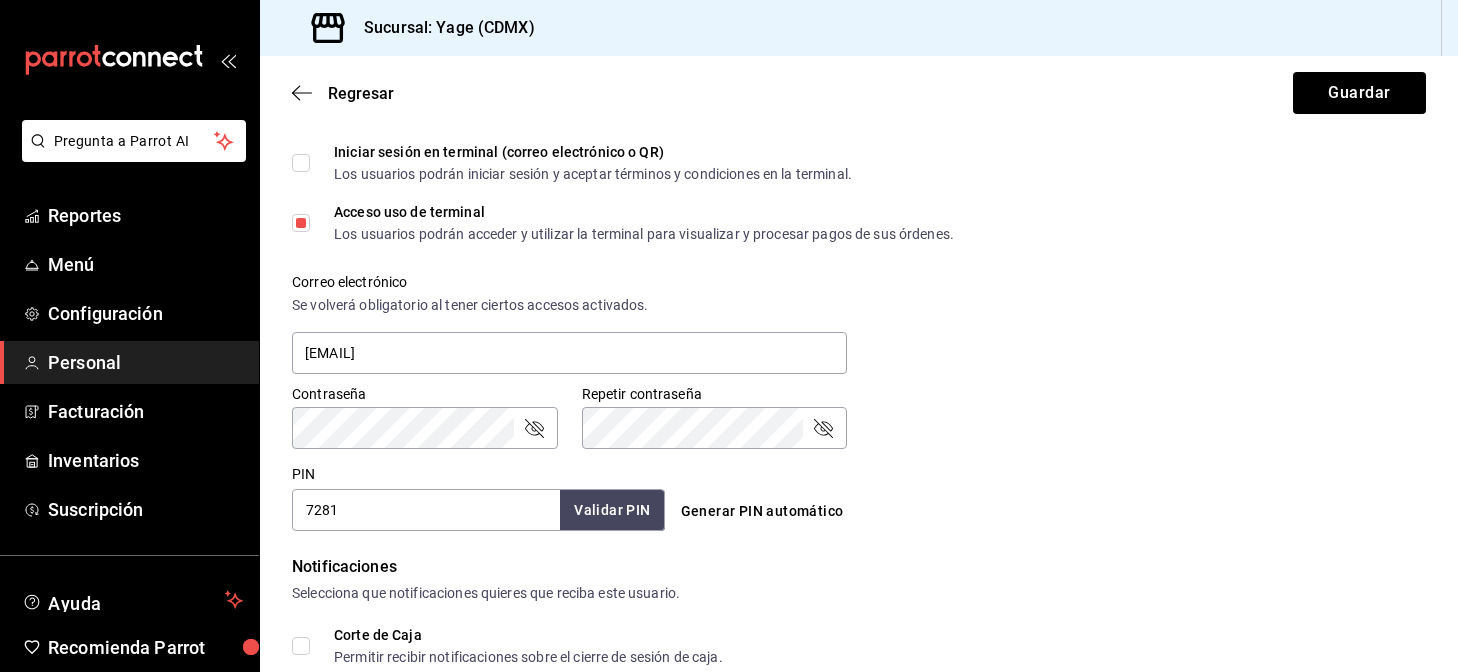 scroll, scrollTop: 547, scrollLeft: 0, axis: vertical 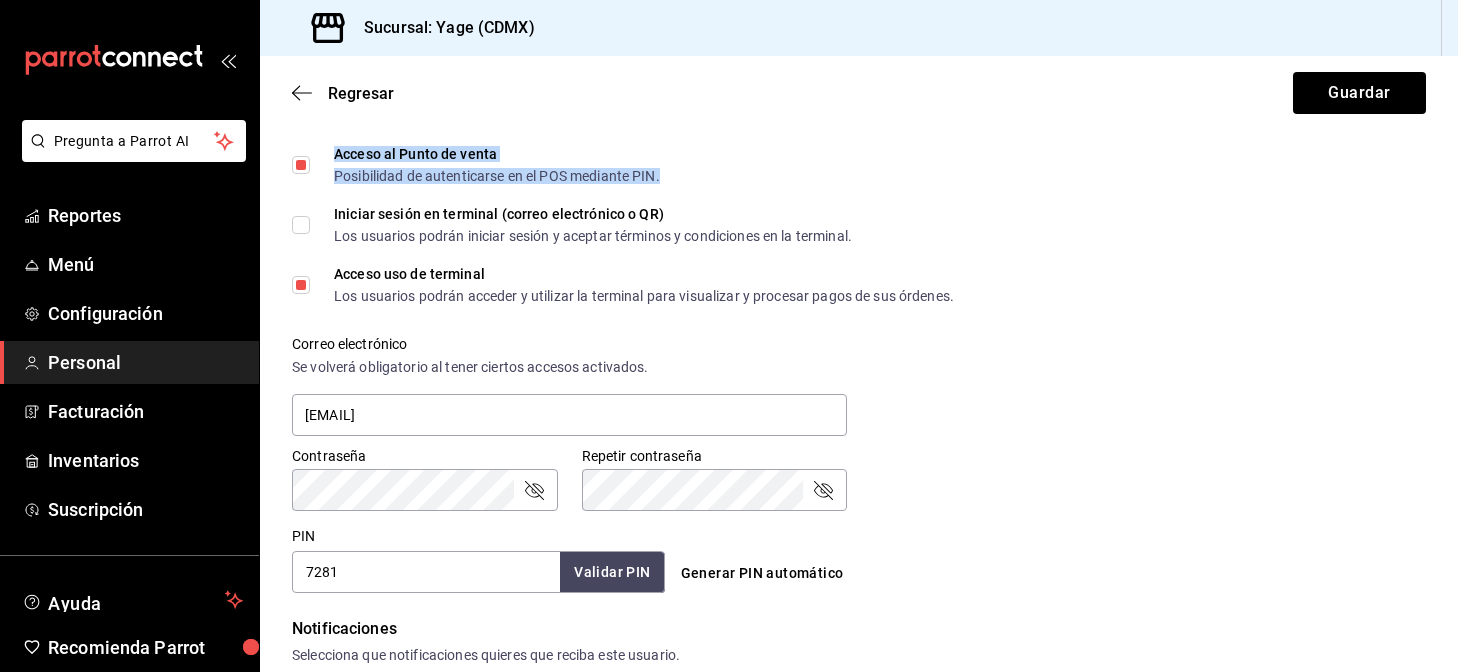 click on "Acceso al Punto de venta" at bounding box center (497, 154) 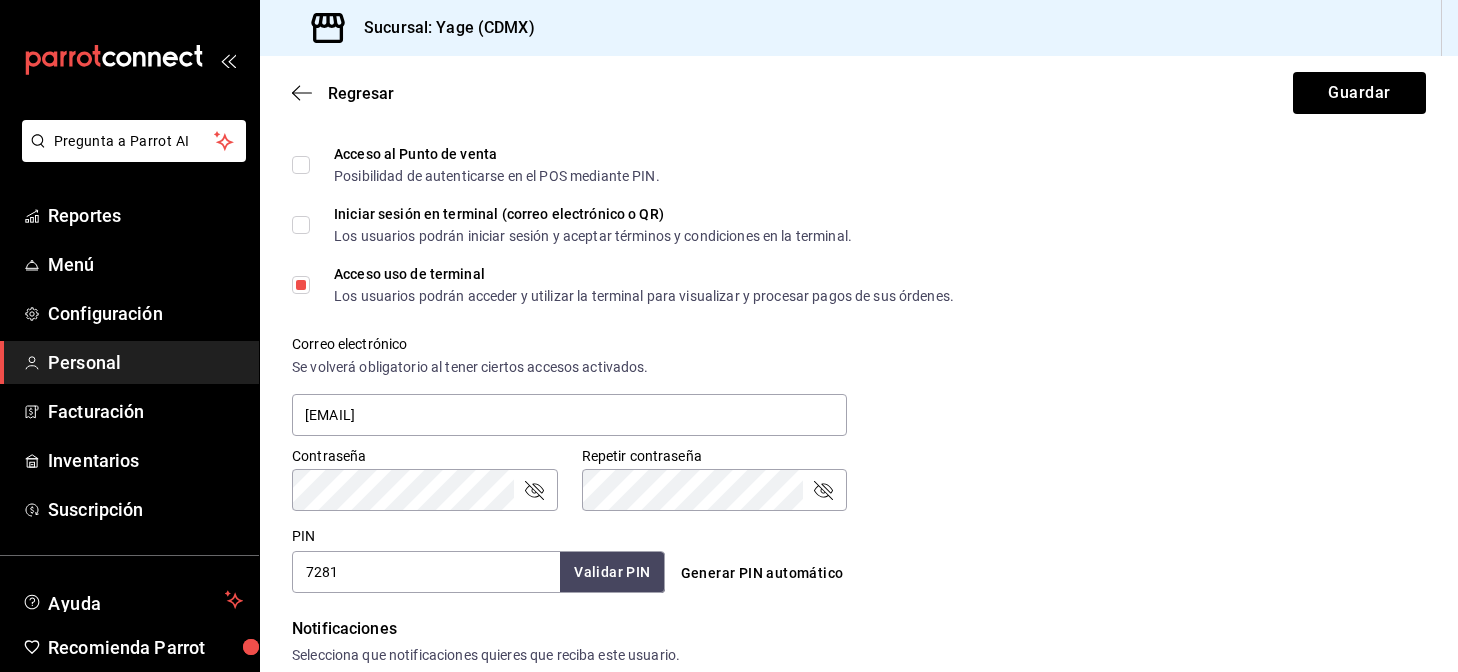 click on "Acceso al Punto de venta Posibilidad de autenticarse en el POS mediante PIN." at bounding box center [301, 165] 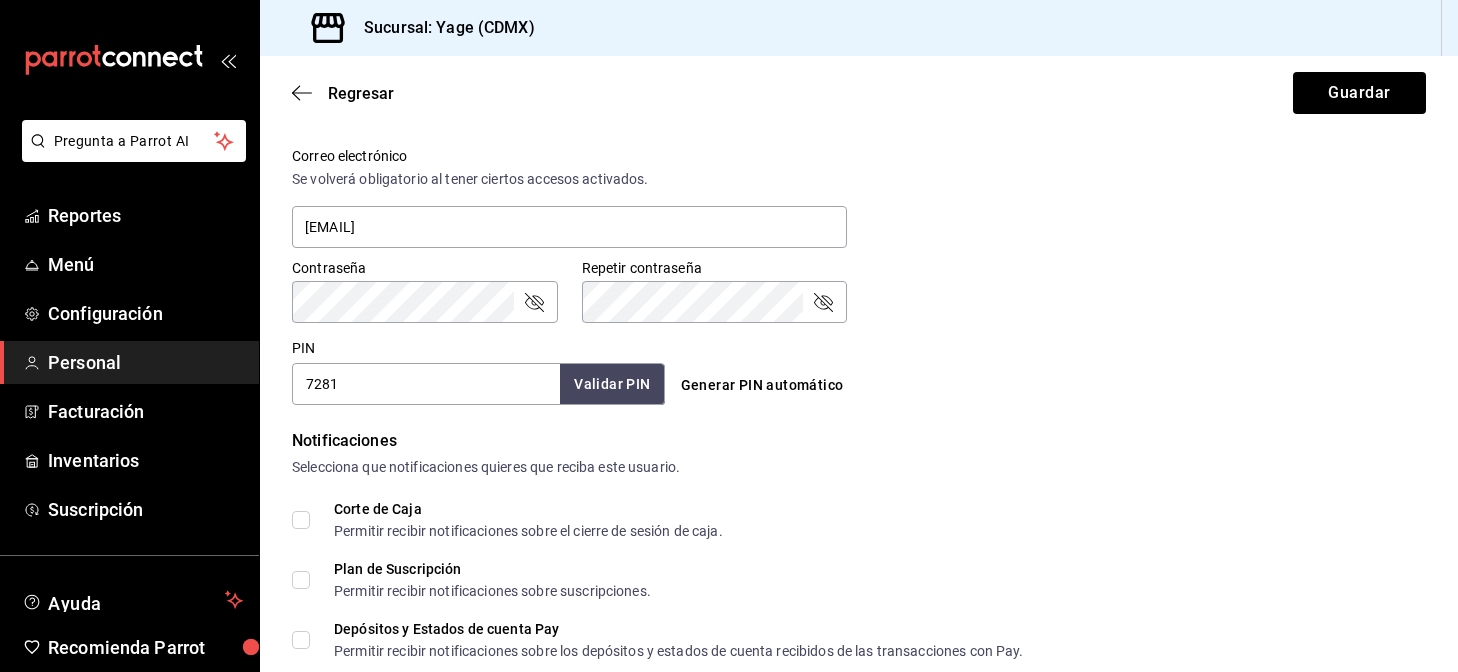 scroll, scrollTop: 736, scrollLeft: 0, axis: vertical 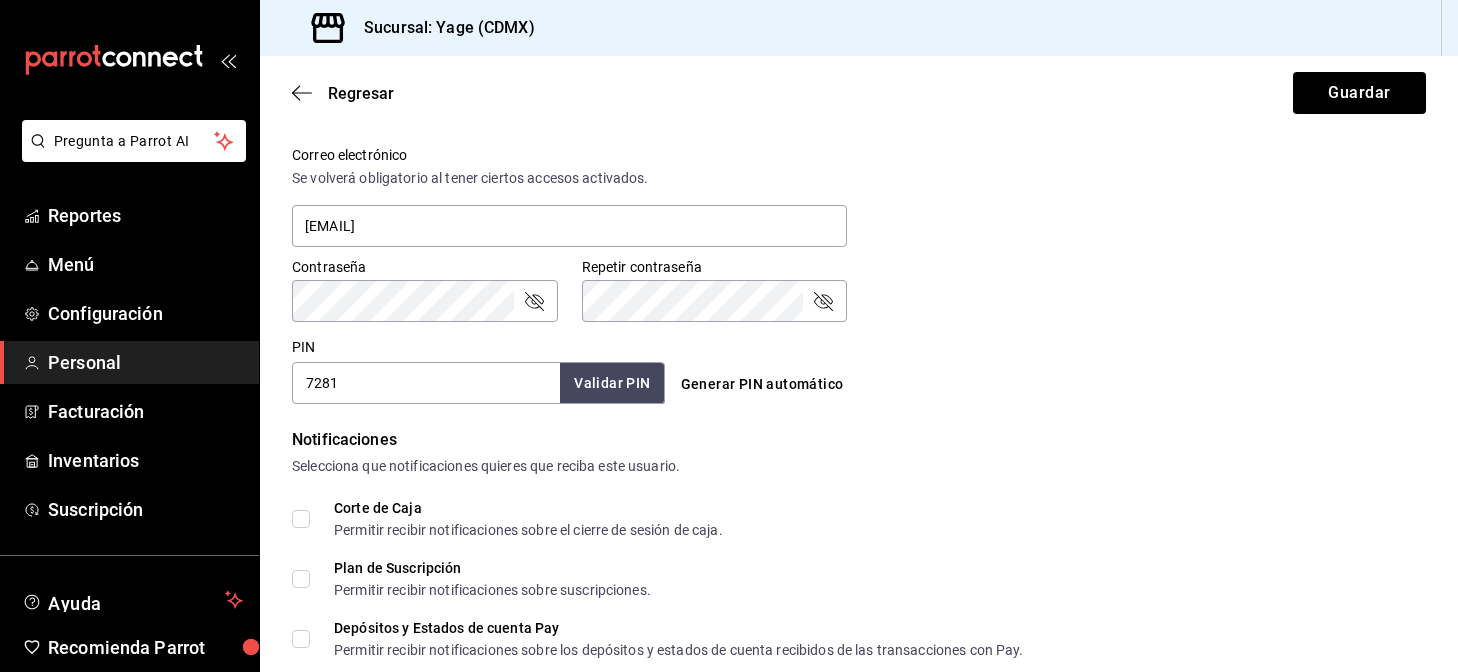 click on "Personal" at bounding box center [145, 362] 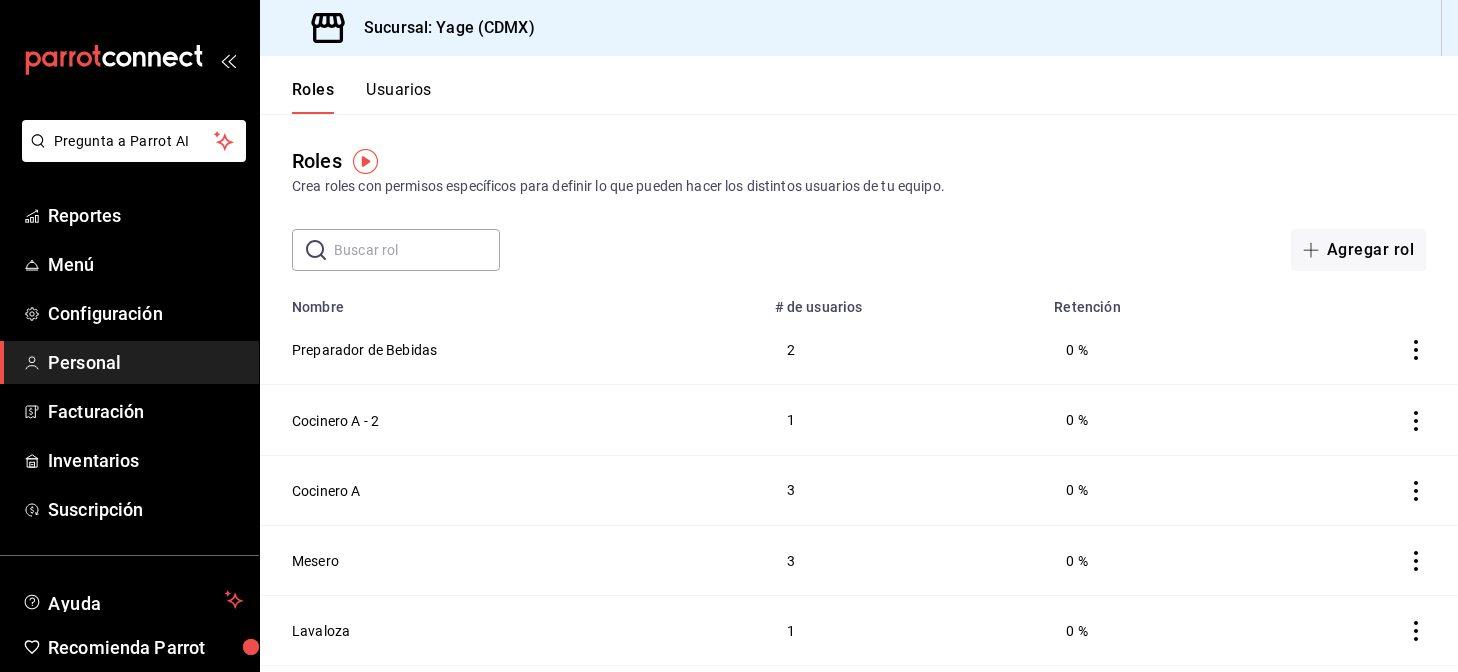 click on "Usuarios" at bounding box center [399, 97] 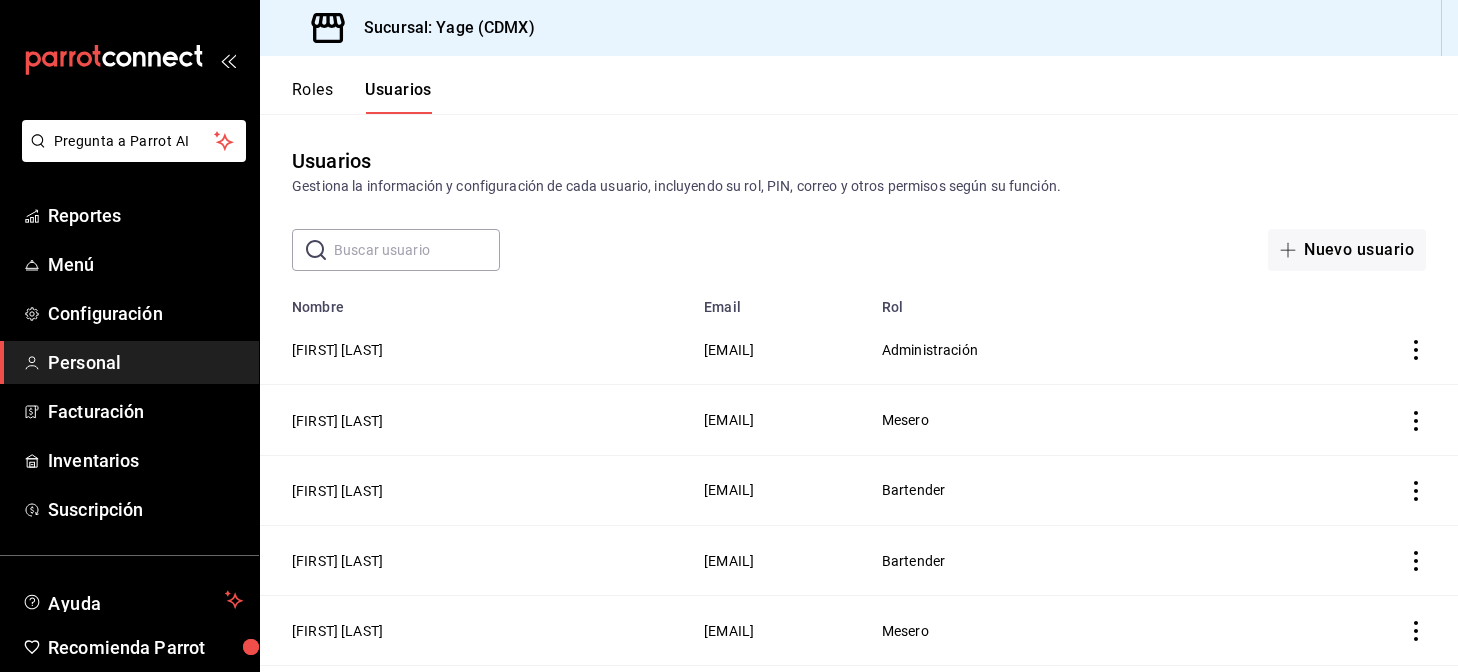 scroll, scrollTop: 1388, scrollLeft: 0, axis: vertical 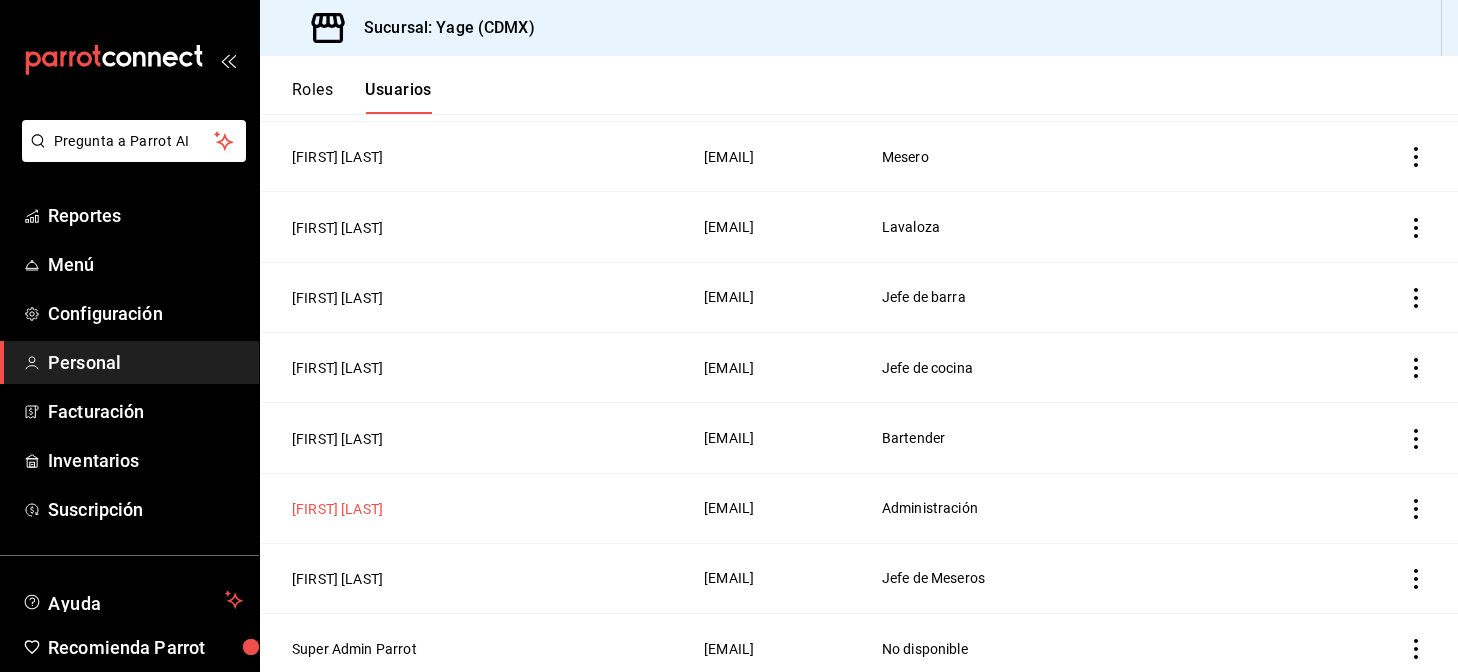 click on "[FIRST] [LAST]" at bounding box center [337, 509] 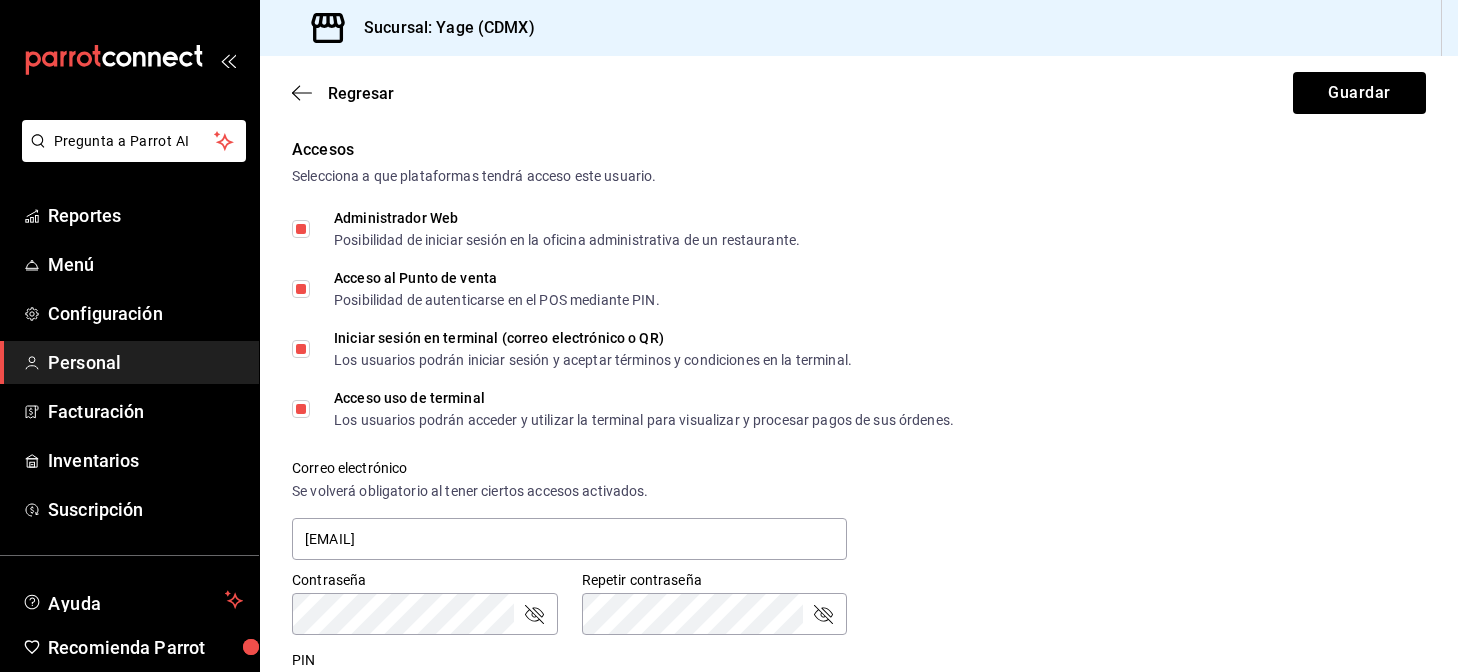 scroll, scrollTop: 614, scrollLeft: 0, axis: vertical 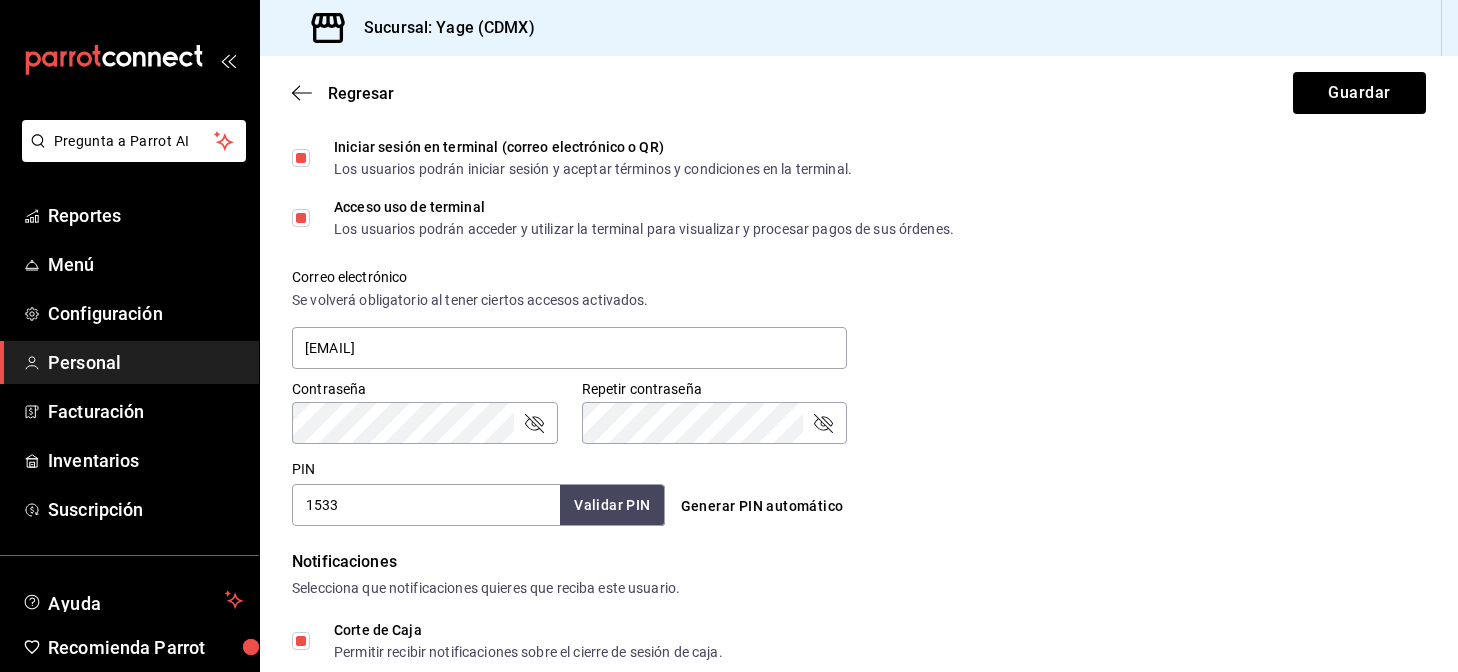 click on "1533" at bounding box center [426, 505] 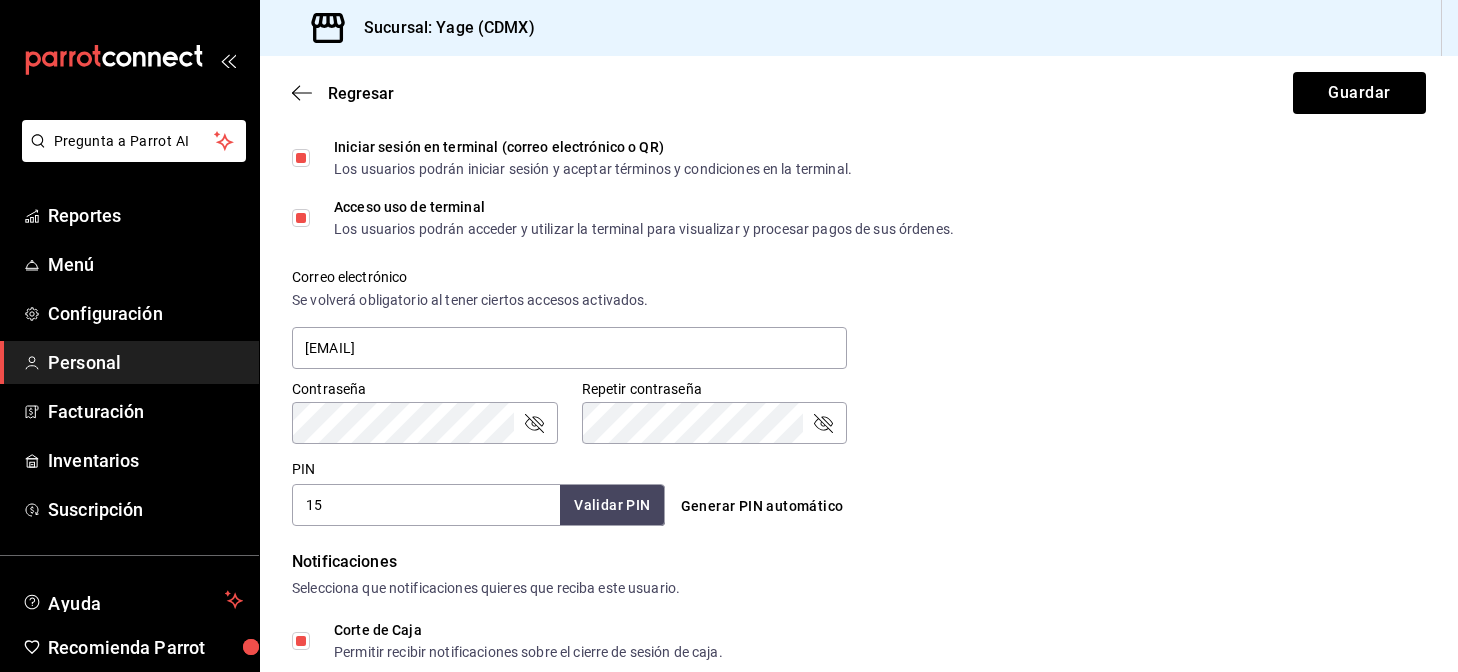 type on "1" 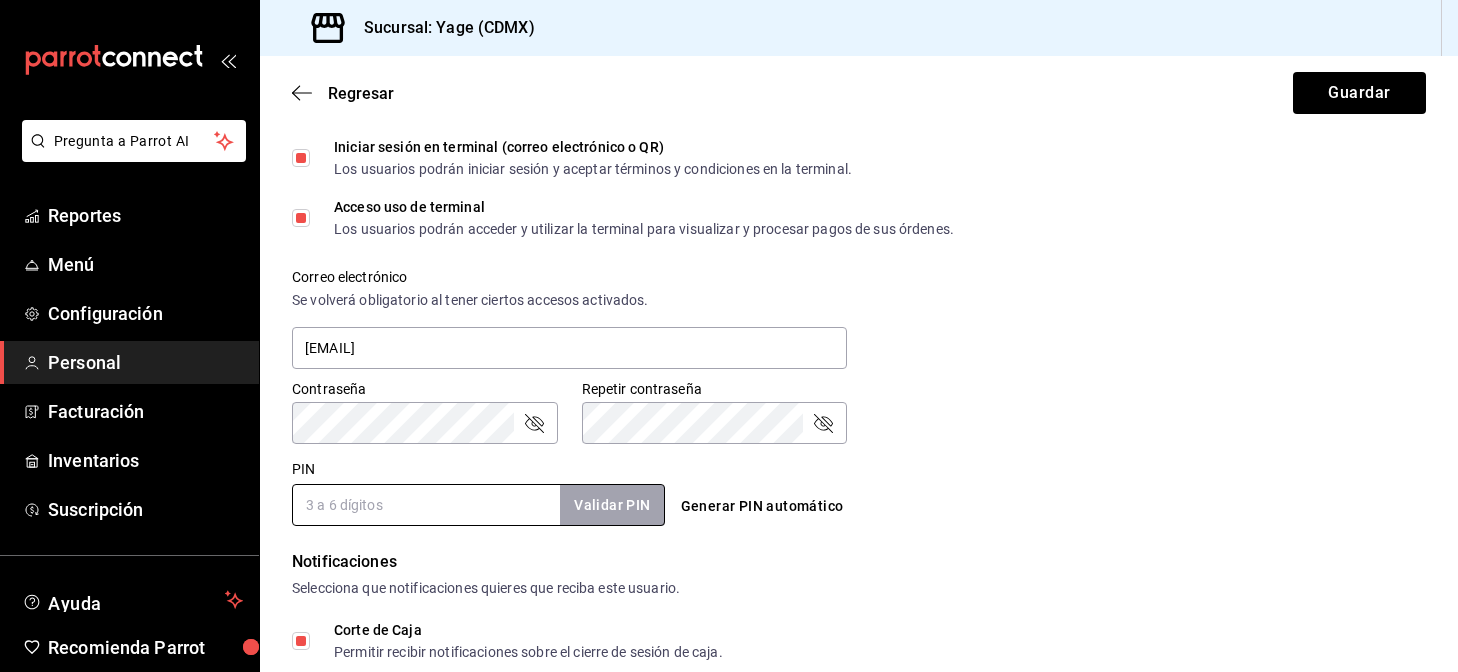 type 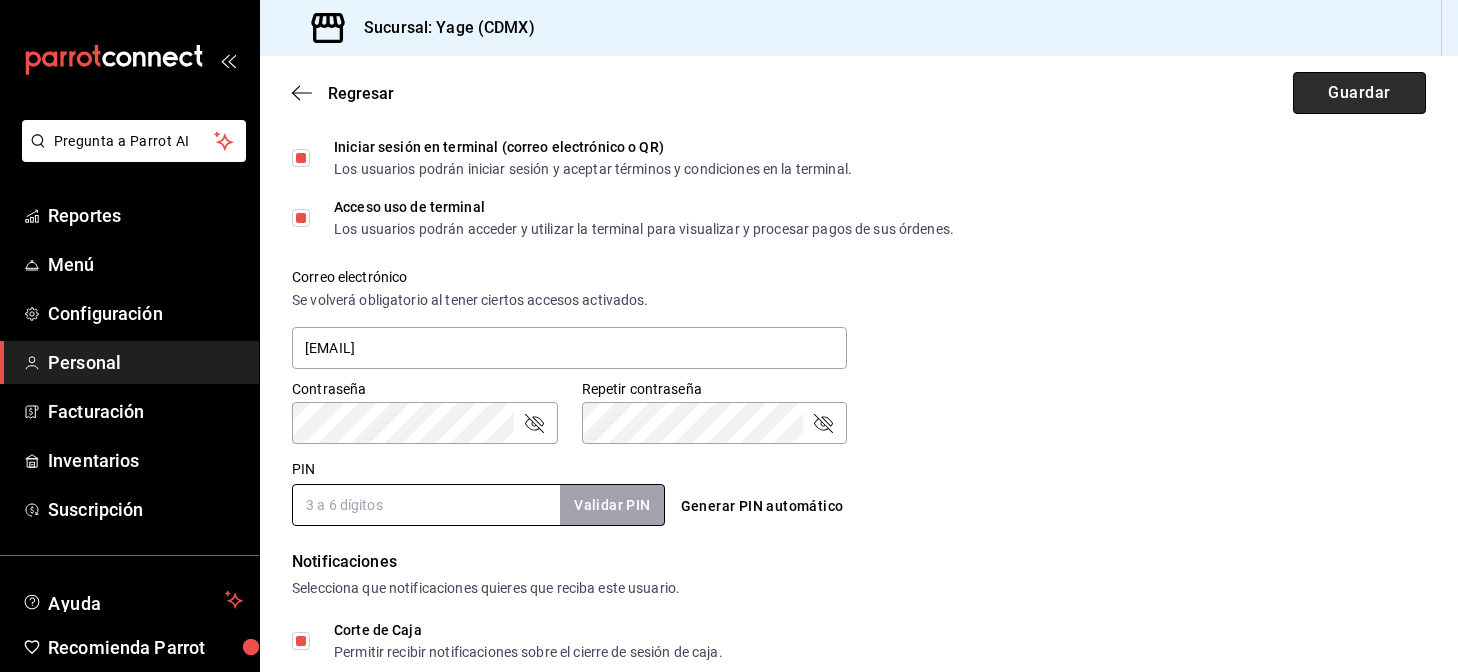 click on "Guardar" at bounding box center (1359, 93) 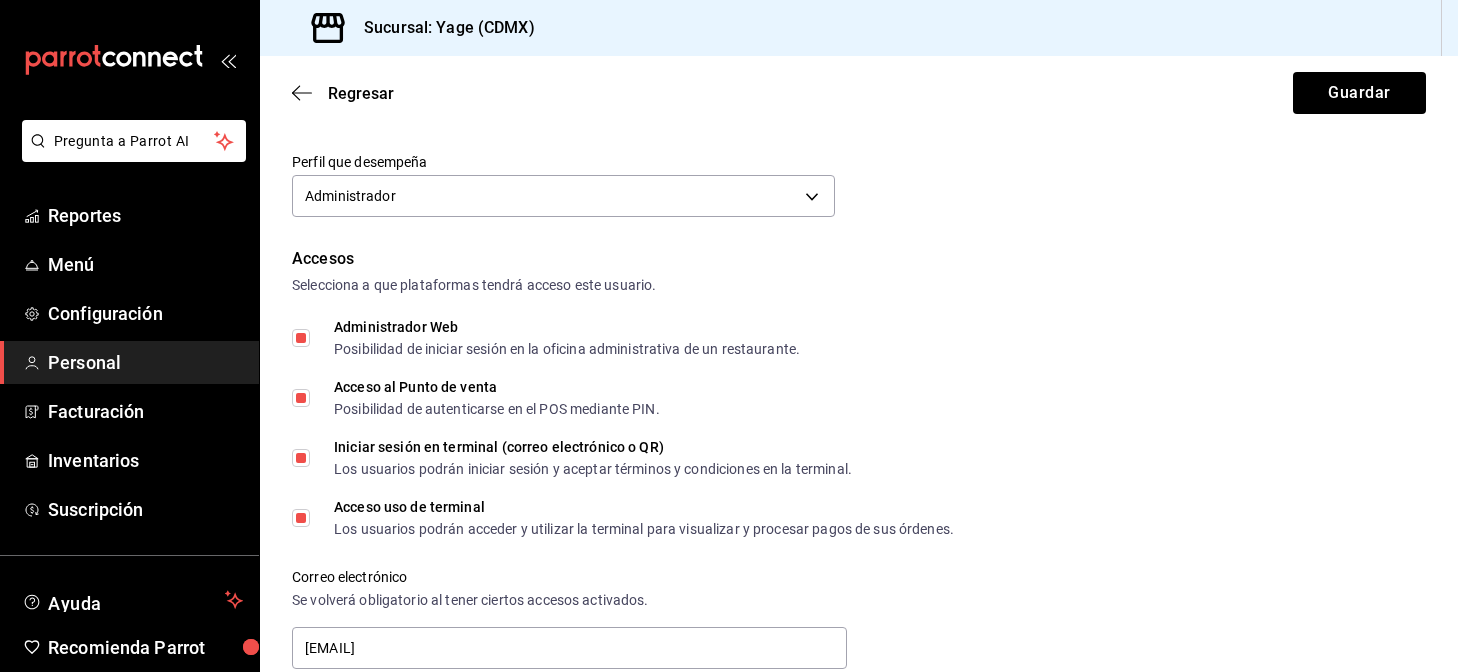 scroll, scrollTop: 315, scrollLeft: 0, axis: vertical 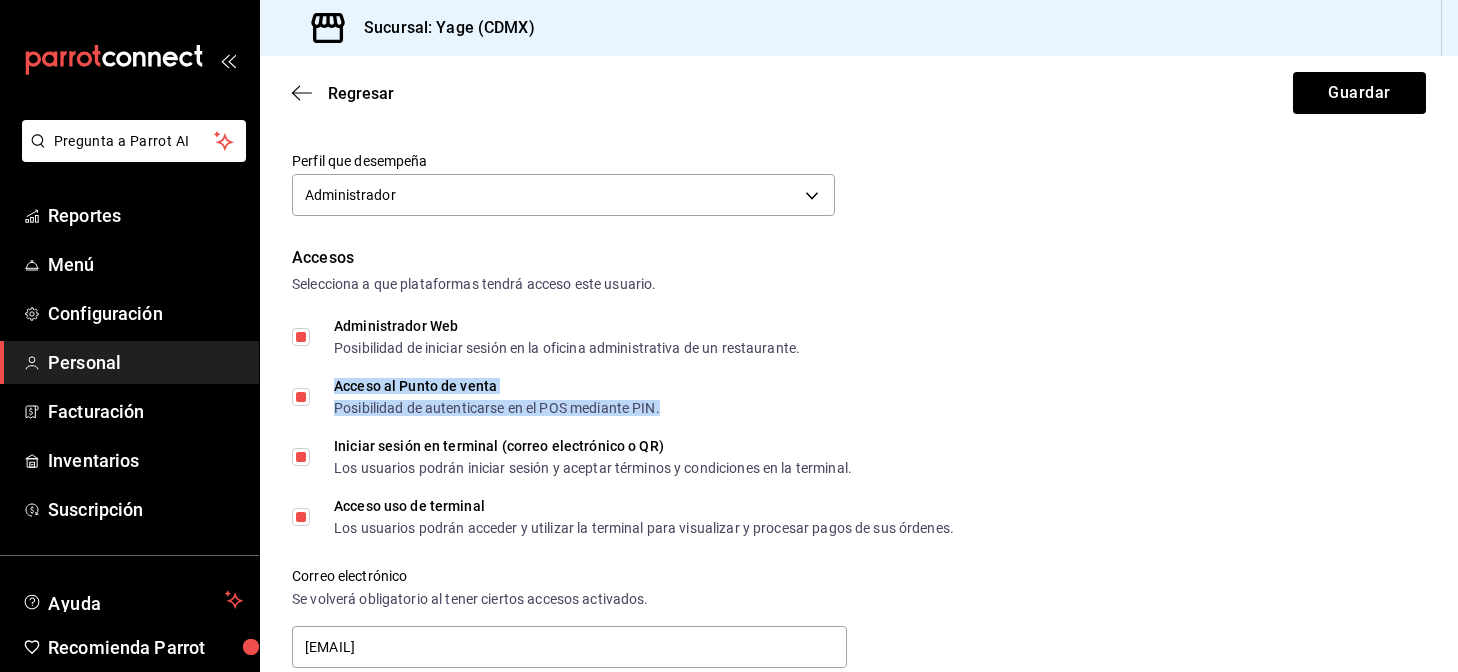 click on "Acceso al Punto de venta" at bounding box center [497, 386] 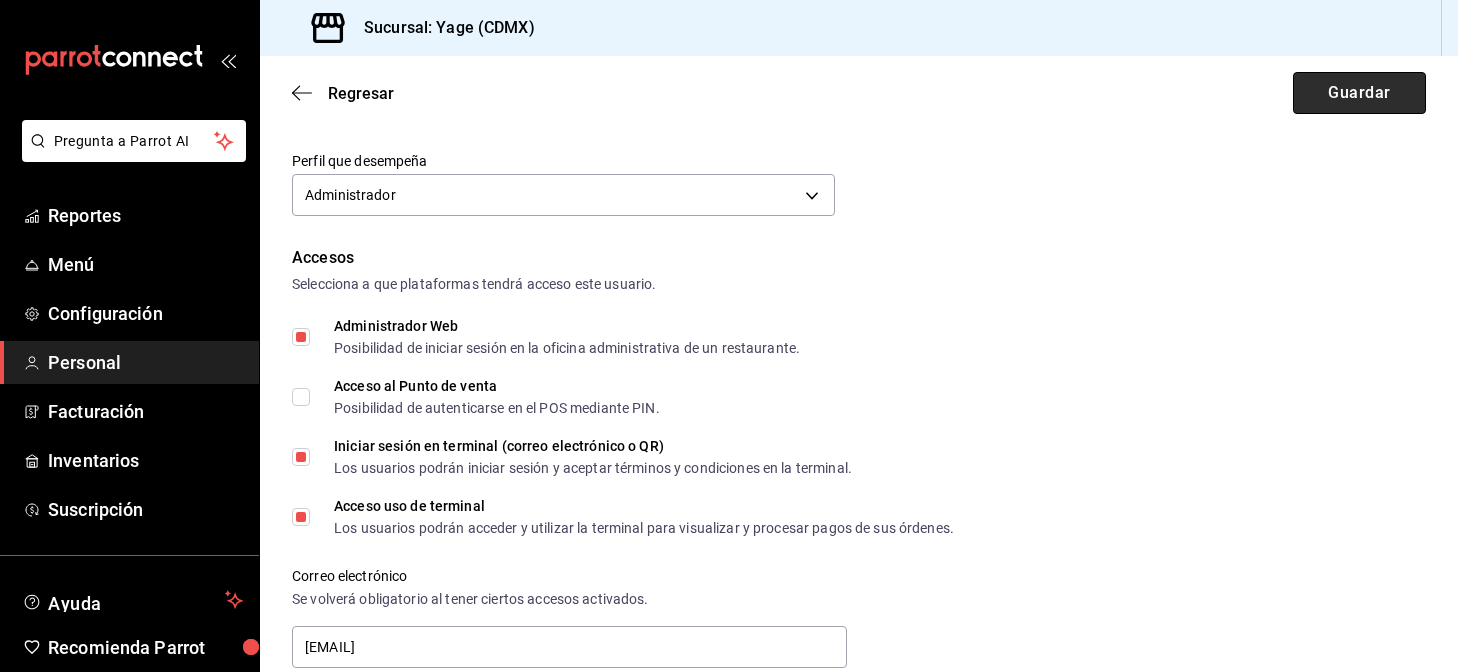 click on "Guardar" at bounding box center [1359, 93] 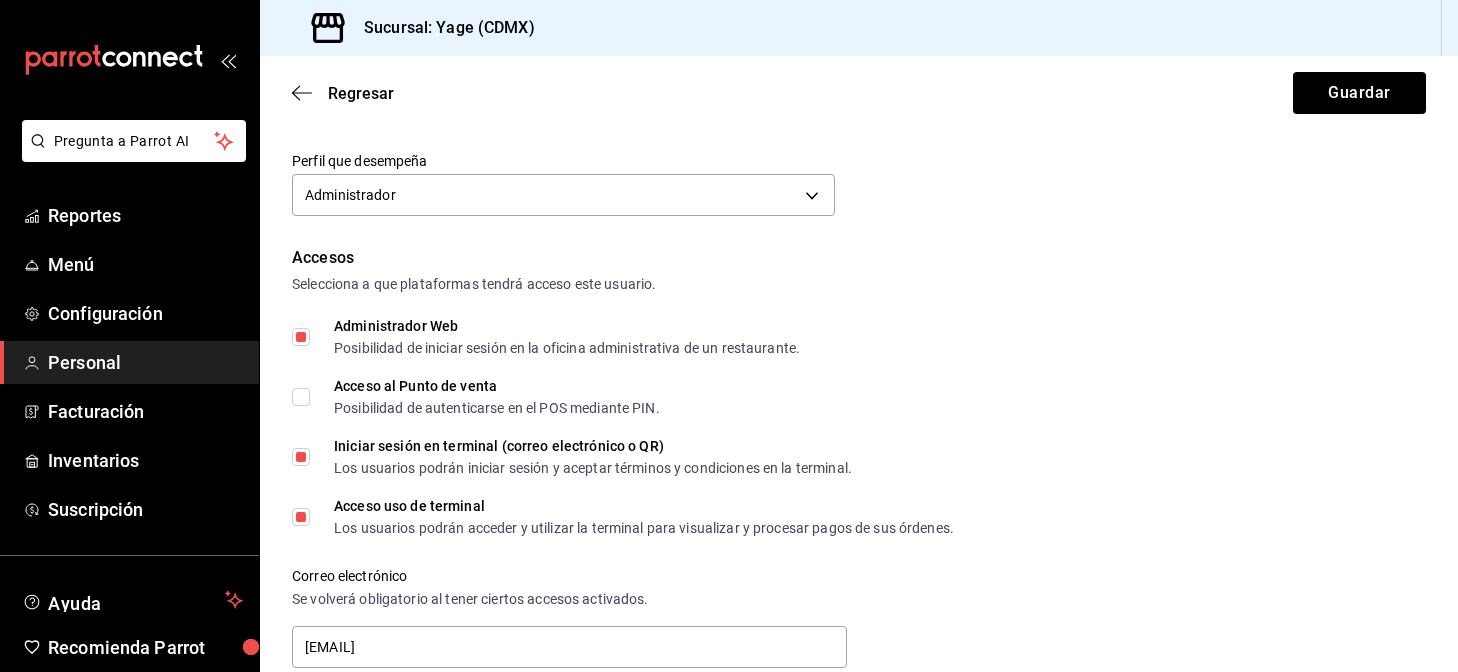 click on "Acceso al Punto de venta Posibilidad de autenticarse en el POS mediante PIN." at bounding box center [301, 397] 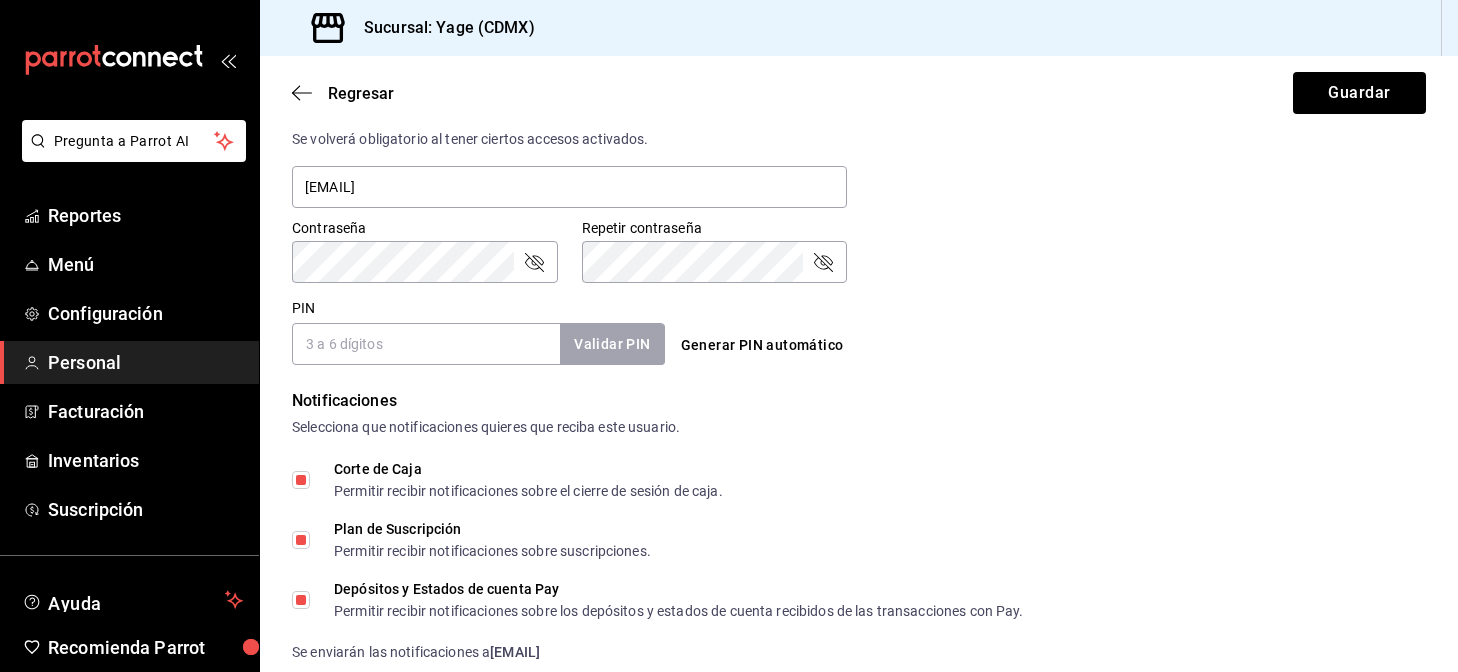 scroll, scrollTop: 619, scrollLeft: 0, axis: vertical 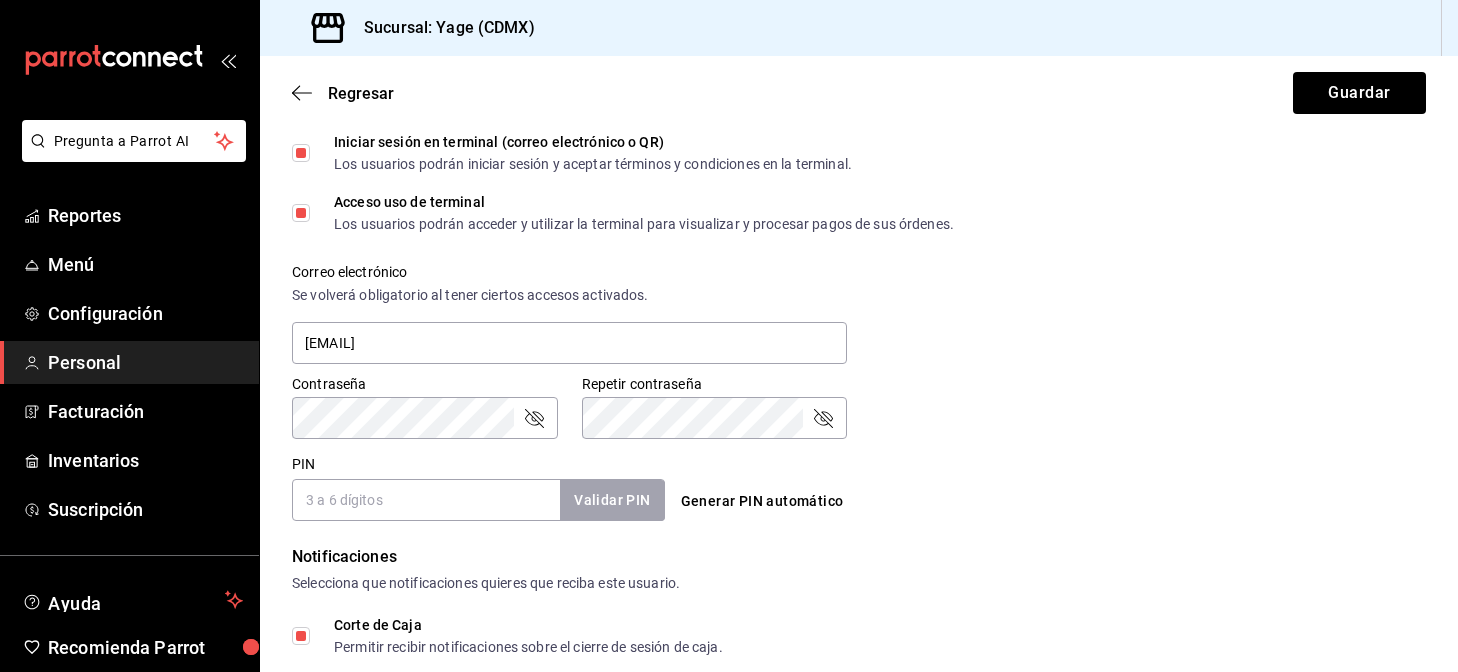 click on "PIN" at bounding box center (426, 500) 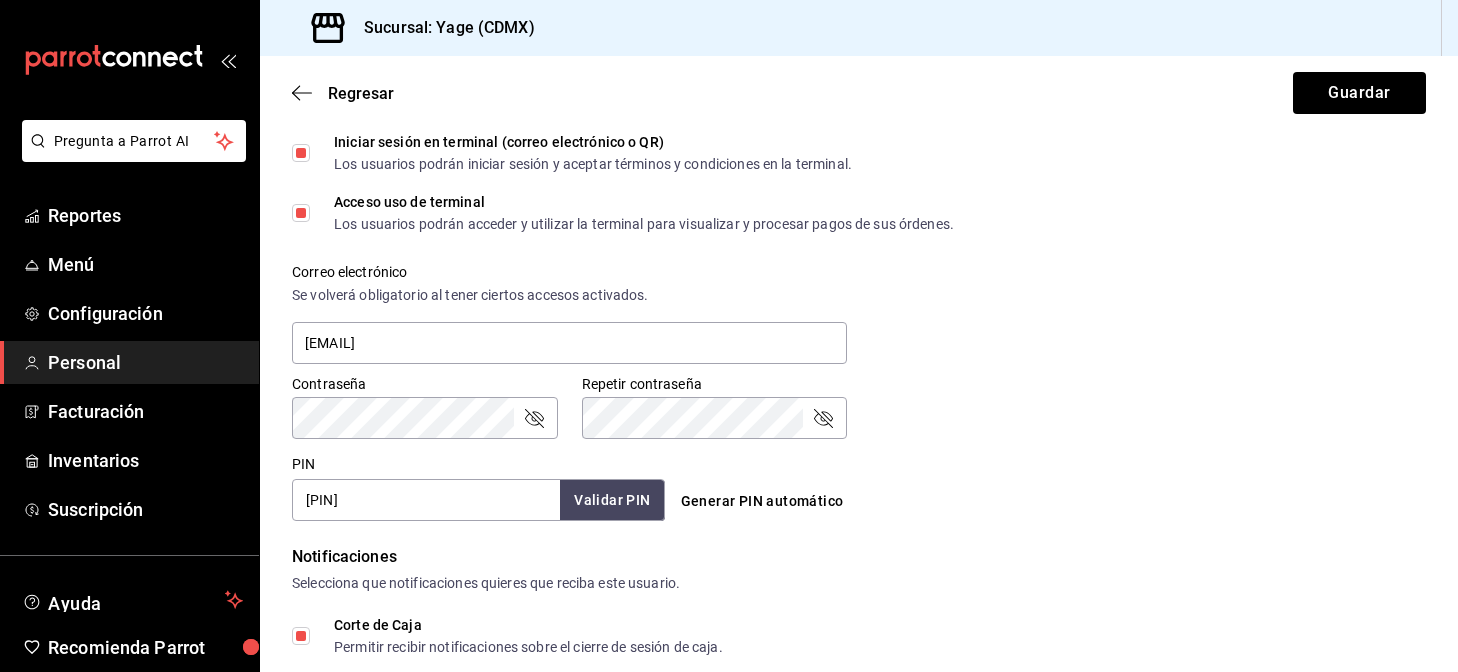 drag, startPoint x: 302, startPoint y: 500, endPoint x: 362, endPoint y: 501, distance: 60.00833 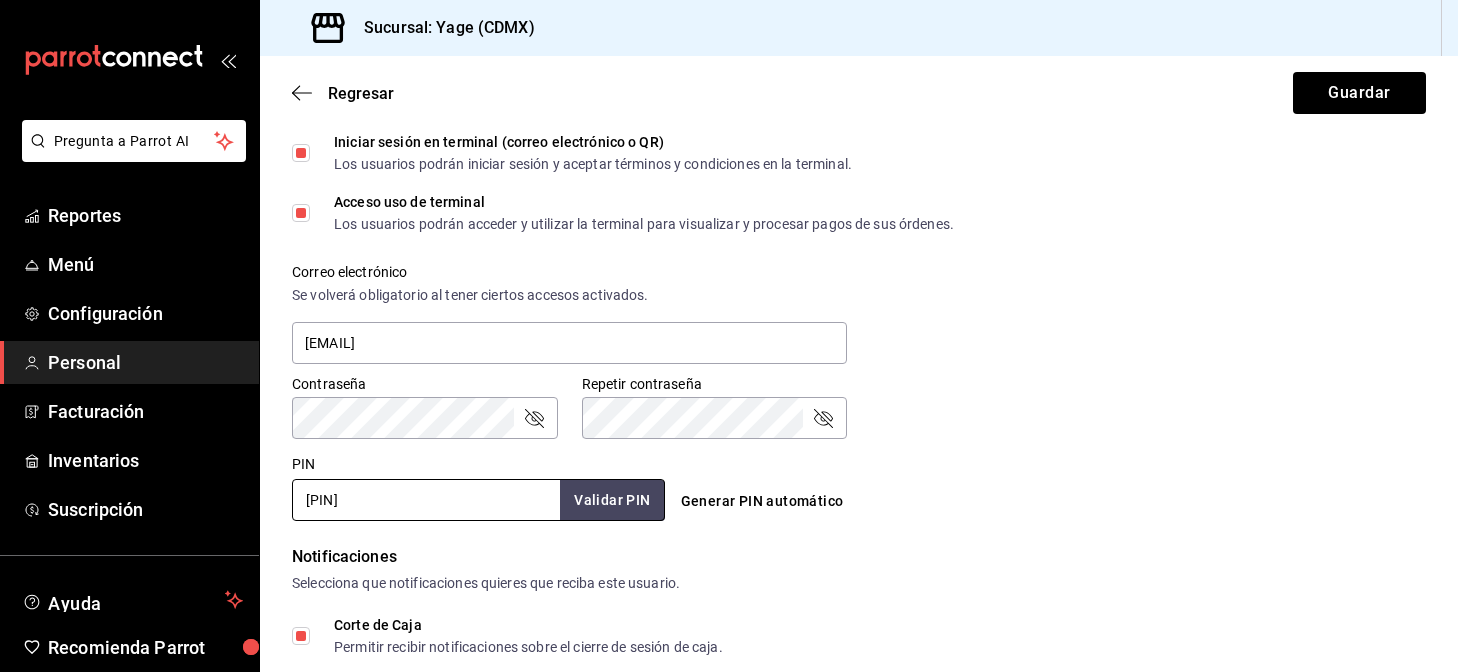 type on "7766" 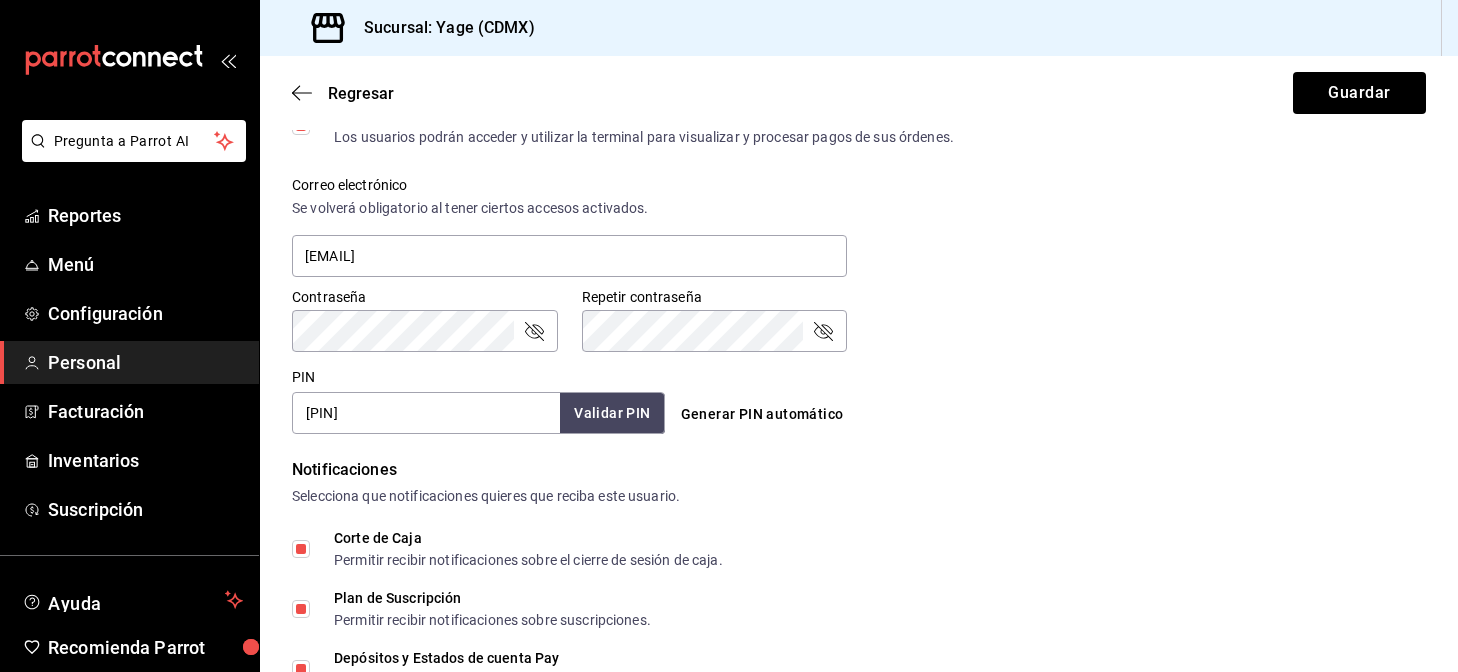 scroll, scrollTop: 704, scrollLeft: 0, axis: vertical 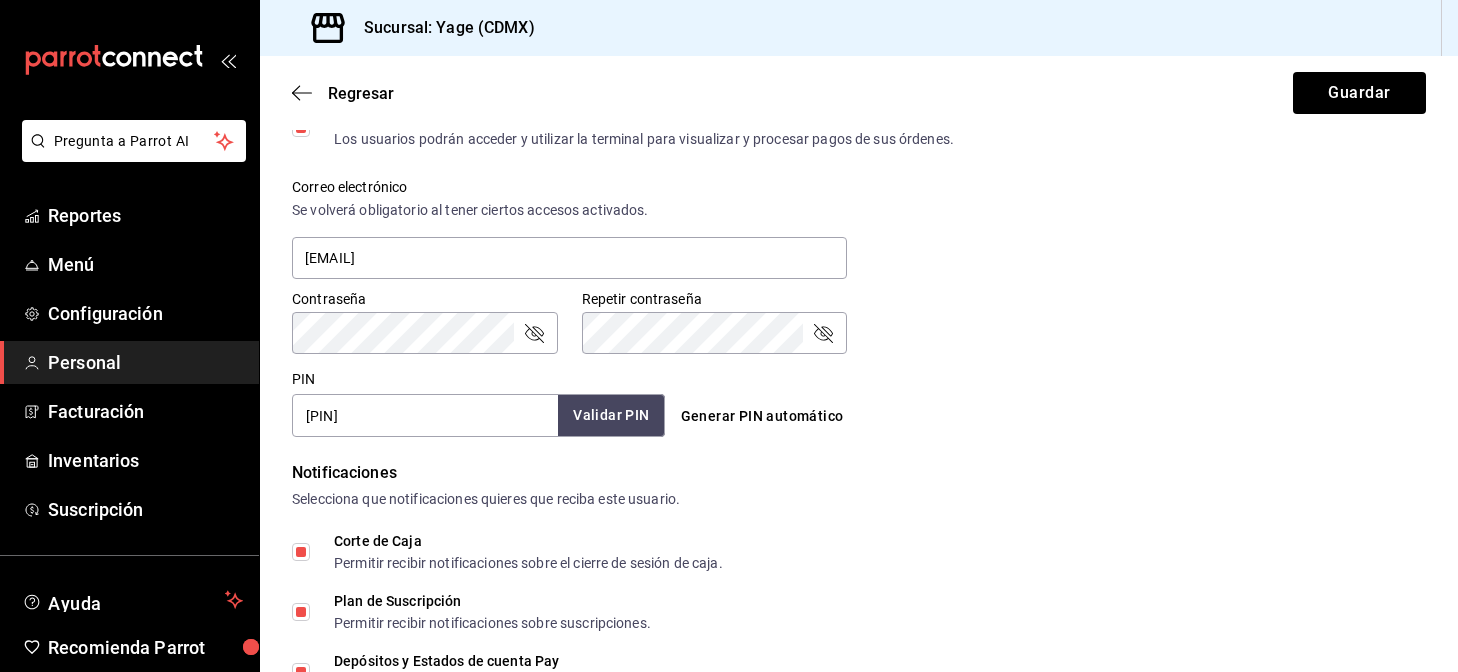 click on "Validar PIN" at bounding box center [611, 415] 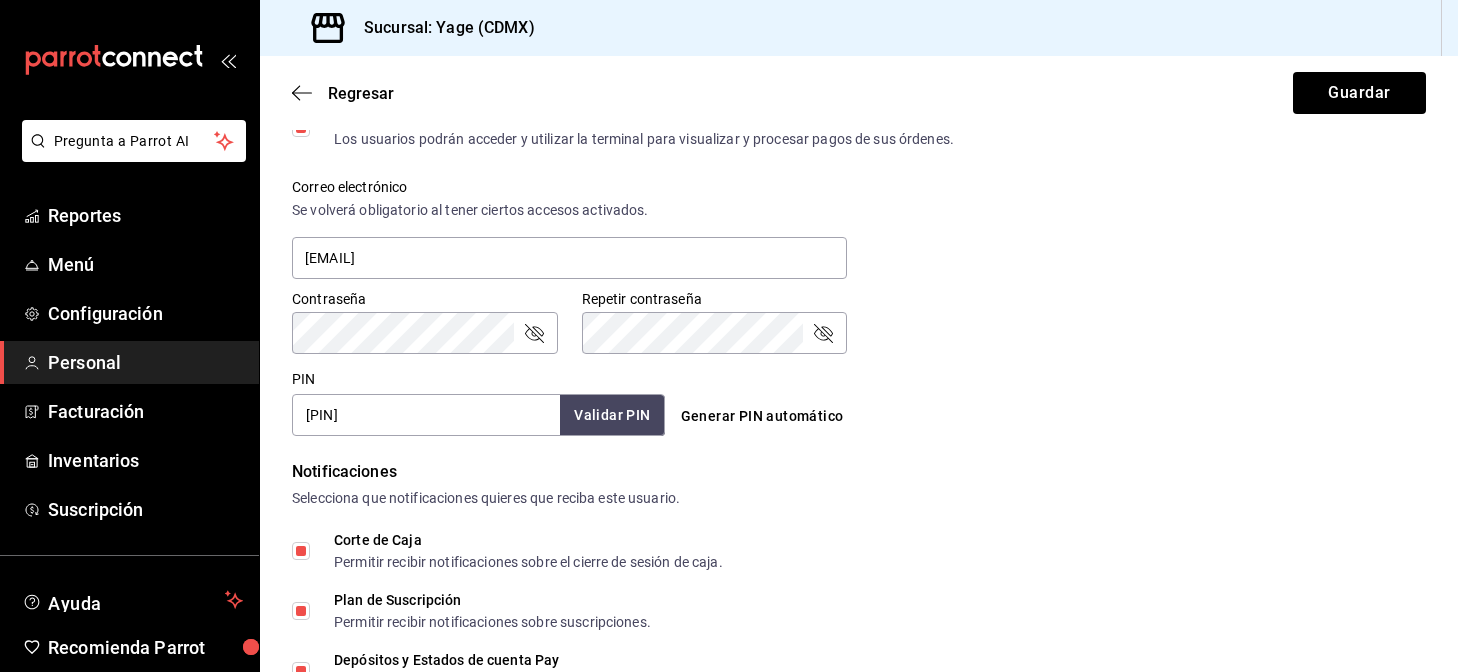 click on "Contraseña Contraseña Repetir contraseña Repetir contraseña" at bounding box center (847, 310) 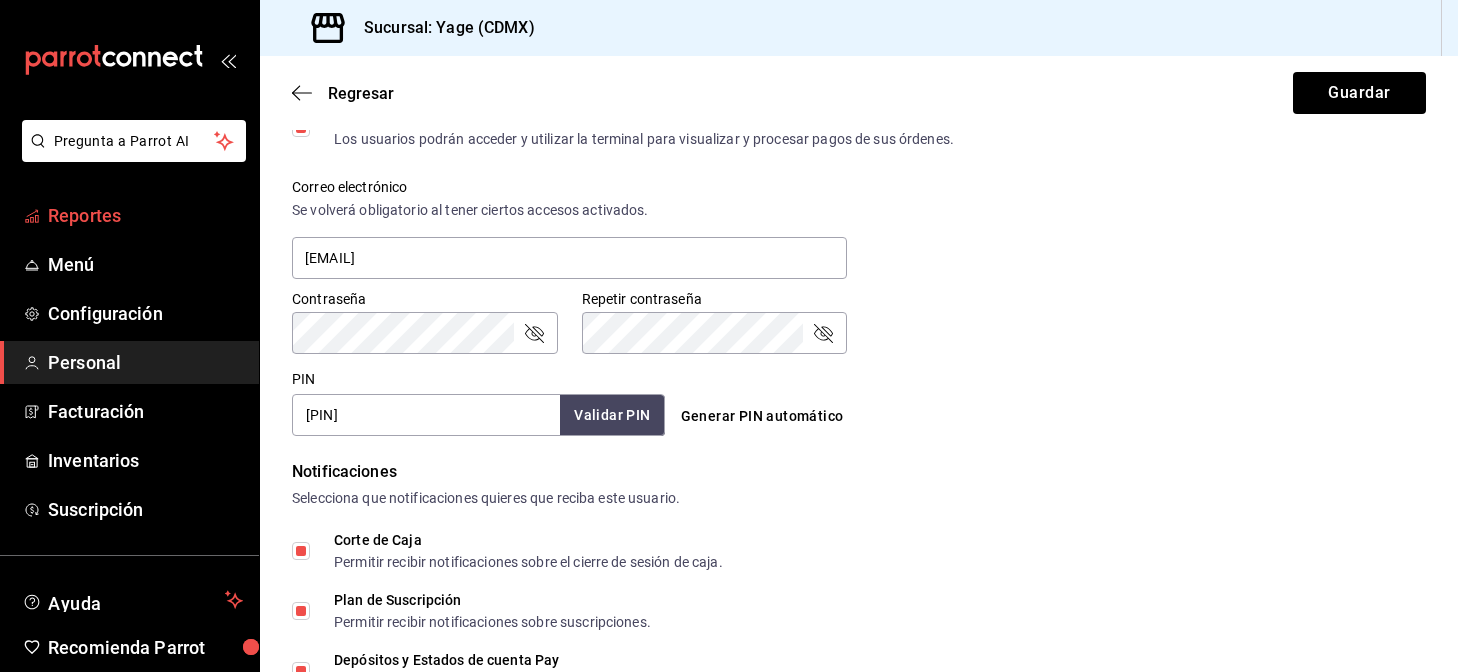 click on "Reportes" at bounding box center [145, 215] 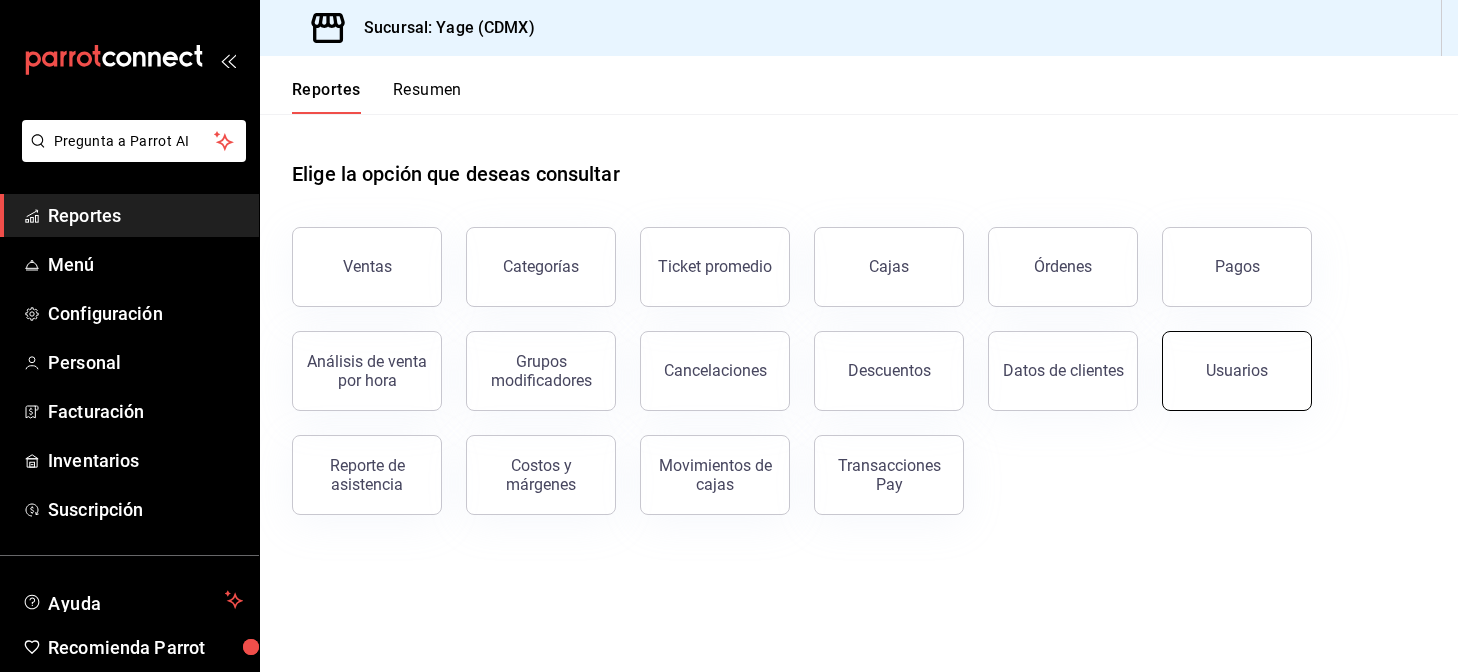 click on "Usuarios" at bounding box center (1237, 371) 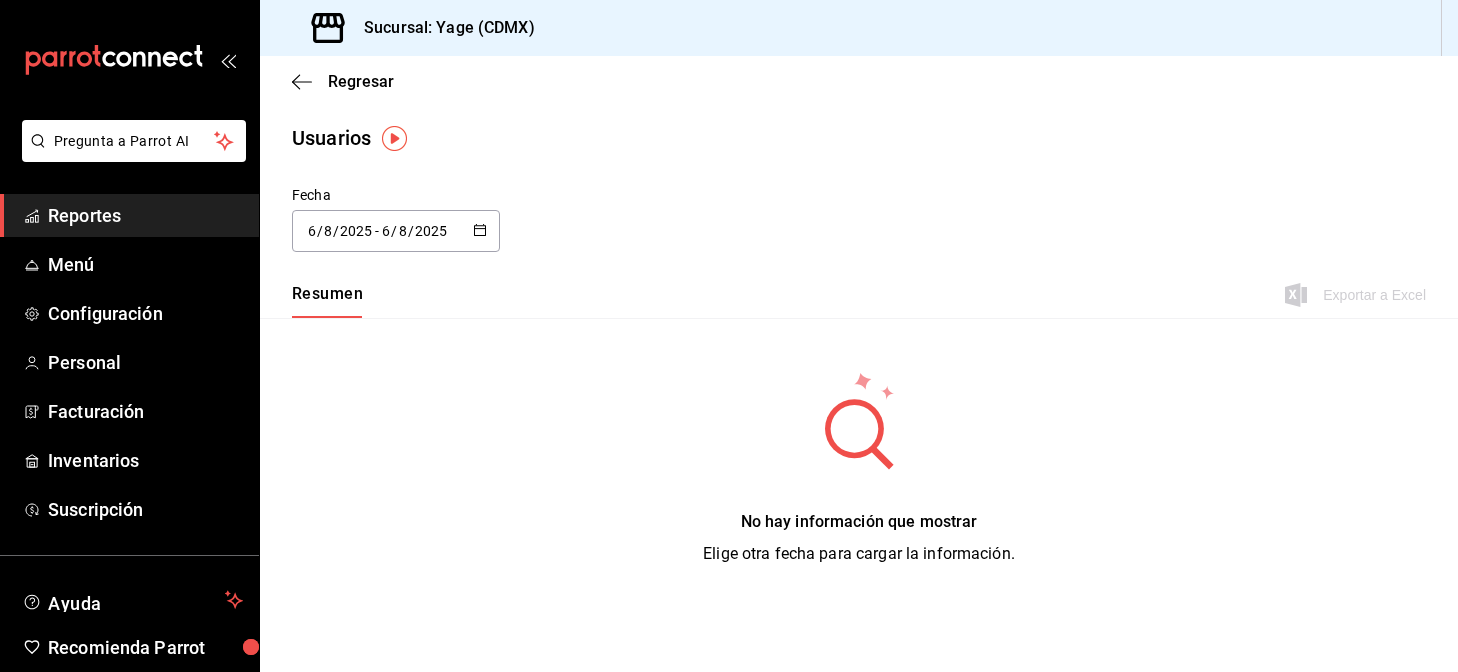 click on "Reportes" at bounding box center (145, 215) 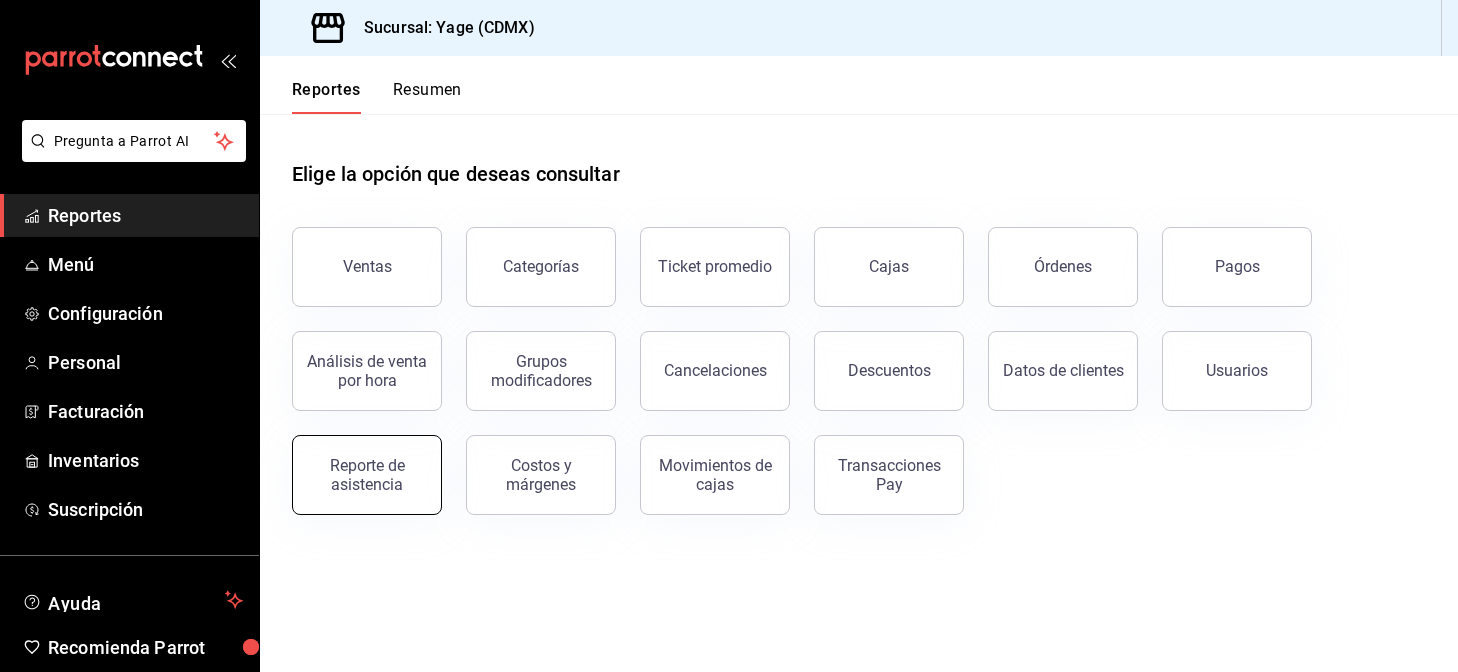 click on "Reporte de asistencia" at bounding box center [367, 475] 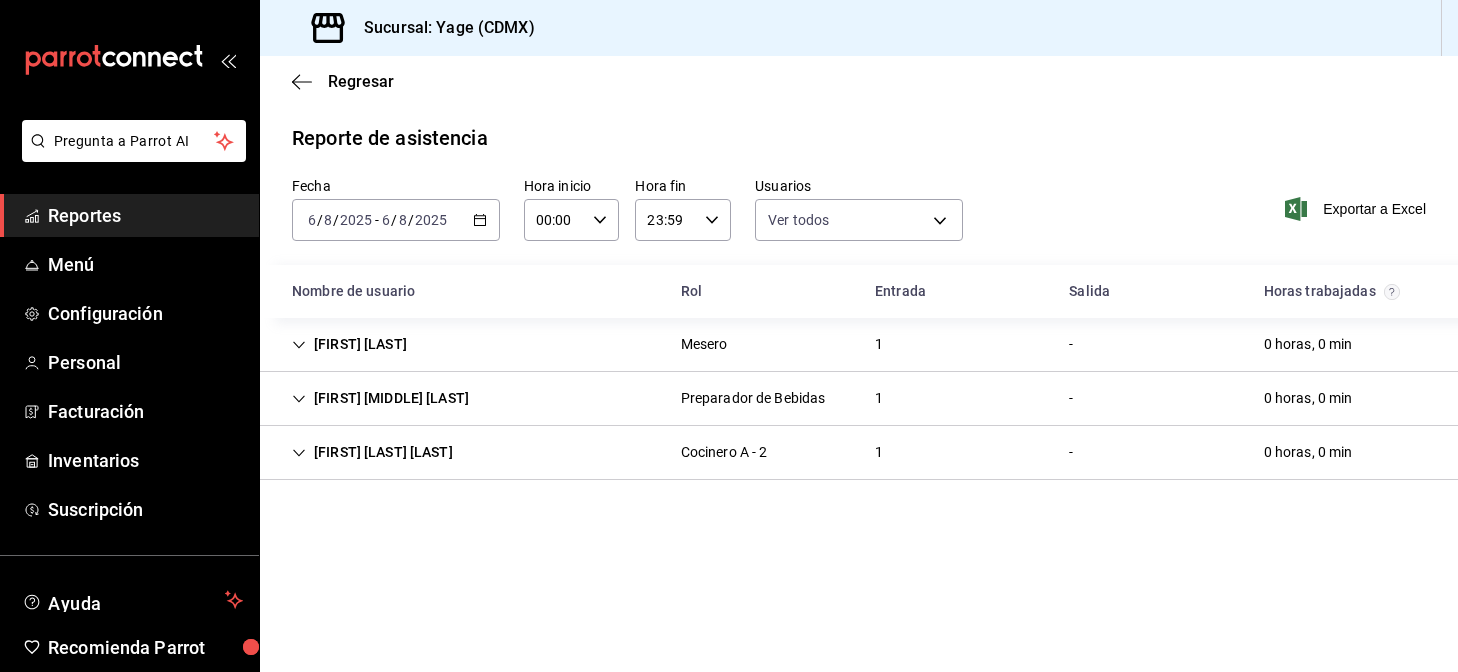 click on "[FIRST] [LAST] [LAST]" at bounding box center (380, 398) 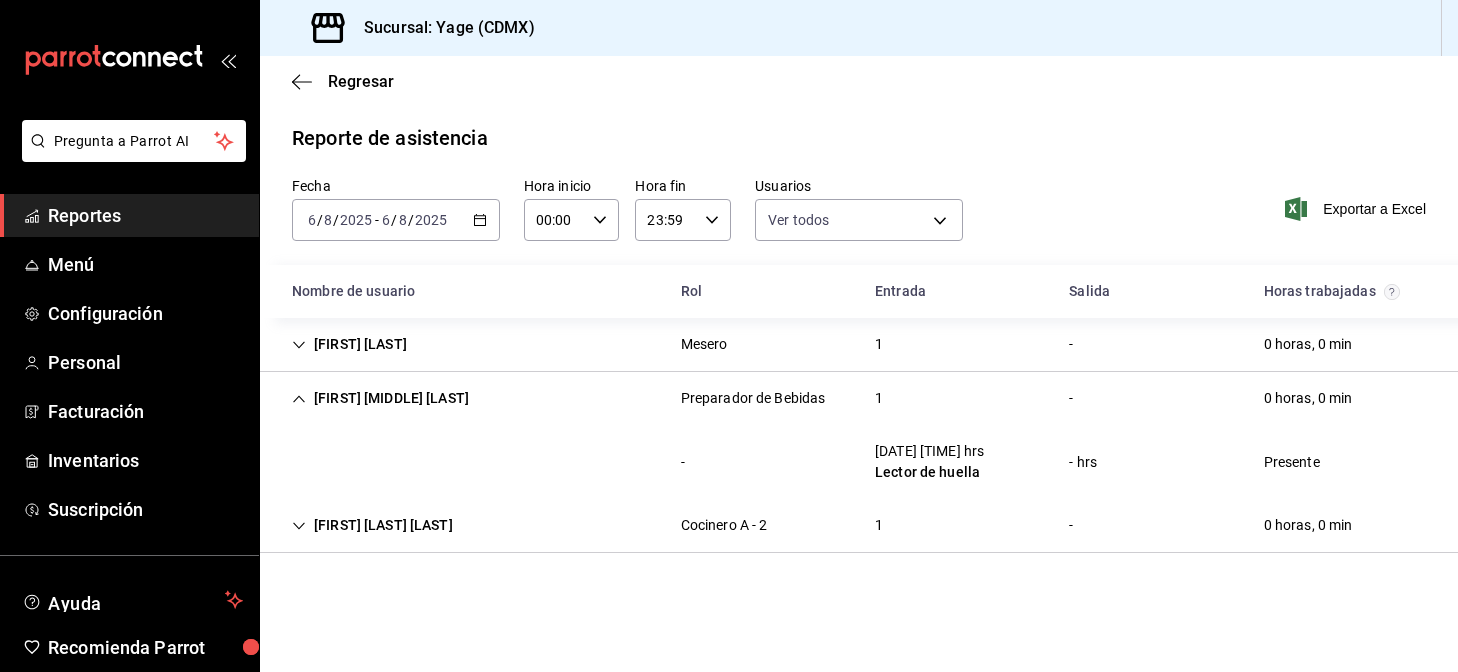 click on "[FIRST] [LAST]" at bounding box center [349, 344] 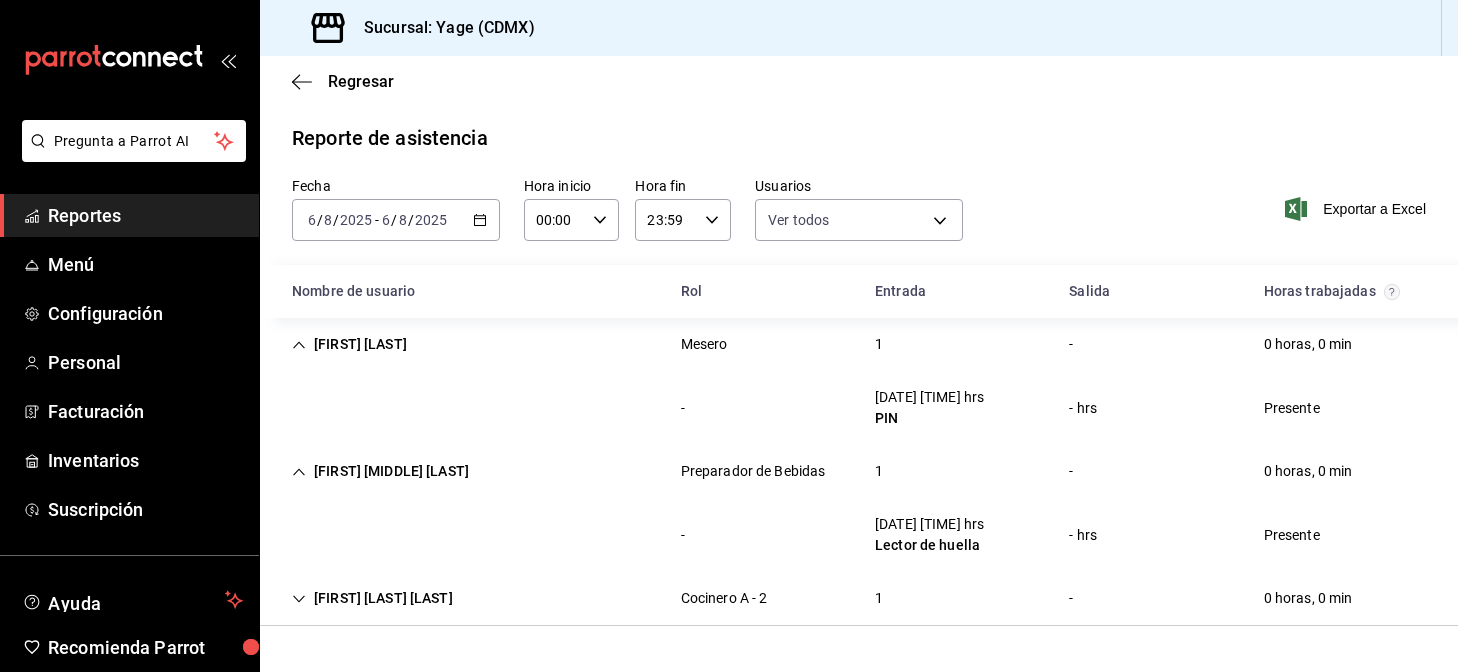 click on "[FIRST] [LAST] [LAST] Parada" at bounding box center (372, 598) 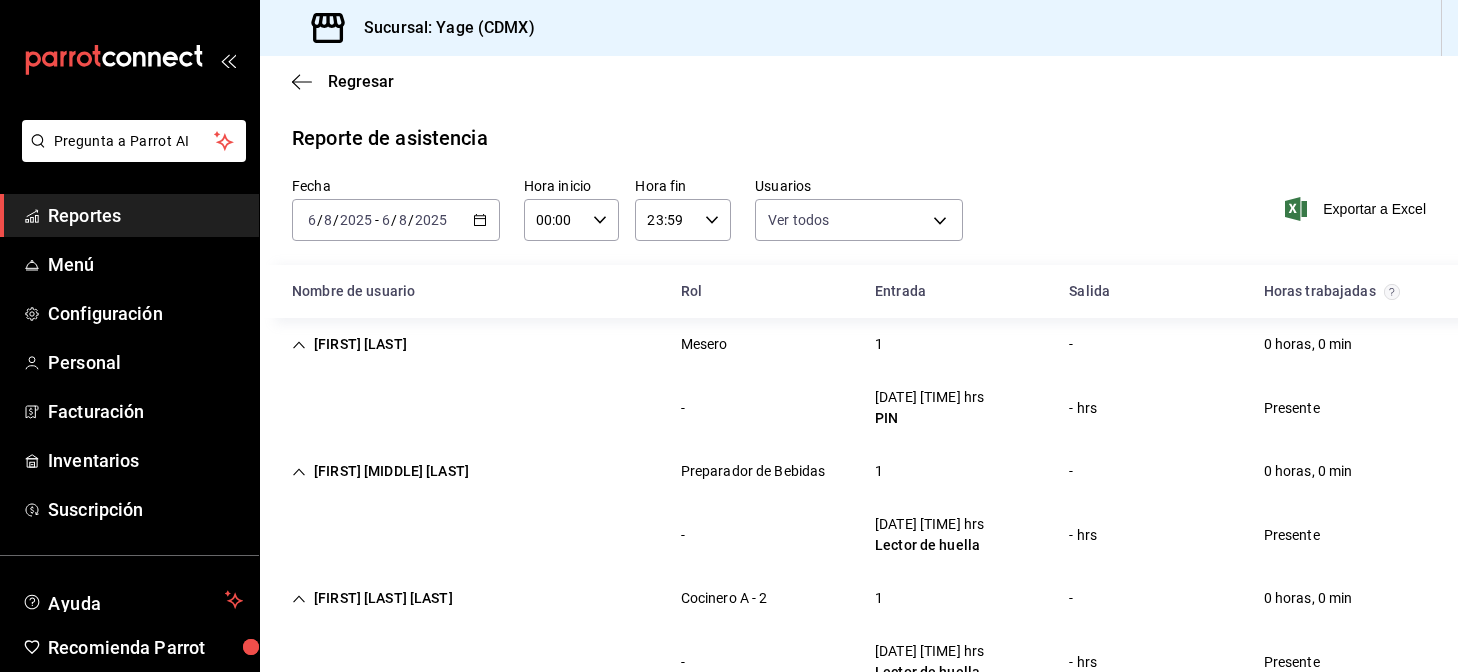 scroll, scrollTop: 59, scrollLeft: 0, axis: vertical 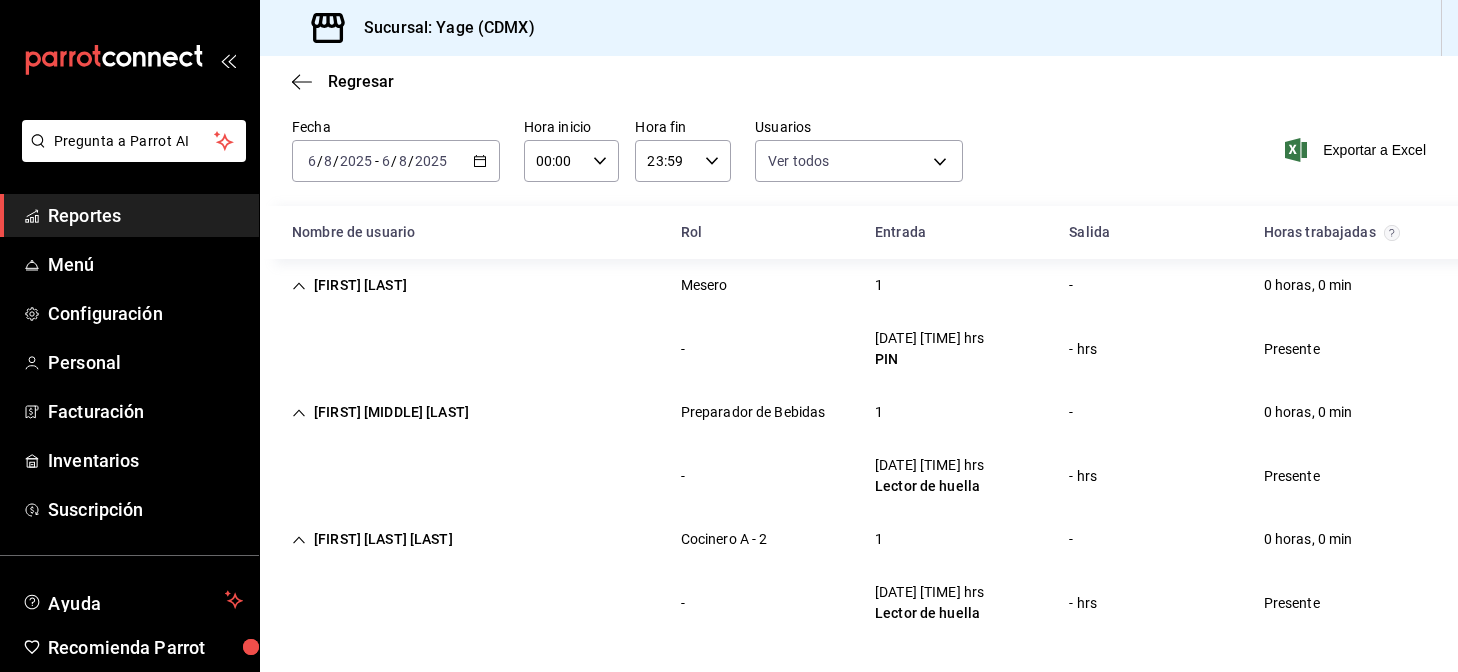 click on "Reportes" at bounding box center (145, 215) 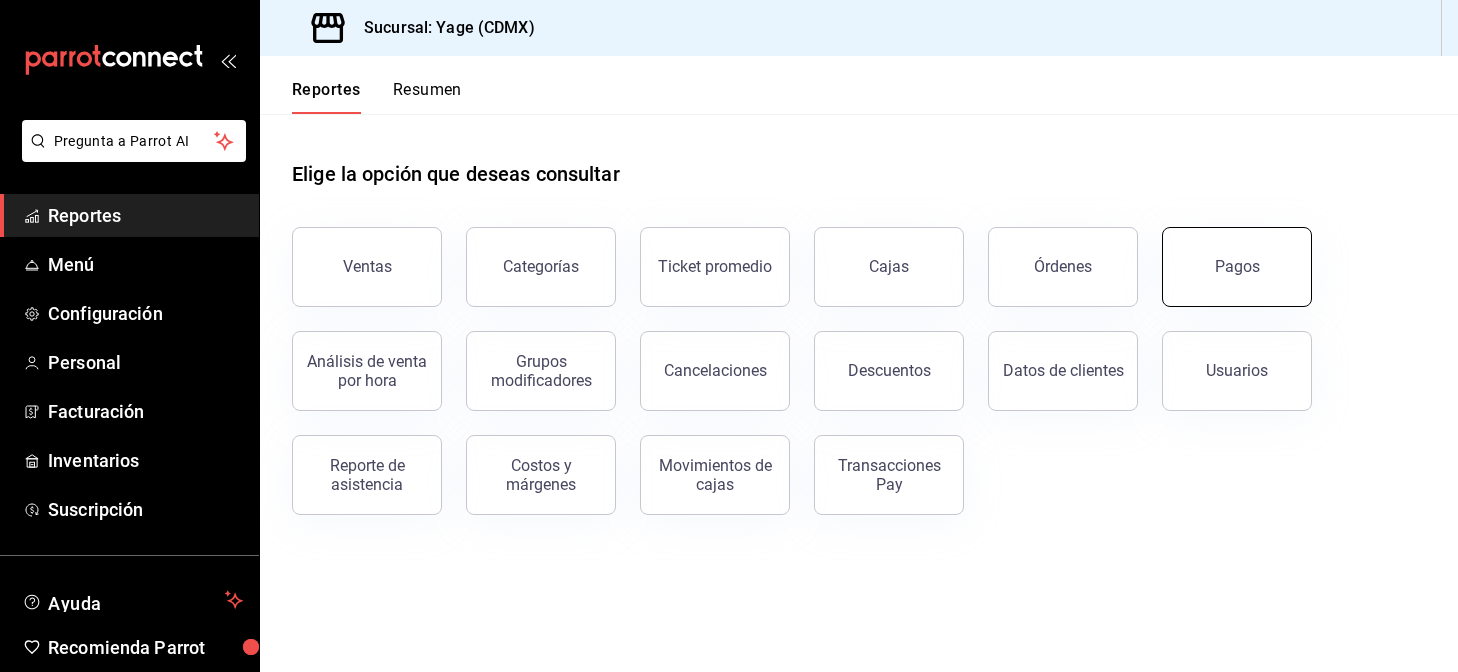 click on "Pagos" at bounding box center (1237, 267) 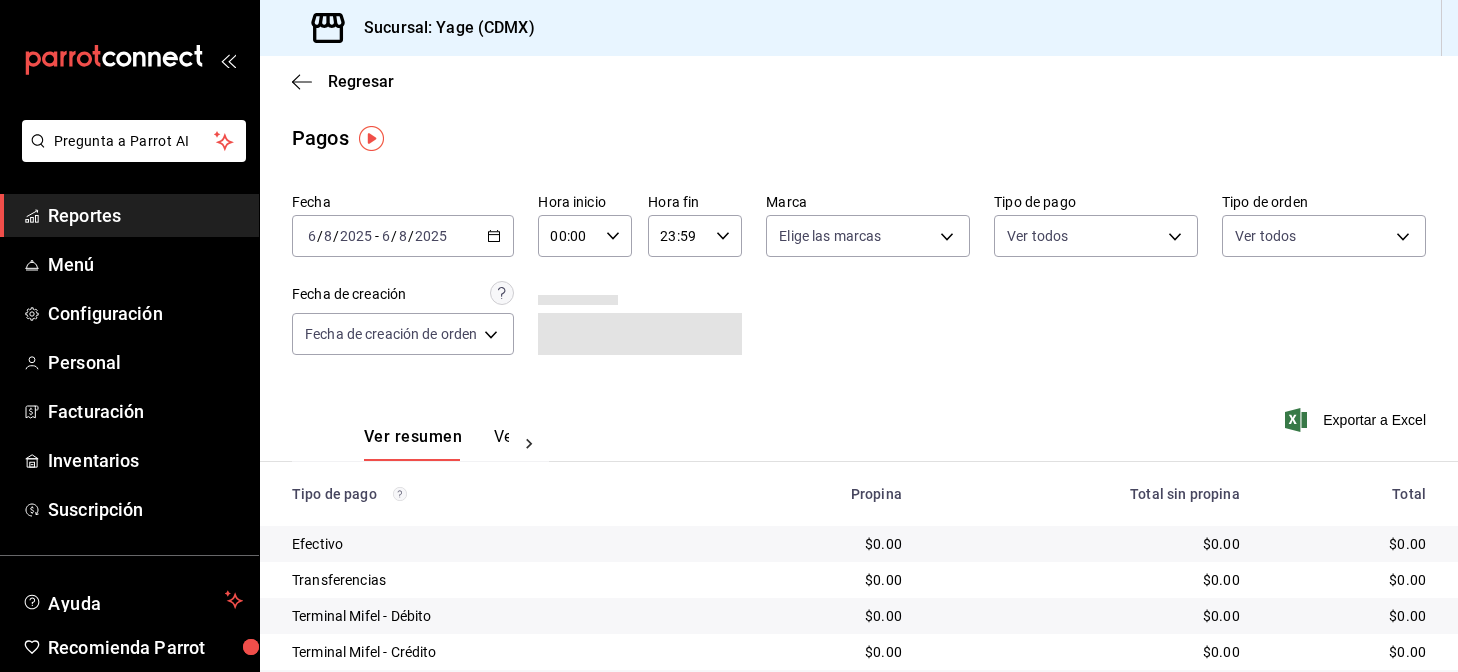 click on "Reportes" at bounding box center [145, 215] 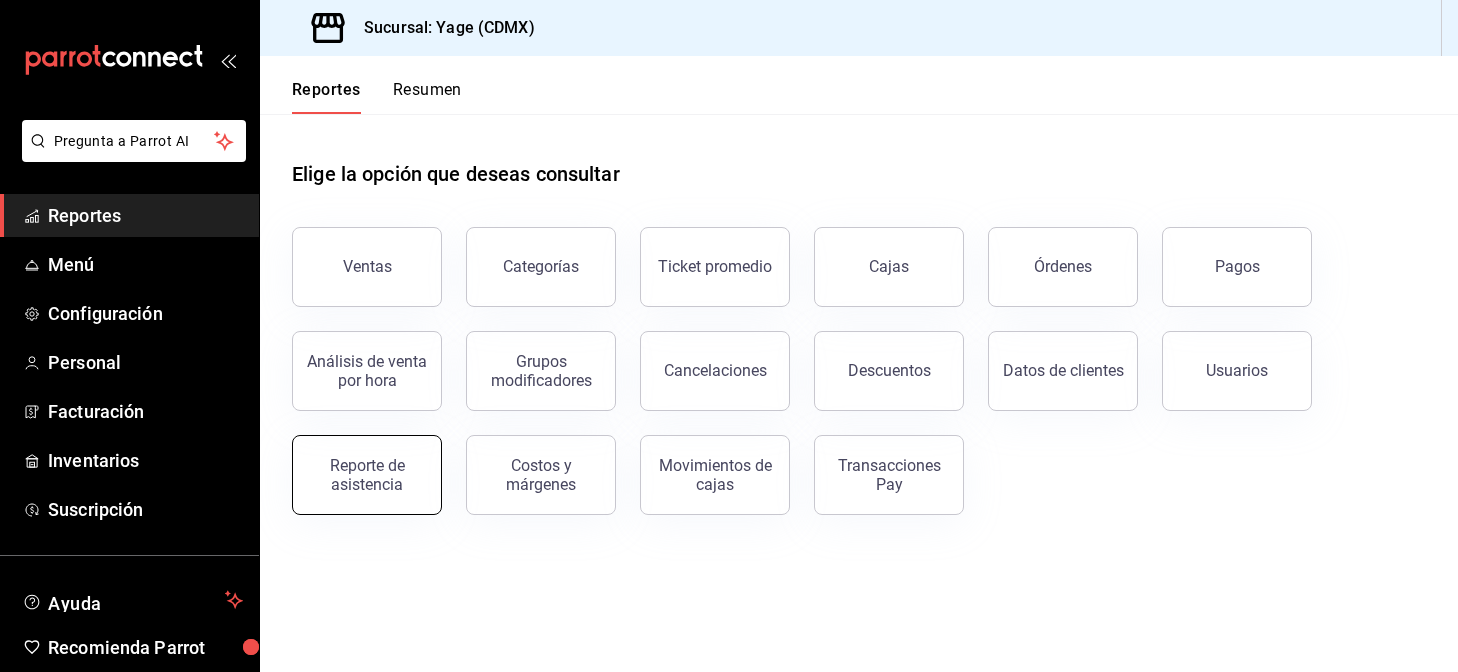 click on "Reporte de asistencia" at bounding box center (367, 475) 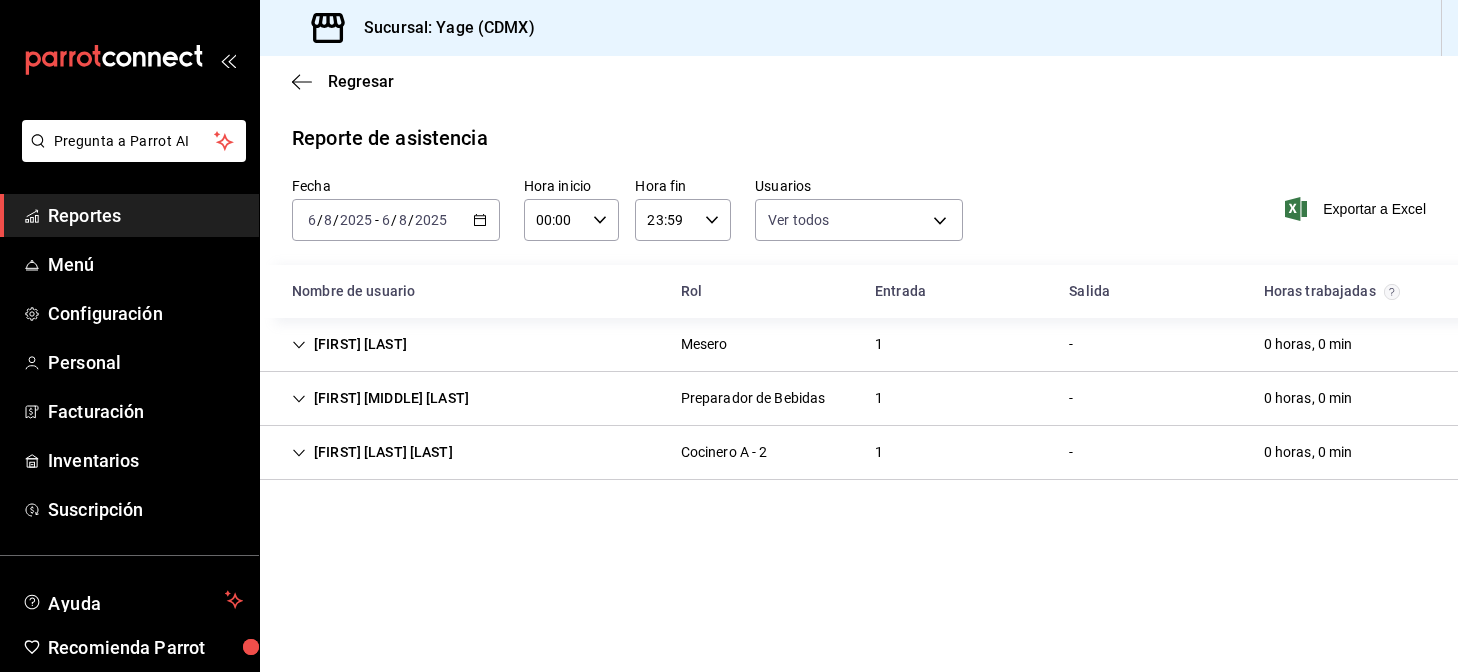 click on "[FIRST] [LAST] [LAST]" at bounding box center [380, 398] 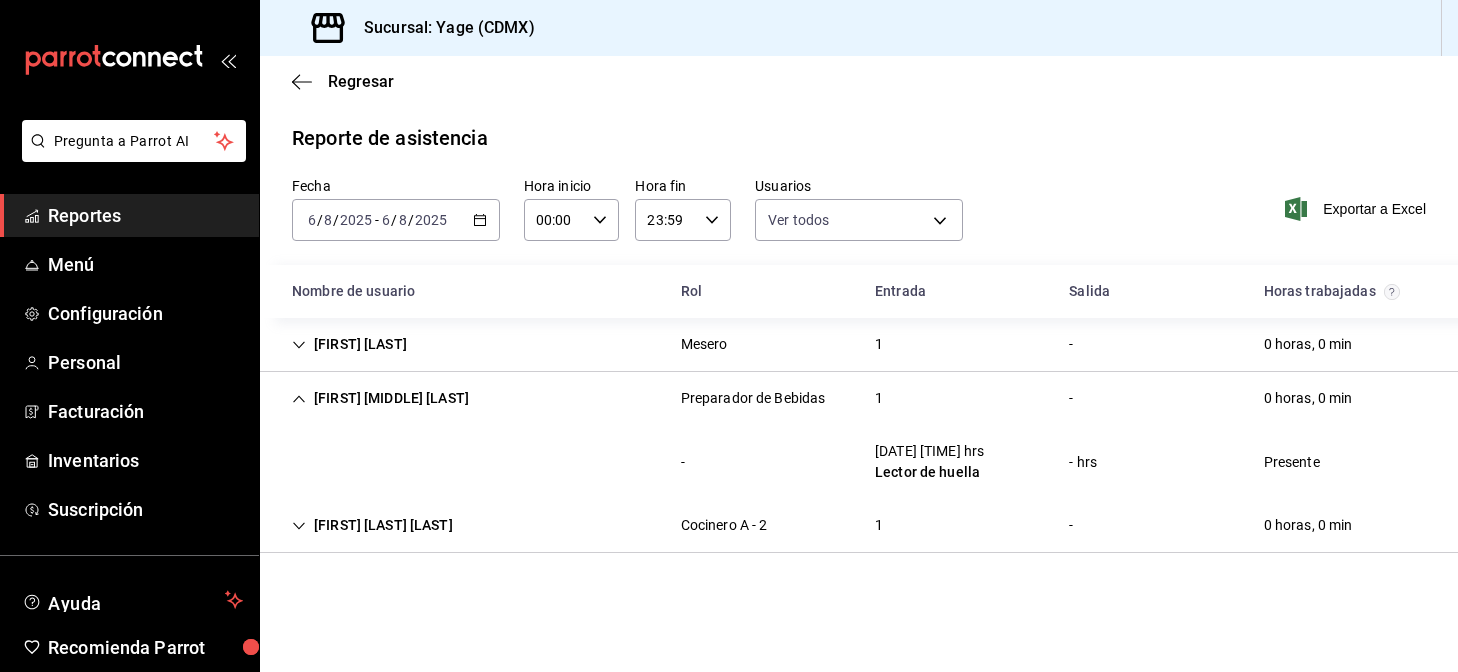click on "[FIRST] [LAST] [LAST] Parada" at bounding box center [372, 525] 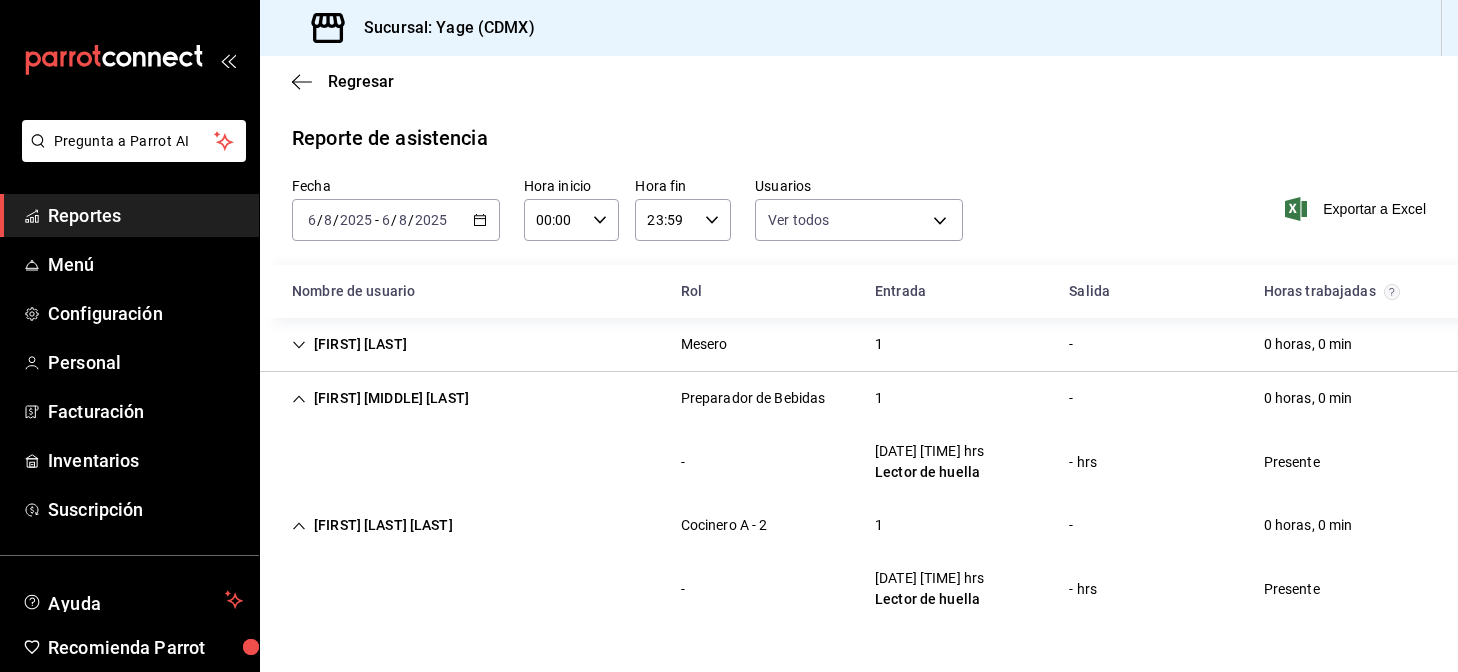 click on "Reportes" at bounding box center [129, 215] 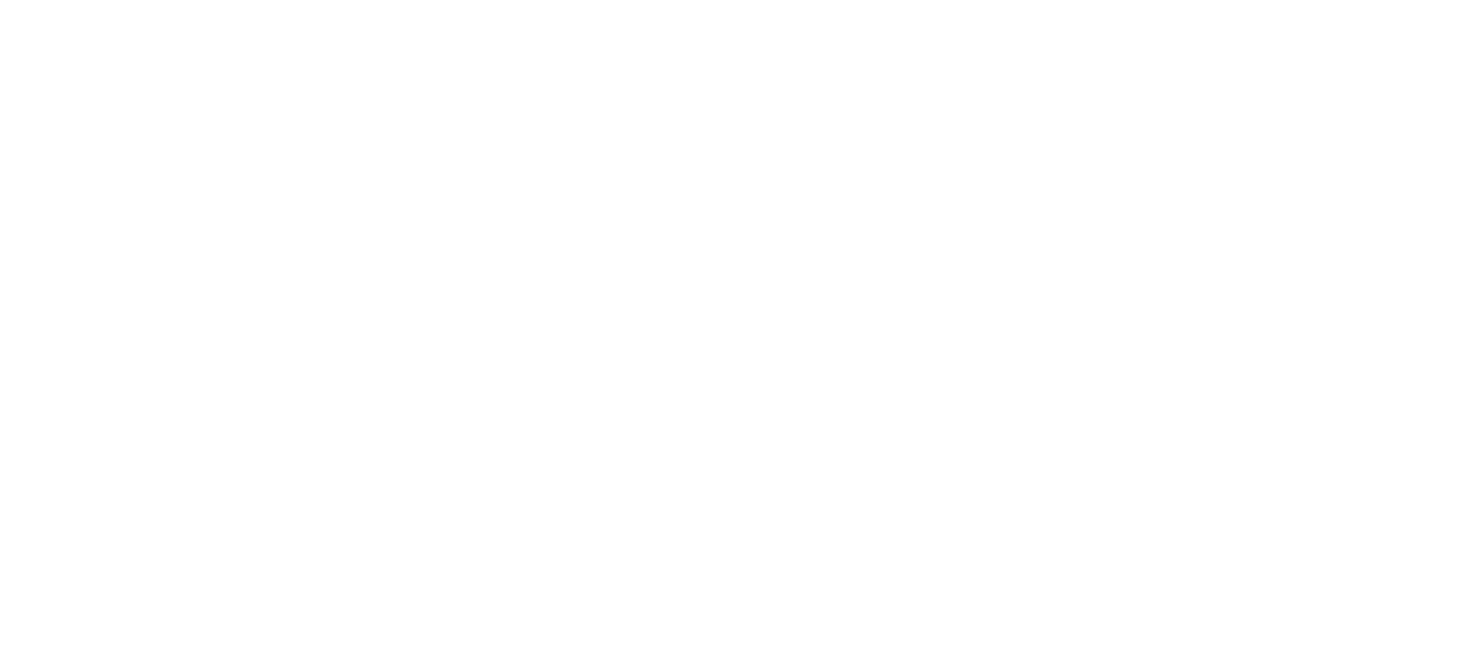 scroll, scrollTop: 0, scrollLeft: 0, axis: both 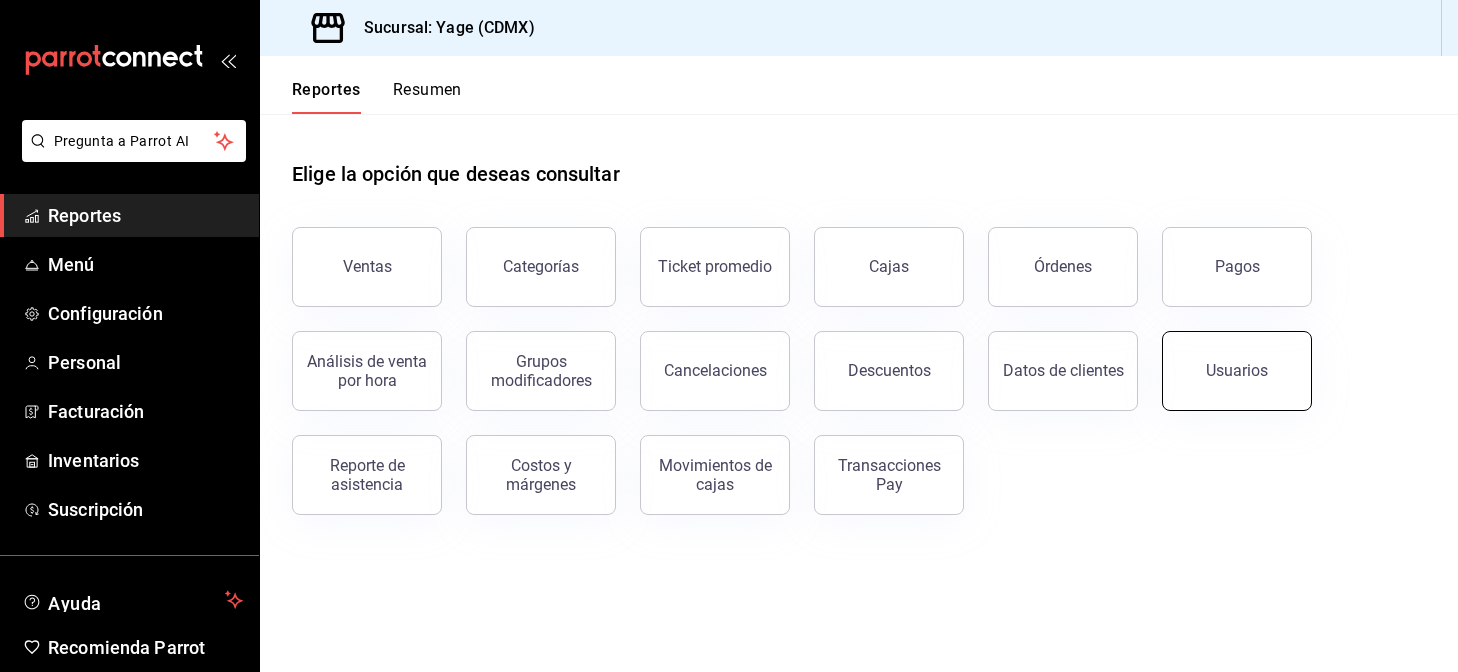 click on "Usuarios" at bounding box center [1237, 371] 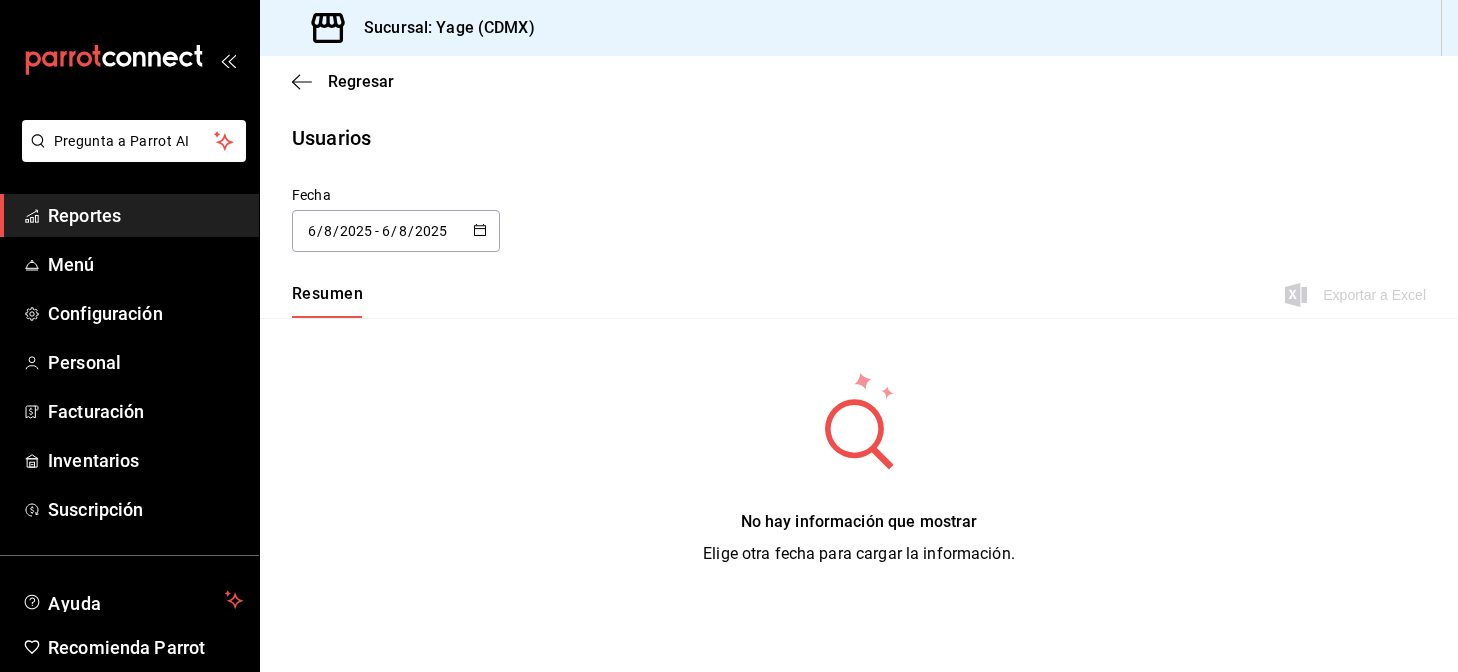 click on "Reportes" at bounding box center [145, 215] 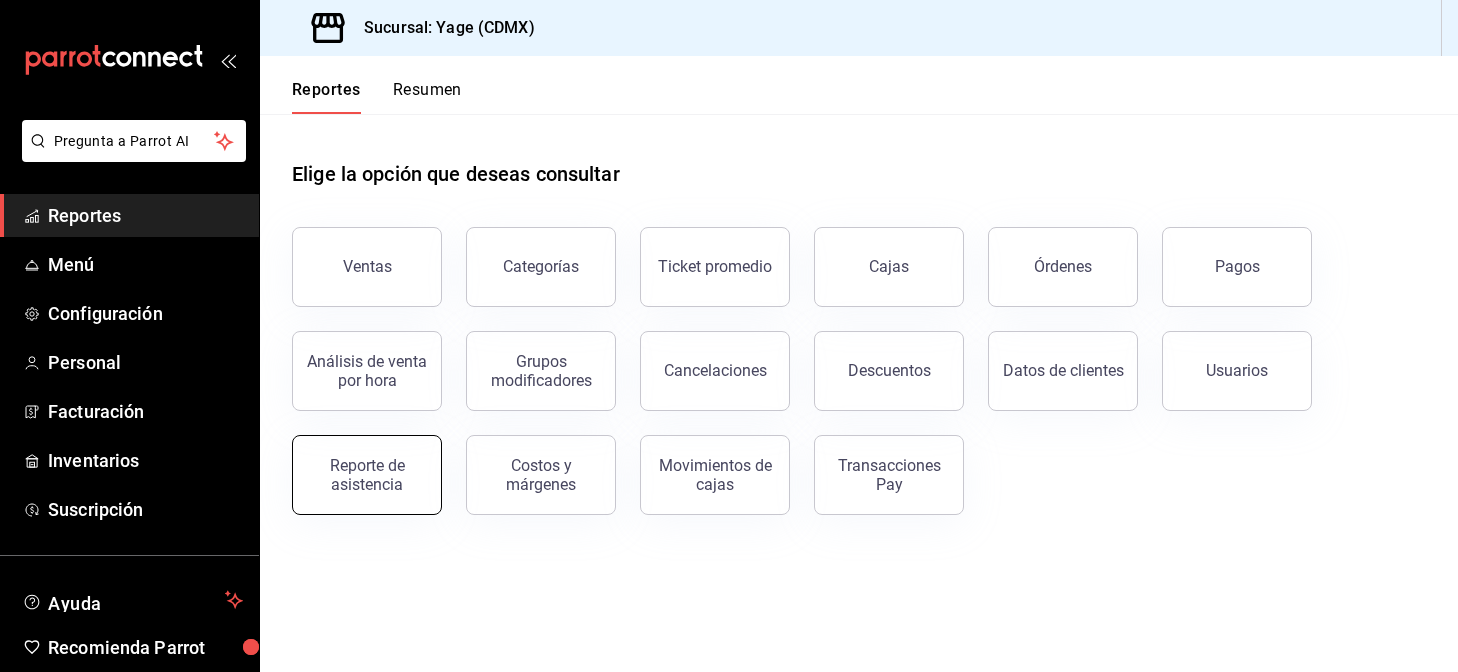 click on "Reporte de asistencia" at bounding box center (367, 475) 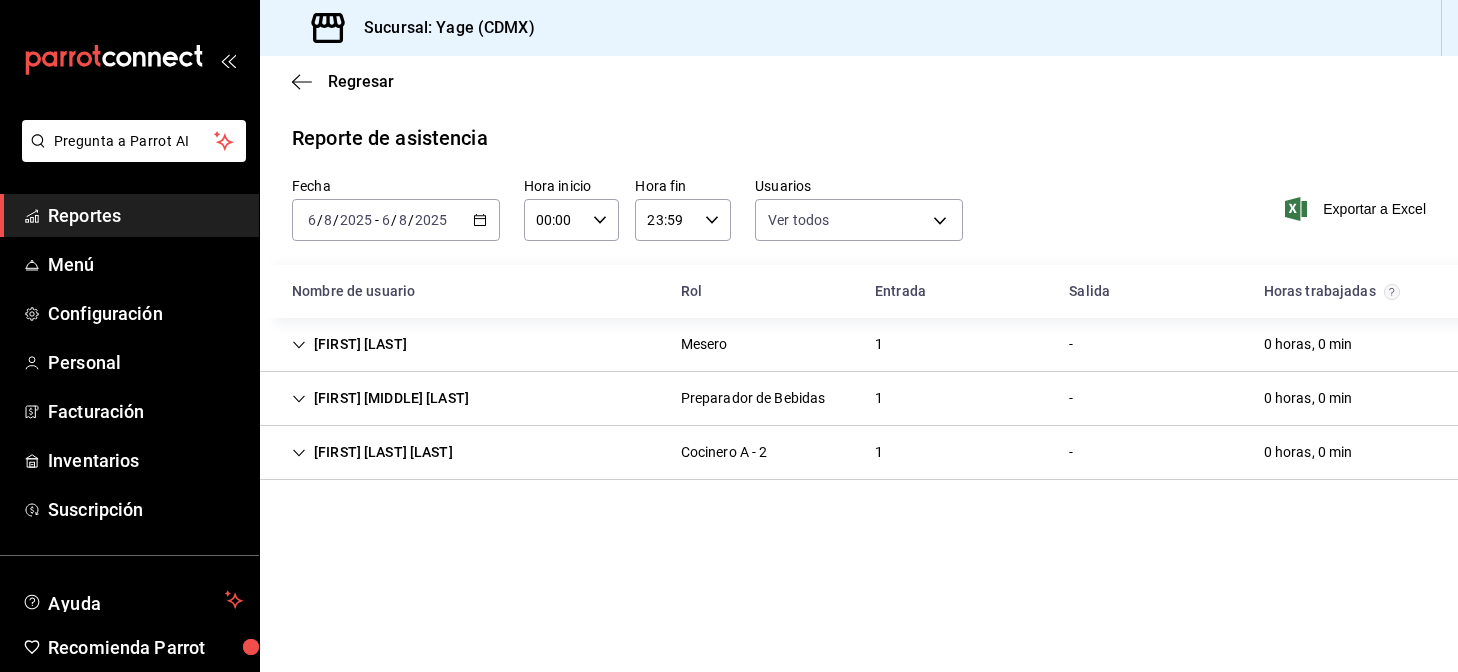 click on "Reportes" at bounding box center (145, 215) 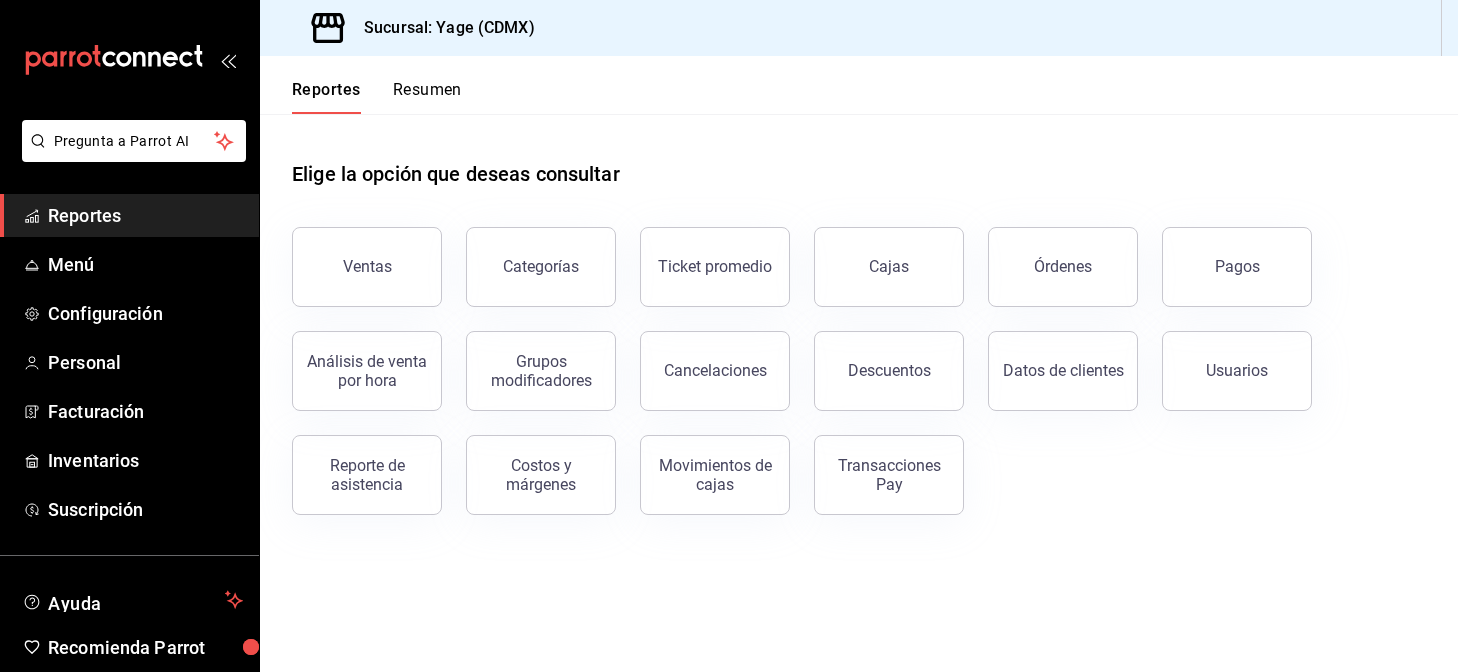 click on "Elige la opción que deseas consultar Ventas Categorías Ticket promedio Cajas Órdenes Pagos Análisis de venta por hora Grupos modificadores Cancelaciones Descuentos Datos de clientes Usuarios Reporte de asistencia Costos y márgenes Movimientos de cajas Transacciones Pay" at bounding box center [859, 393] 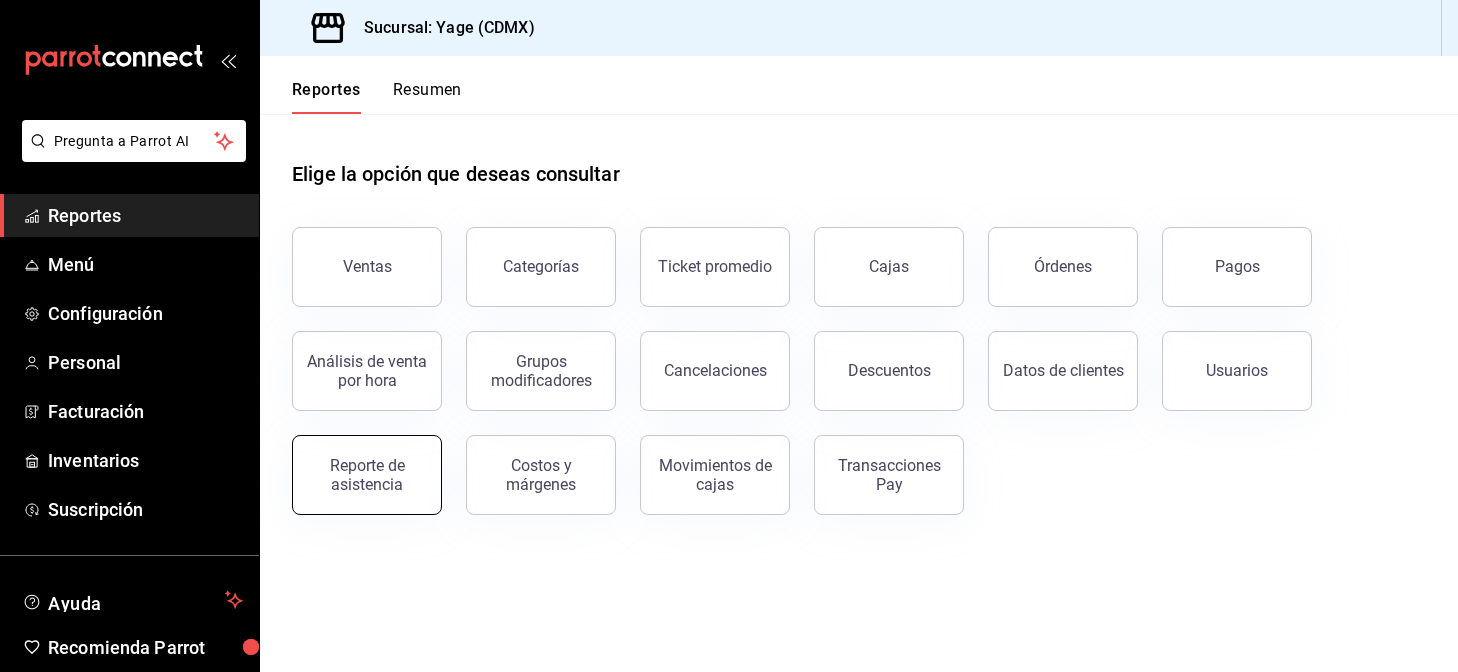 click on "Reporte de asistencia" at bounding box center [367, 475] 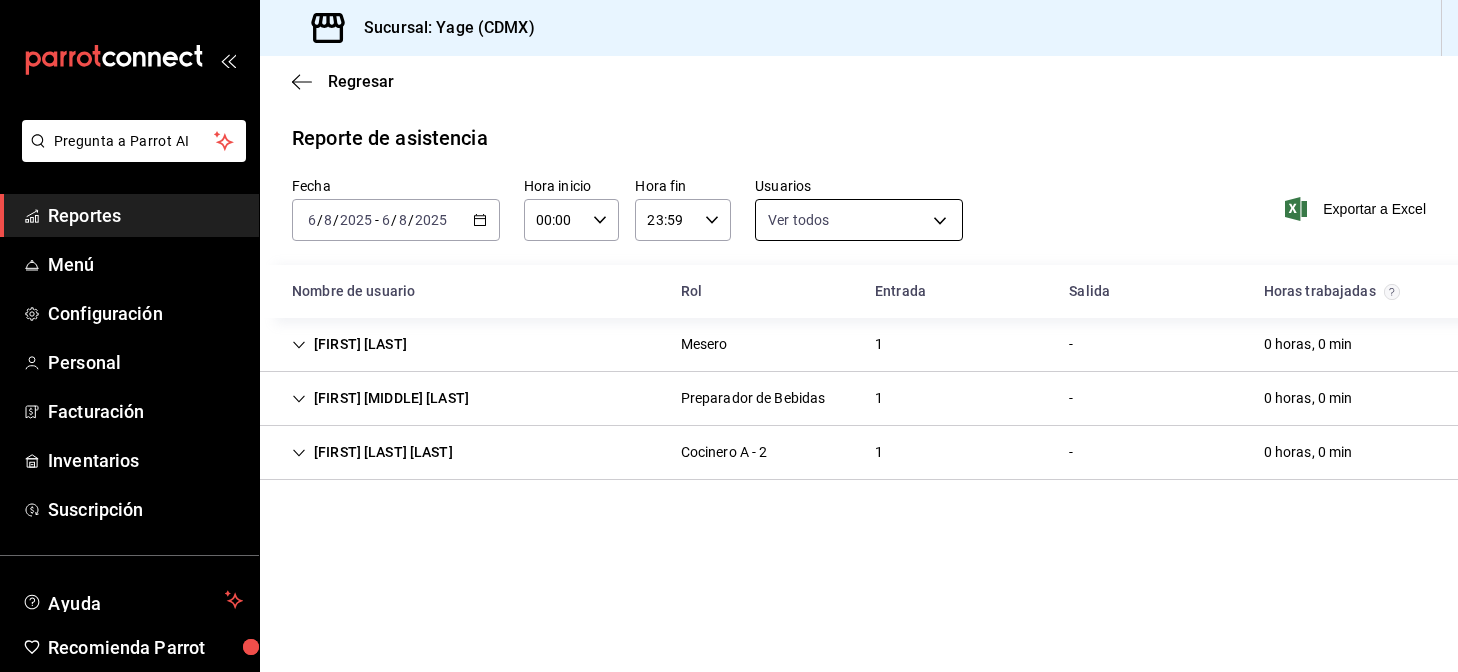 click on "Pregunta a Parrot AI Reportes   Menú   Configuración   Personal   Facturación   Inventarios   Suscripción   Ayuda Recomienda Parrot   Miriam Cardenas   Sugerir nueva función   Sucursal: Yage (CDMX) Regresar Reporte de asistencia Fecha 2025-08-06 6 / 8 / 2025 - 2025-08-06 6 / 8 / 2025 Hora inicio 00:00 Hora inicio Hora fin 23:59 Hora fin Usuarios Ver todos Exportar a Excel Nombre de usuario Rol Entrada Salida Horas trabajadas   Fabian Falcon Mesero 1 - 0 horas, 0 min Gustavo Daniel Ortiz Pompa Preparador de Bebidas 1 - 0 horas, 0 min Litzajaya Lee Falcón Parada Cocinero A - 2 1 - 0 horas, 0 min Pregunta a Parrot AI Reportes   Menú   Configuración   Personal   Facturación   Inventarios   Suscripción   Ayuda Recomienda Parrot   Miriam Cardenas   Sugerir nueva función   GANA 1 MES GRATIS EN TU SUSCRIPCIÓN AQUÍ Visitar centro de ayuda (81) 2046 6363 soporte@parrotsoftware.io Visitar centro de ayuda (81) 2046 6363 soporte@parrotsoftware.io" at bounding box center (729, 336) 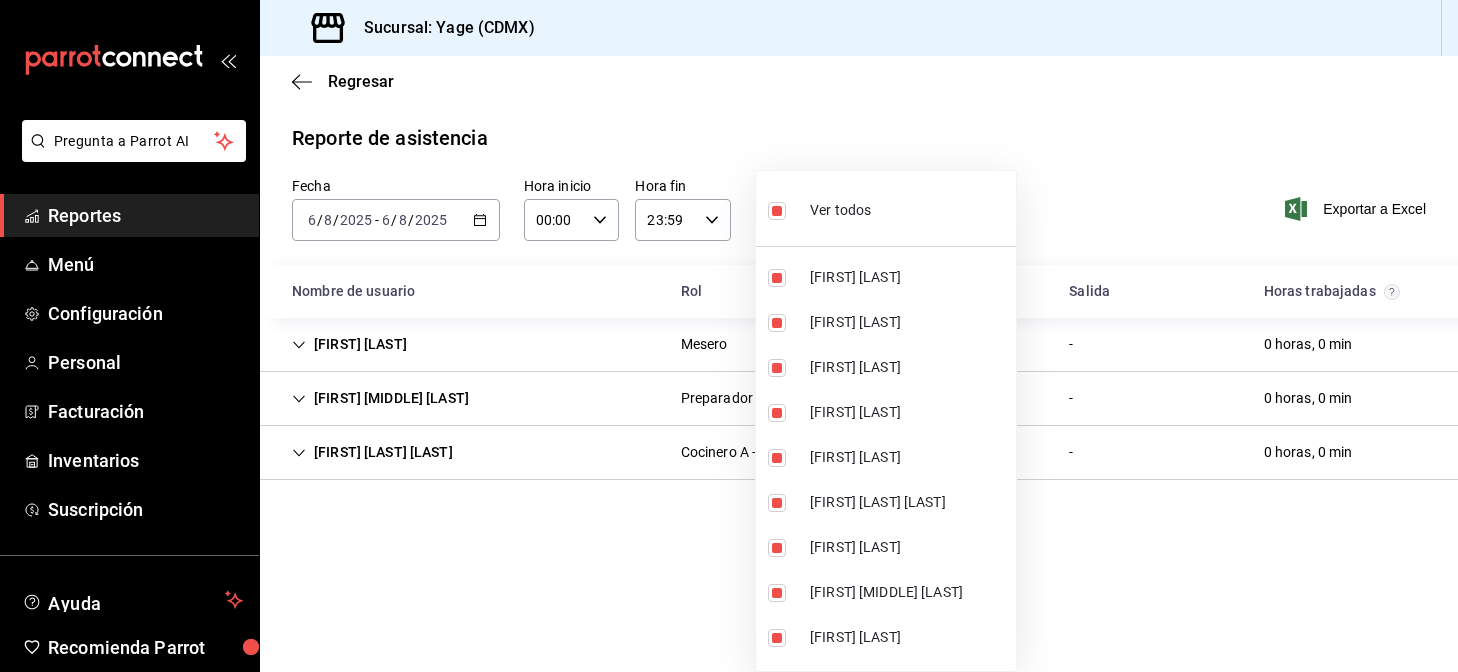click on "Ver todos" at bounding box center (886, 208) 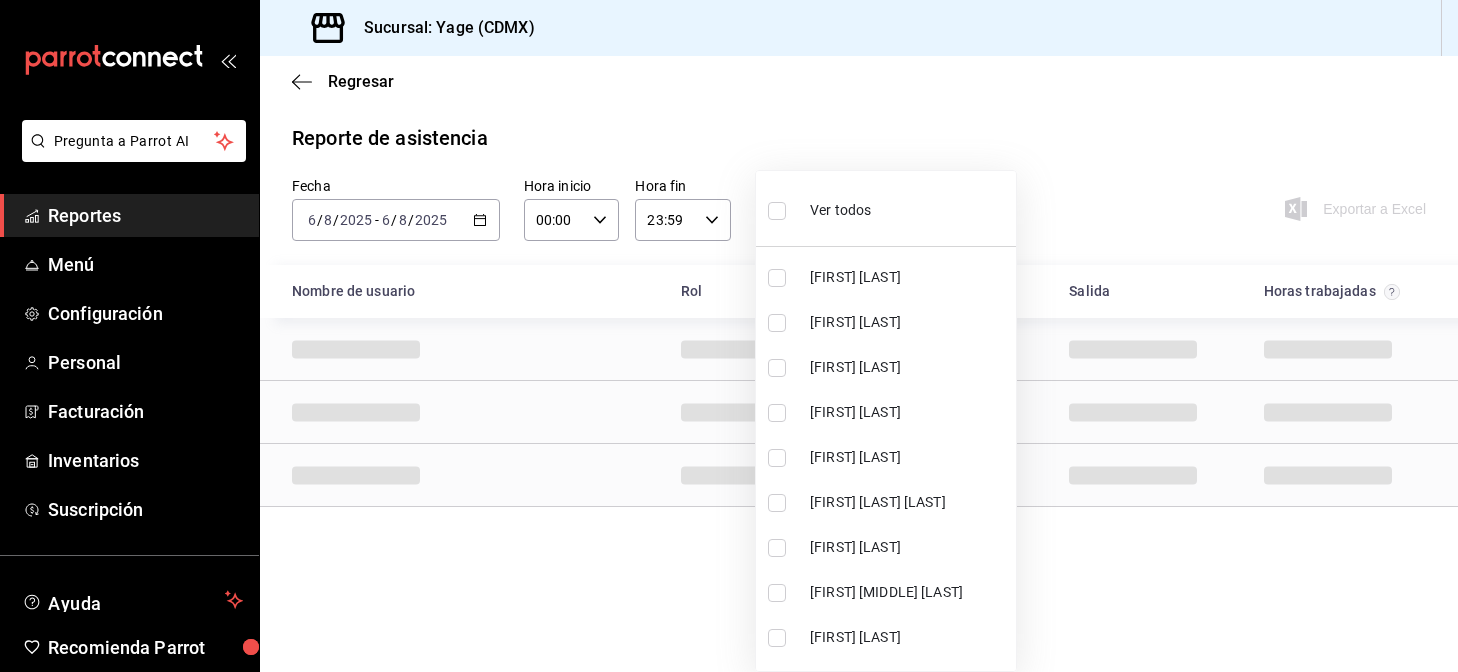 click on "Ver todos" at bounding box center [886, 208] 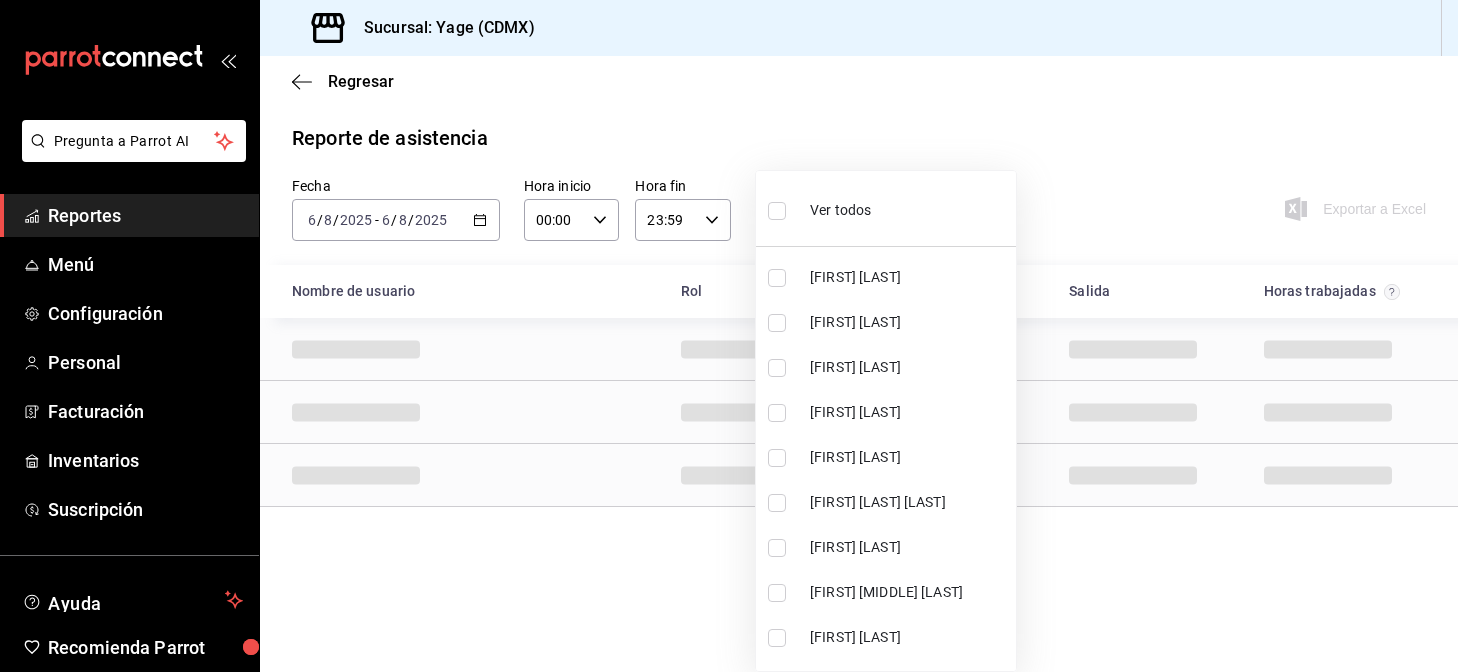 type on "d7b1228a-08fb-460c-b466-8e9f12804383,11f389f7-ef69-4dab-bd7e-eac887a80b8d,85816caf-0131-4263-acf0-93aca14555f7,e206411a-b0db-4119-900c-3c89568c5290,ff135c6d-dc66-427a-9386-adcb321ddca5,1f22d31a-c972-4f41-9aac-e42977a66503,072d8a40-424f-4add-b37f-db9c44300125,70d906e0-ae0f-43ed-afc2-ab8c2788e522,3396b6c4-7128-4a0f-896d-29c8301ec74d,55cd5187-8792-4e15-8fb1-72250ac94801,f09e6c5e-5fa3-4ffa-a587-dddaaa81b736,d18189a2-c186-4eb0-959d-8f44f0188a9a,d1dd444e-0d05-4602-af2d-7a665aaa1e28,fbd39118-a158-4ad0-8da2-bc7323481338,108a2a00-487b-4b5a-b750-dbcda081e323,5fd0c5e2-32a9-4a87-99a4-2018c8aa46cd,2c0c31ae-10b4-42f2-9f6a-ef7733565863,1aadde8b-9a4f-4710-8bd3-a6d5c6b19661,7f44ec76-21e5-49fd-9d5b-882f9c7f80f1,6020aa21-09ca-47f0-b489-4368112ea812,61b59c28-aa0f-4416-9c8a-c4983014abca,3d3be7da-a289-4c93-a4b7-749f894c9867,81212980-471e-489f-98e4-e54fcac1214b,b2509b3e-2632-45e7-9313-f1f49de20adb,e2882602-57b2-411d-86b3-094dfd68274c" 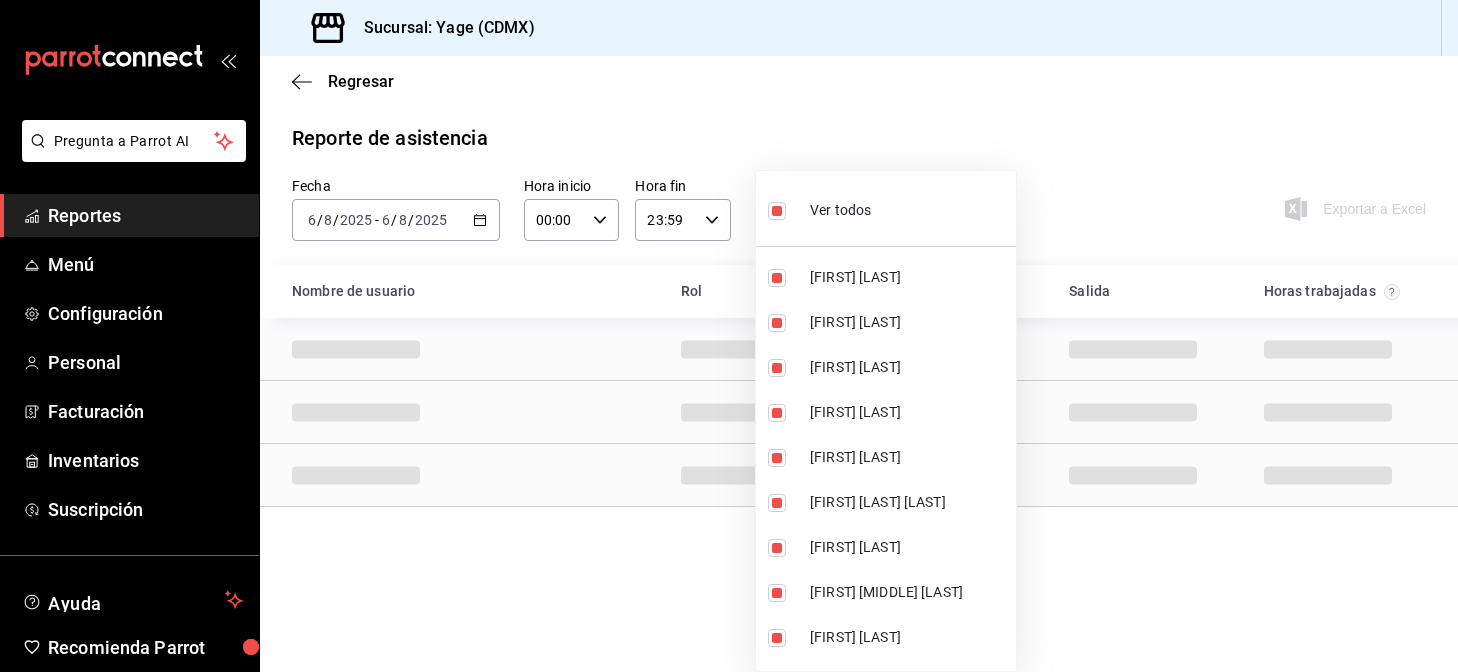 click at bounding box center [729, 336] 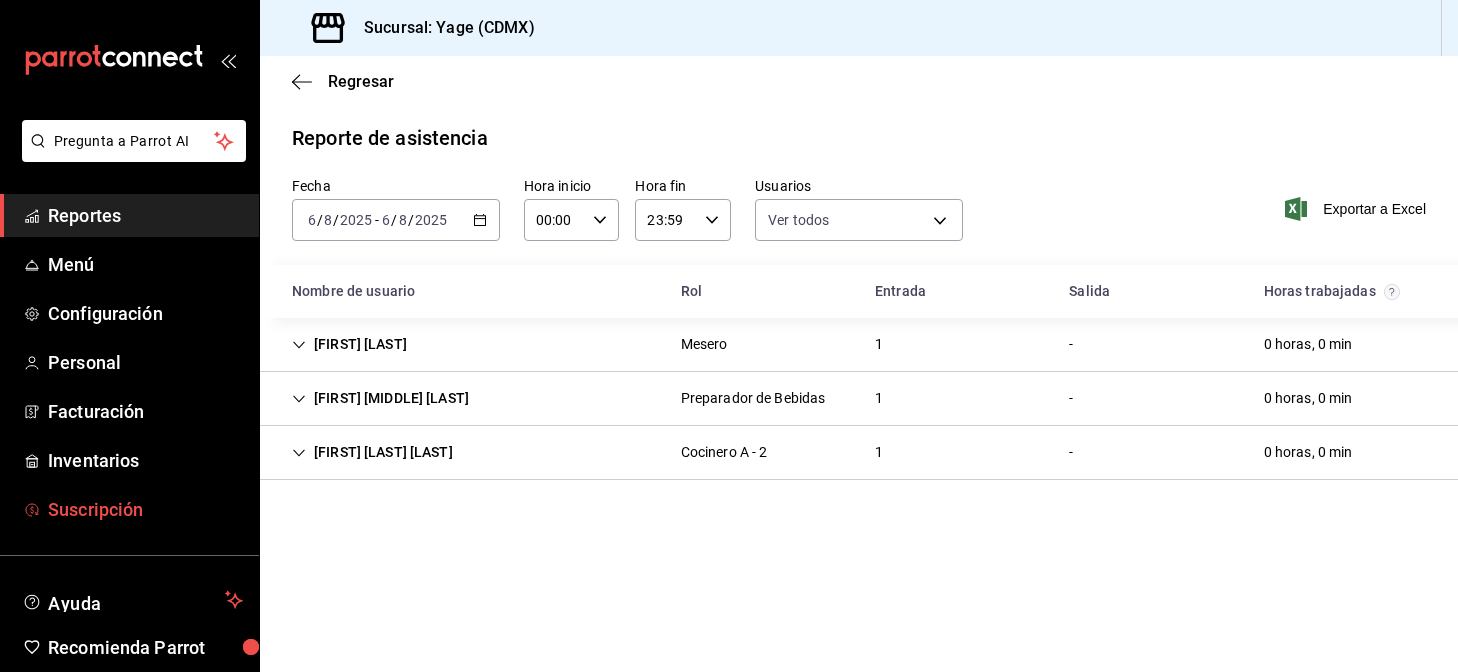click on "Suscripción" at bounding box center [145, 509] 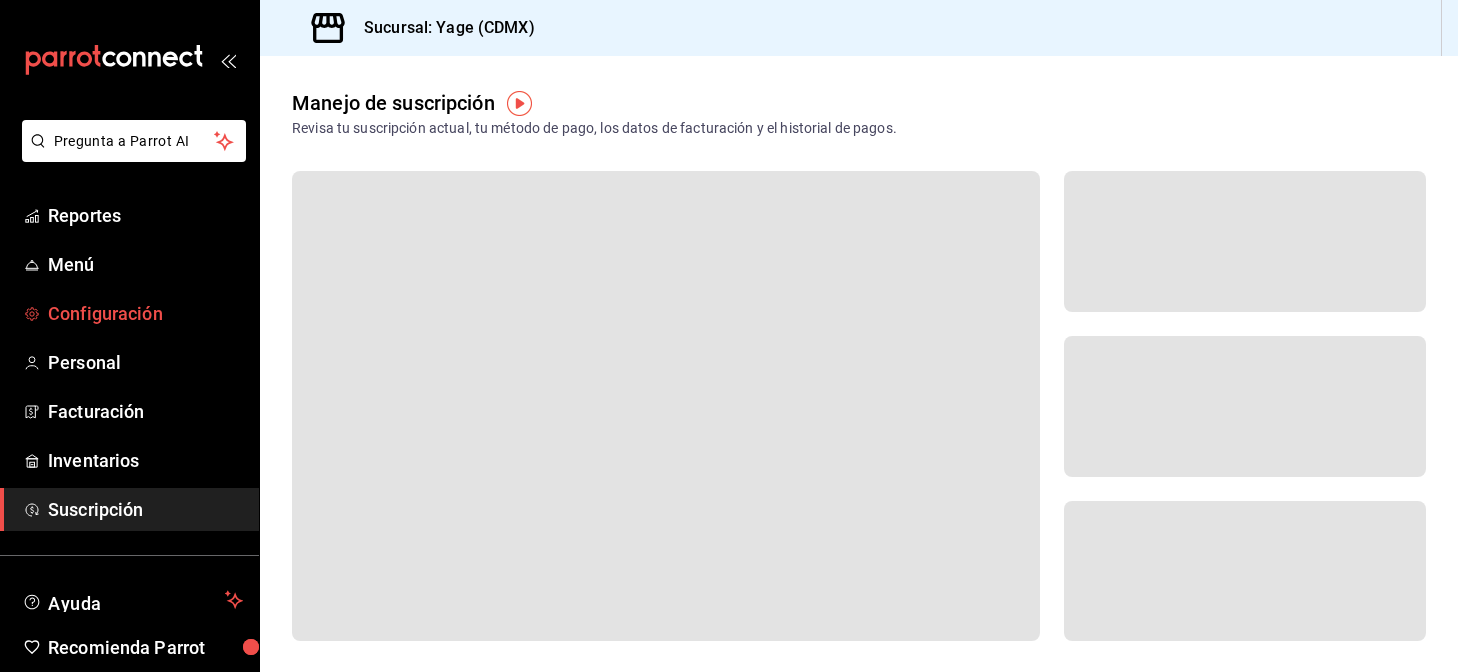 click on "Configuración" at bounding box center [145, 313] 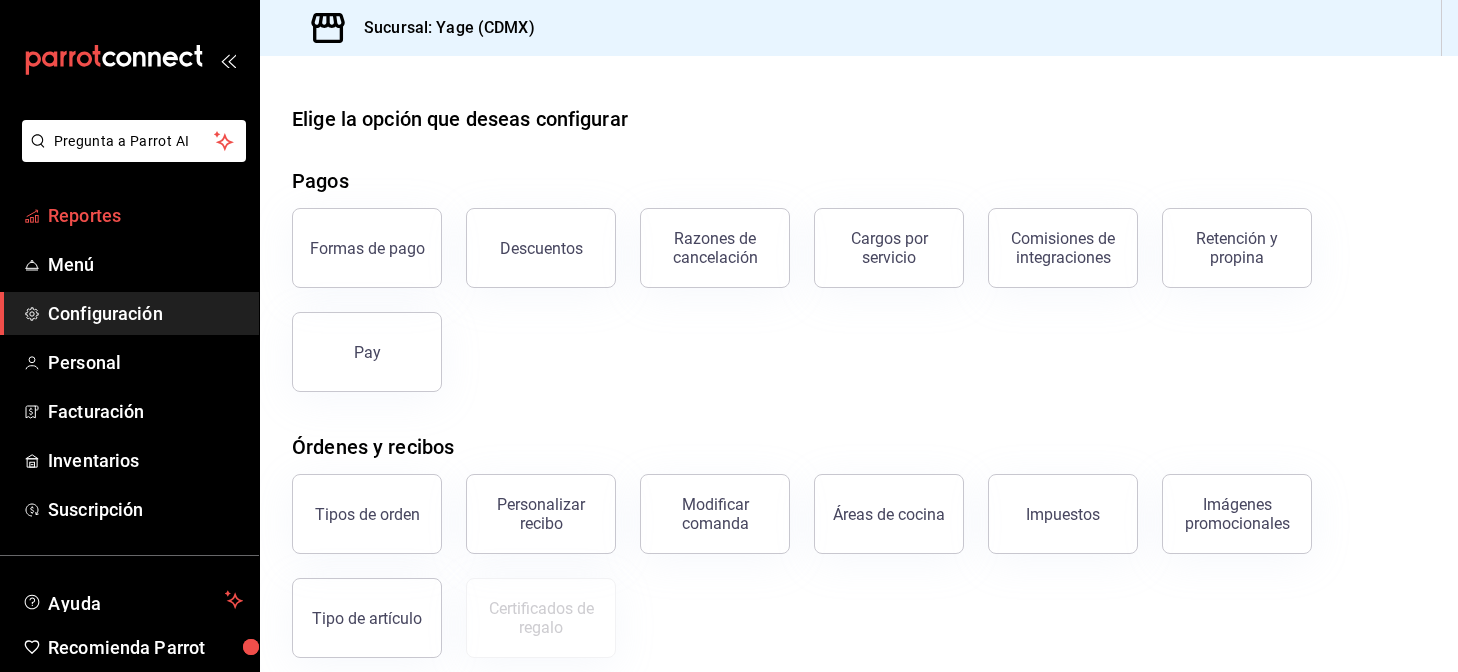 click on "Reportes" at bounding box center [129, 215] 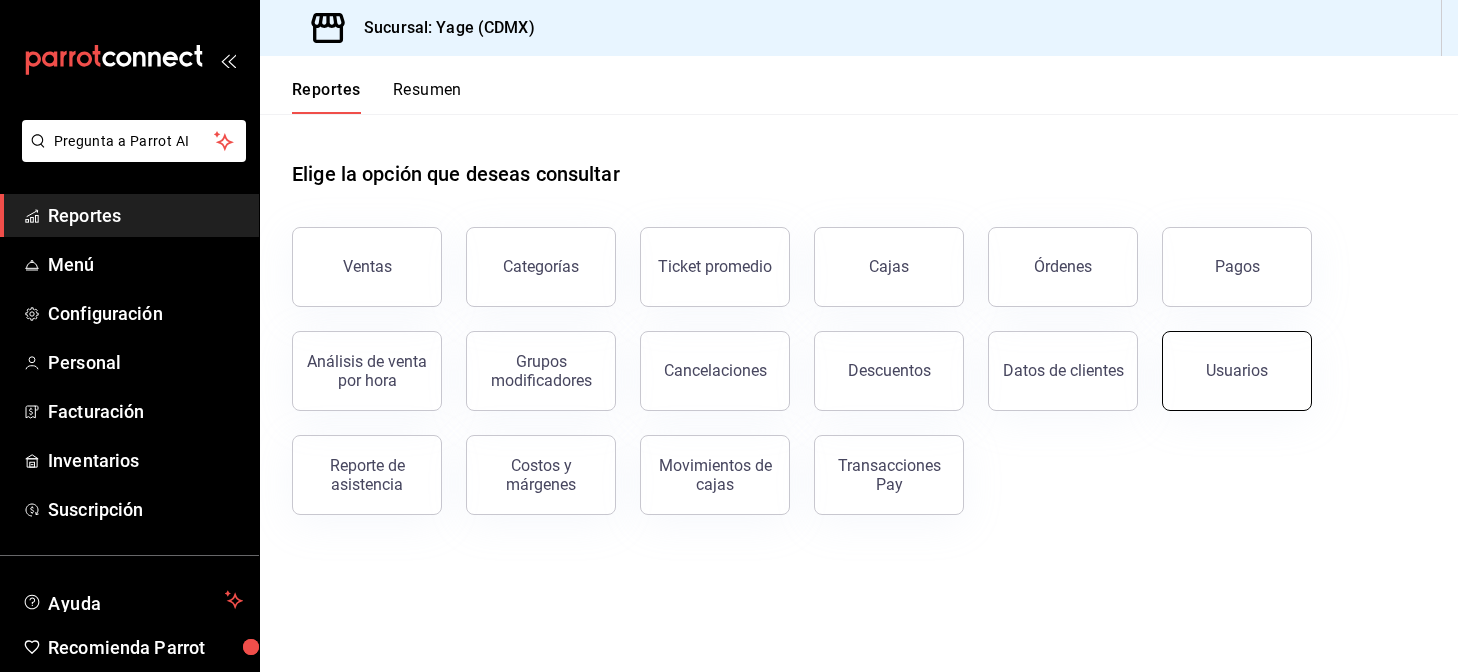 click on "Usuarios" at bounding box center [1237, 371] 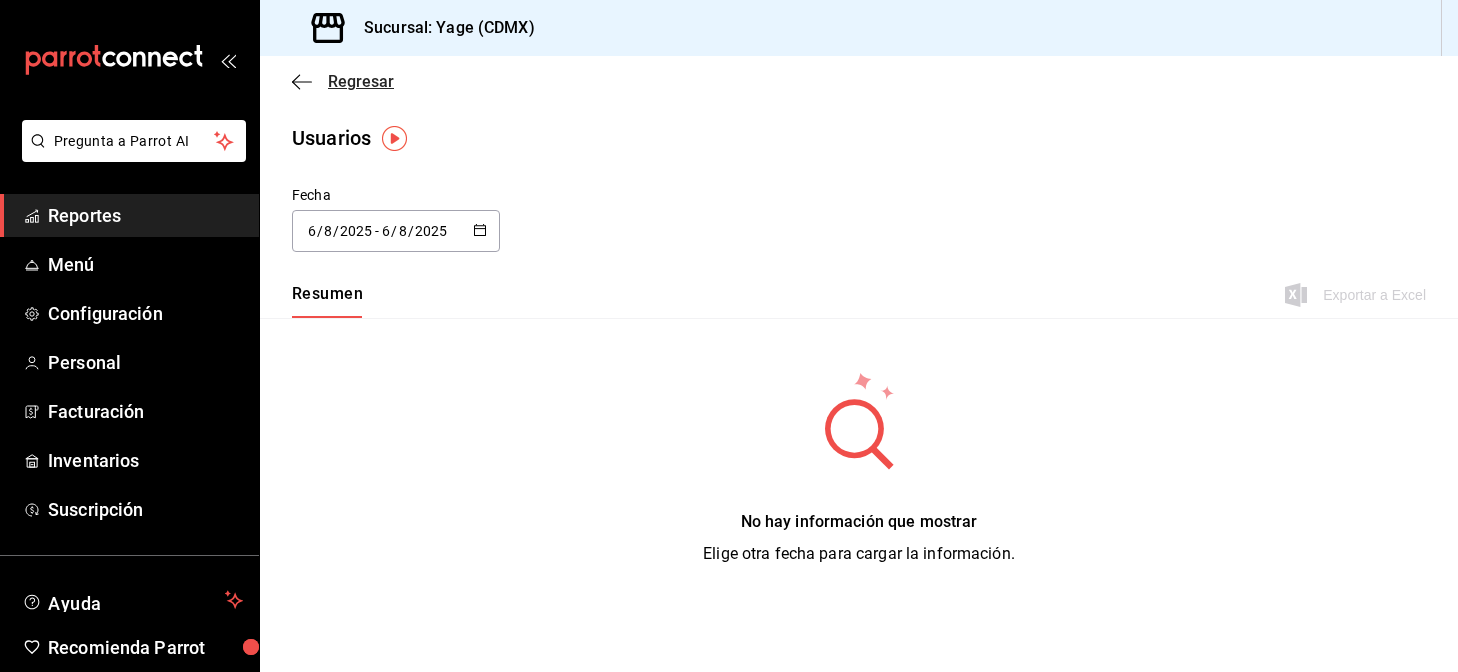click 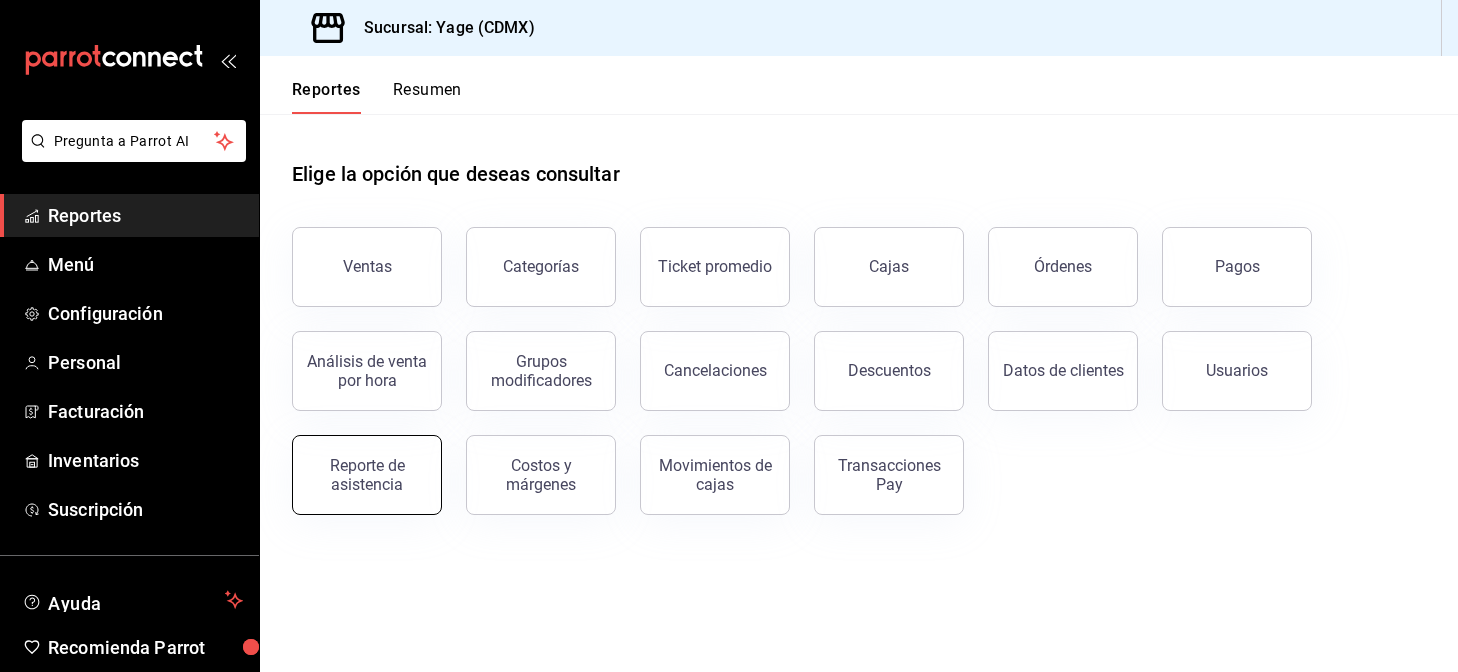 click on "Reporte de asistencia" at bounding box center [367, 475] 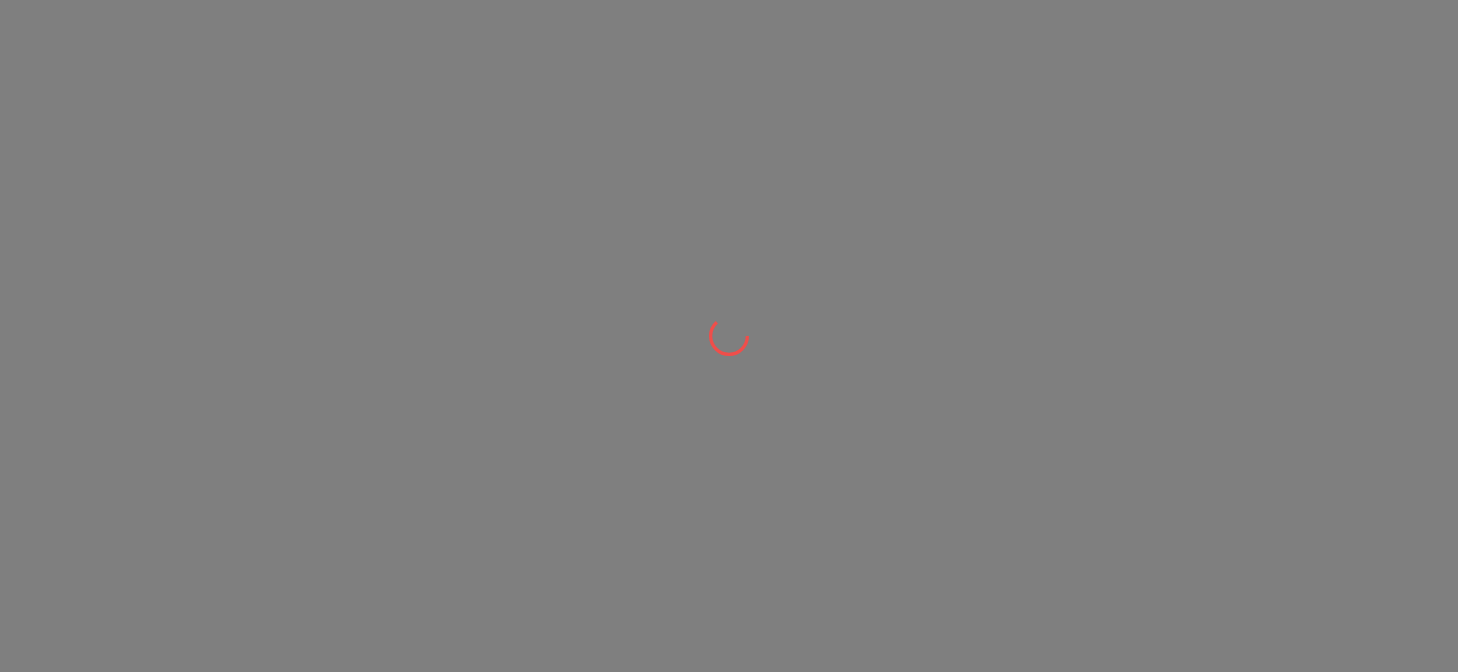 scroll, scrollTop: 0, scrollLeft: 0, axis: both 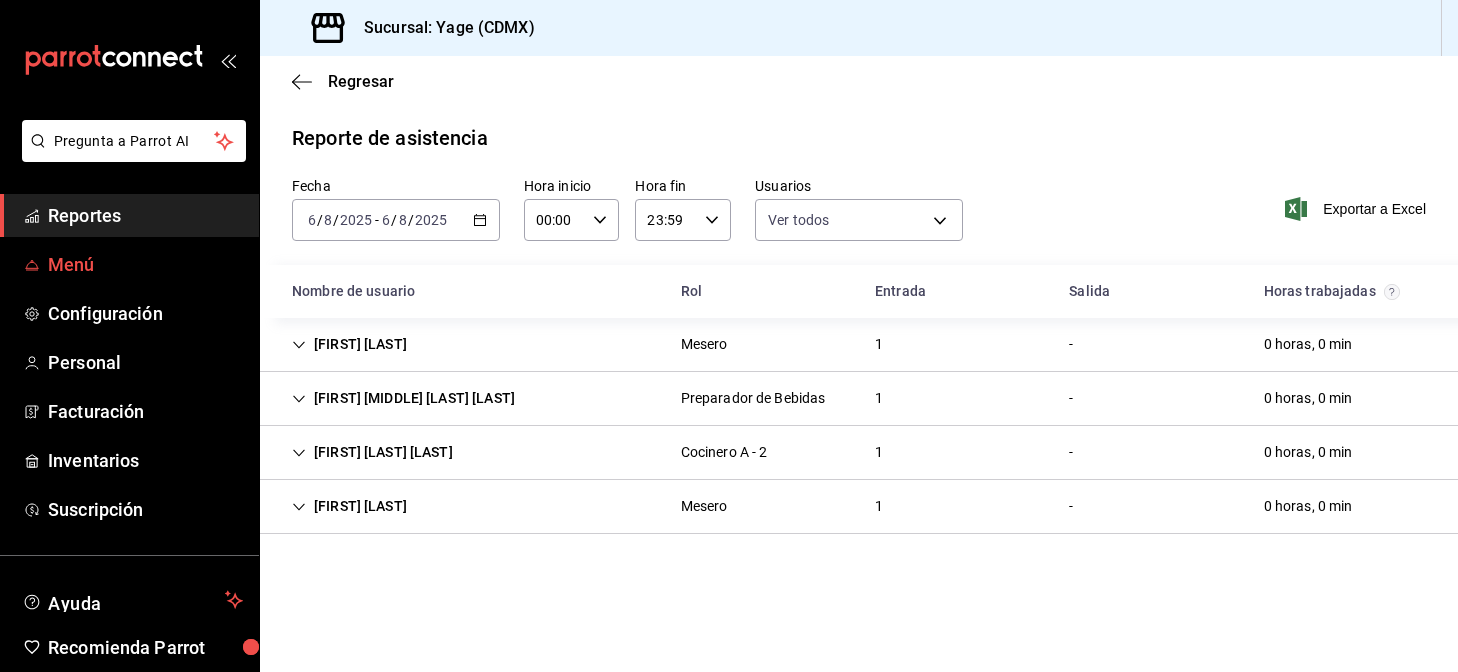 click on "Menú" at bounding box center (145, 264) 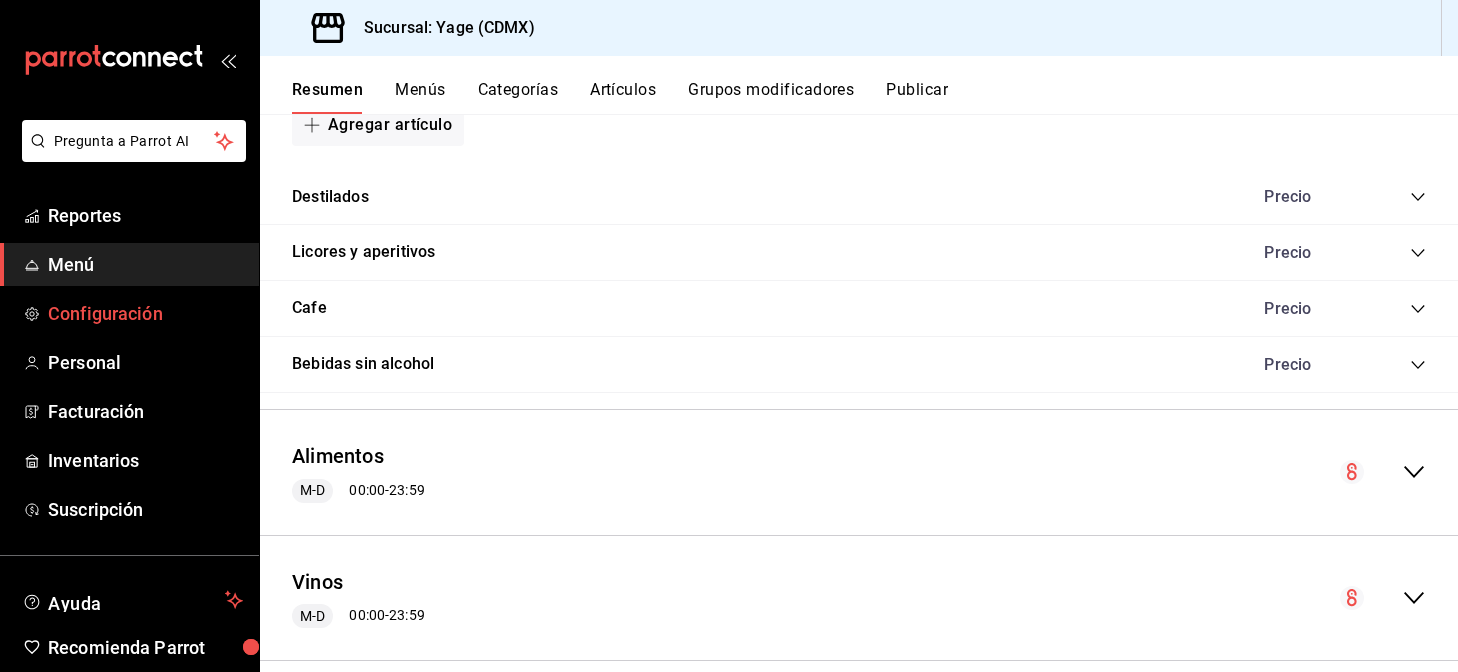 scroll, scrollTop: 3172, scrollLeft: 0, axis: vertical 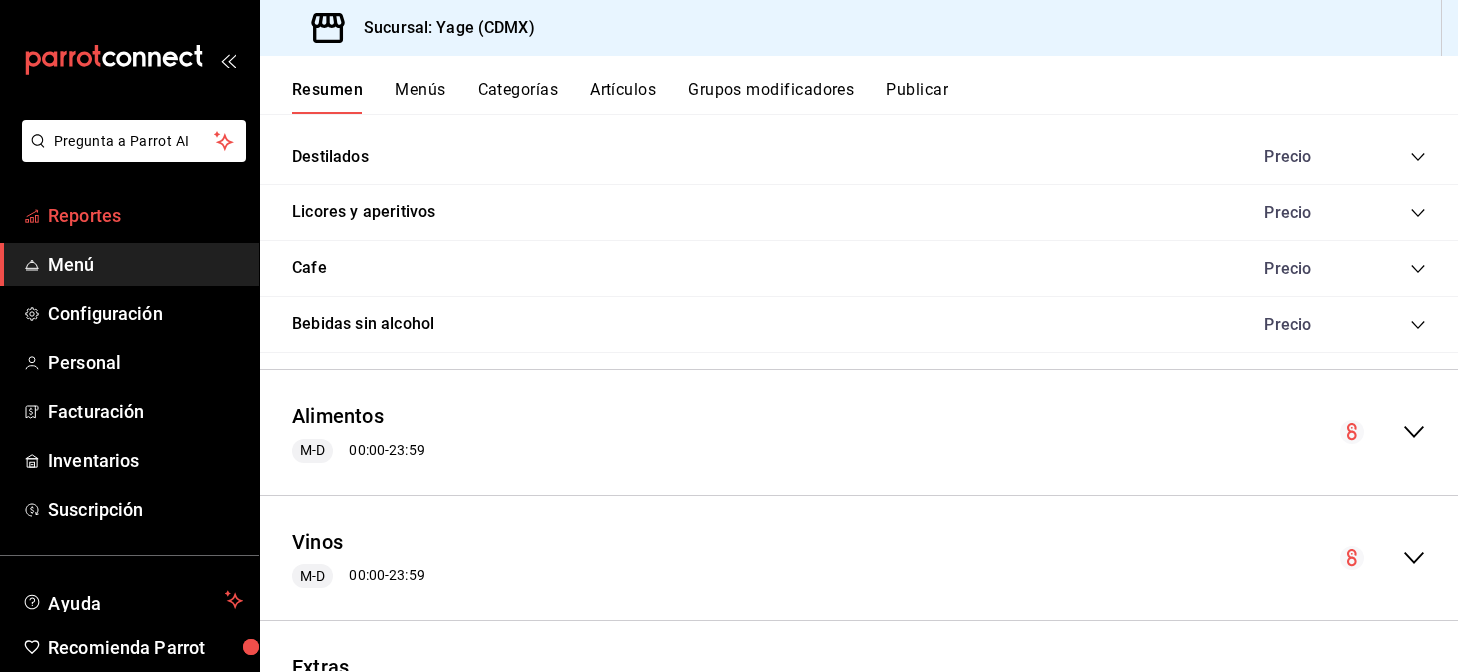 click on "Reportes" at bounding box center (145, 215) 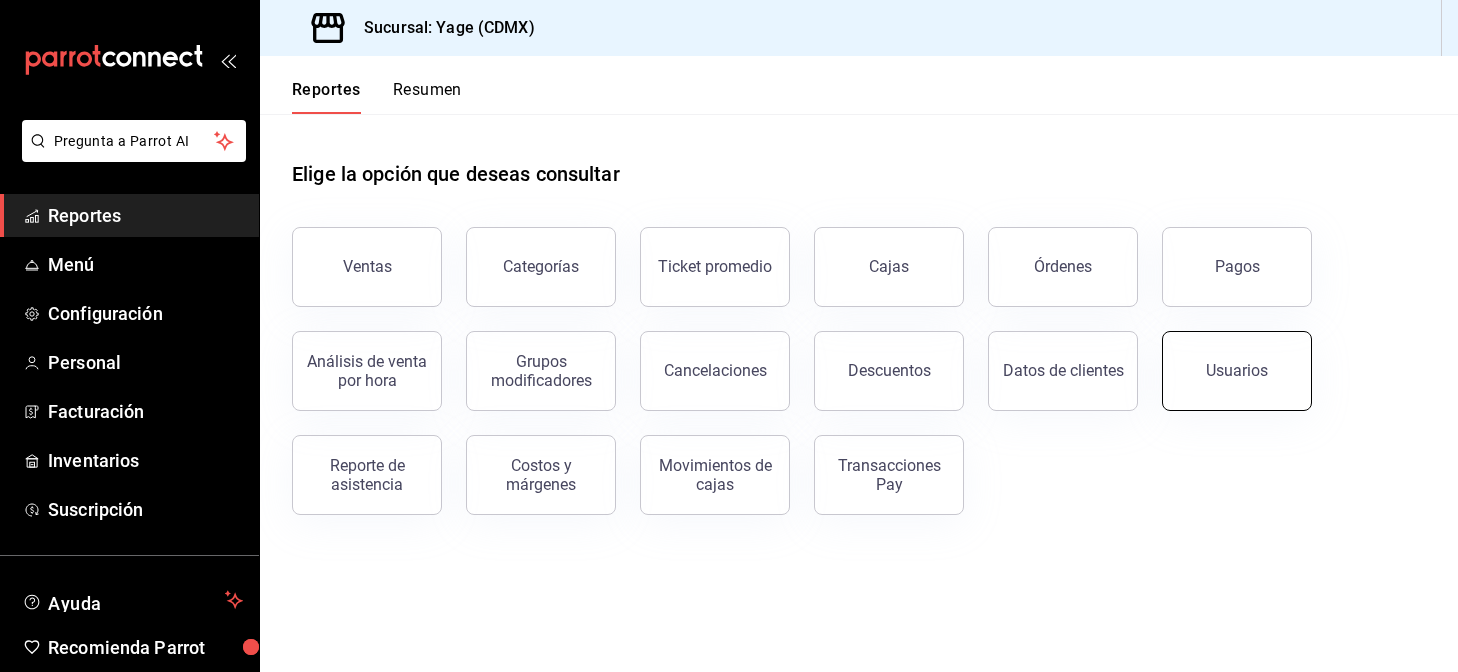 click on "Usuarios" at bounding box center (1237, 370) 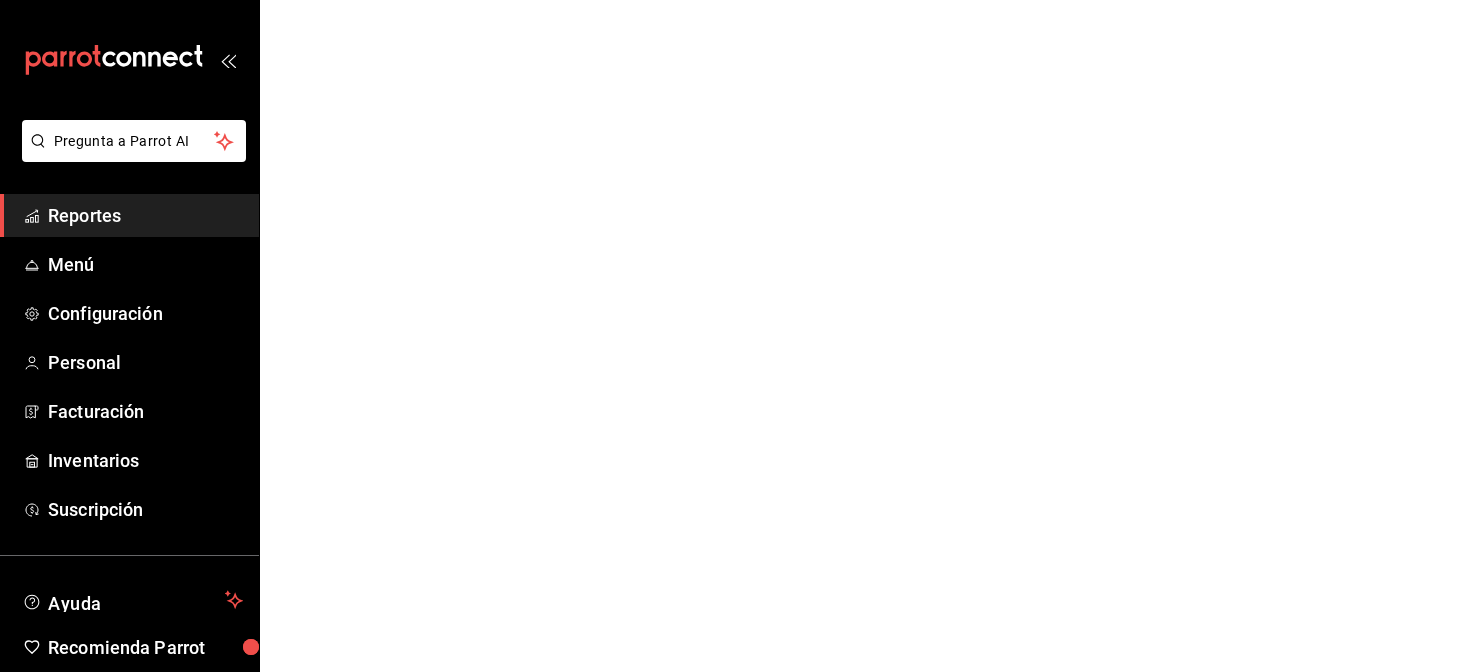click on "Reportes" at bounding box center [145, 215] 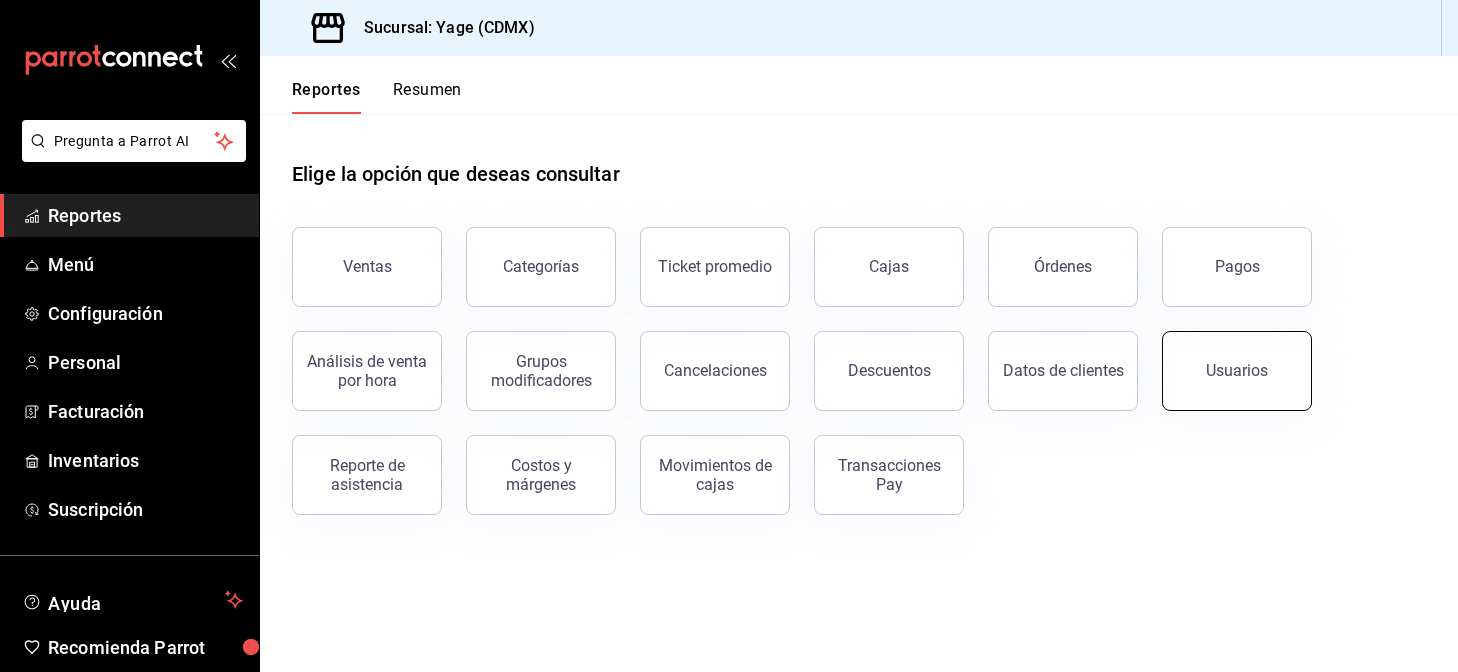 click on "Usuarios" at bounding box center (1237, 371) 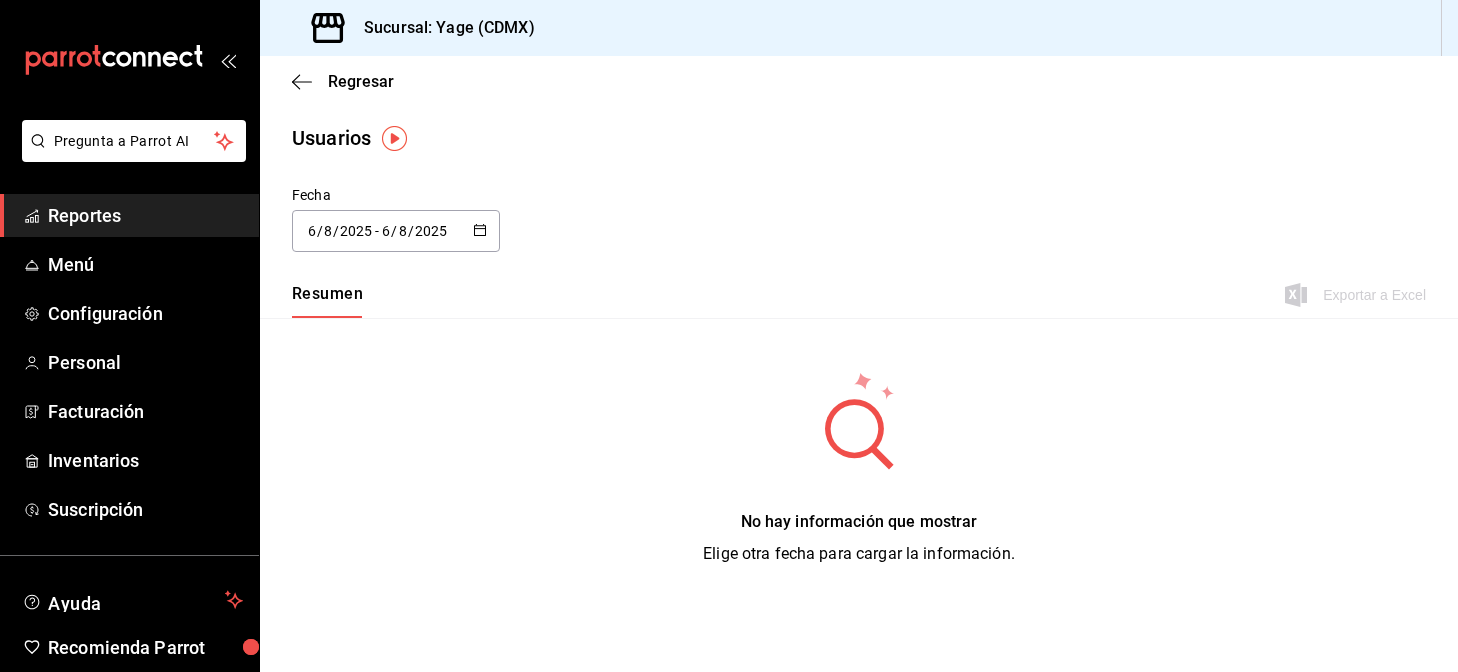 click on "Reportes" at bounding box center (129, 215) 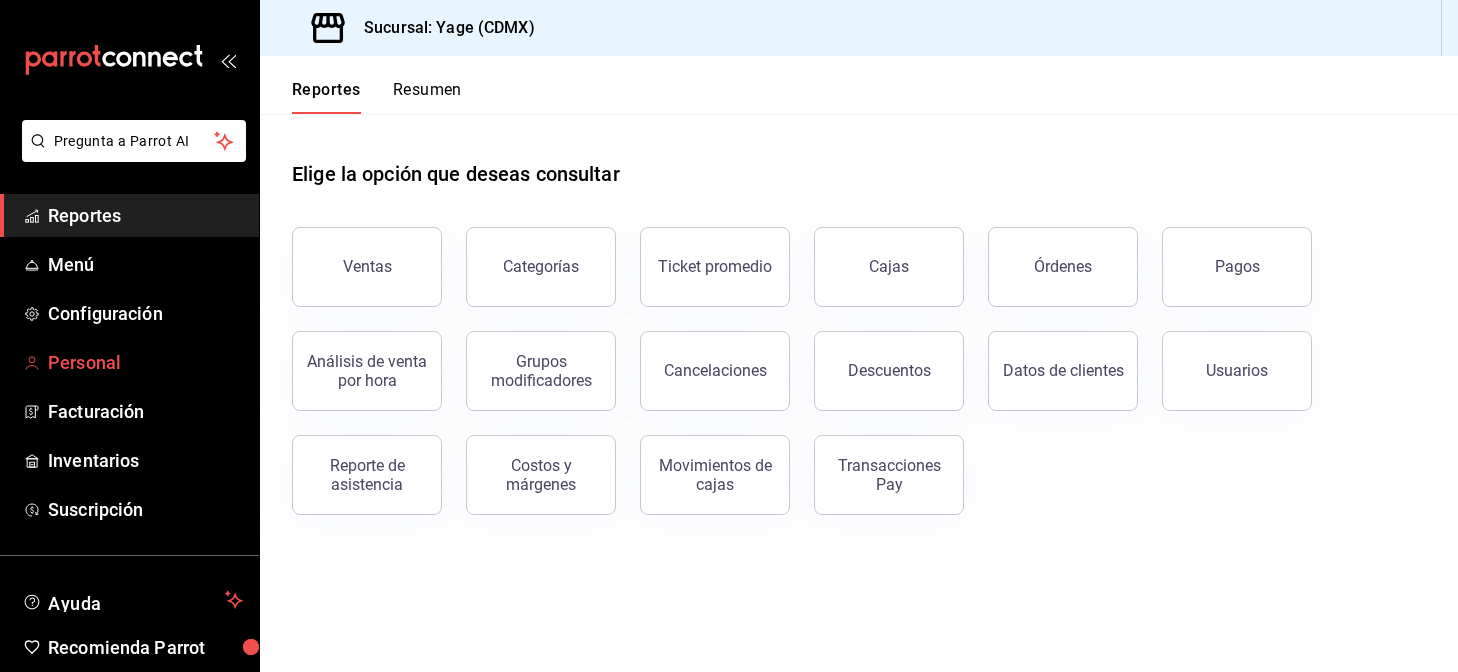 click on "Personal" at bounding box center (145, 362) 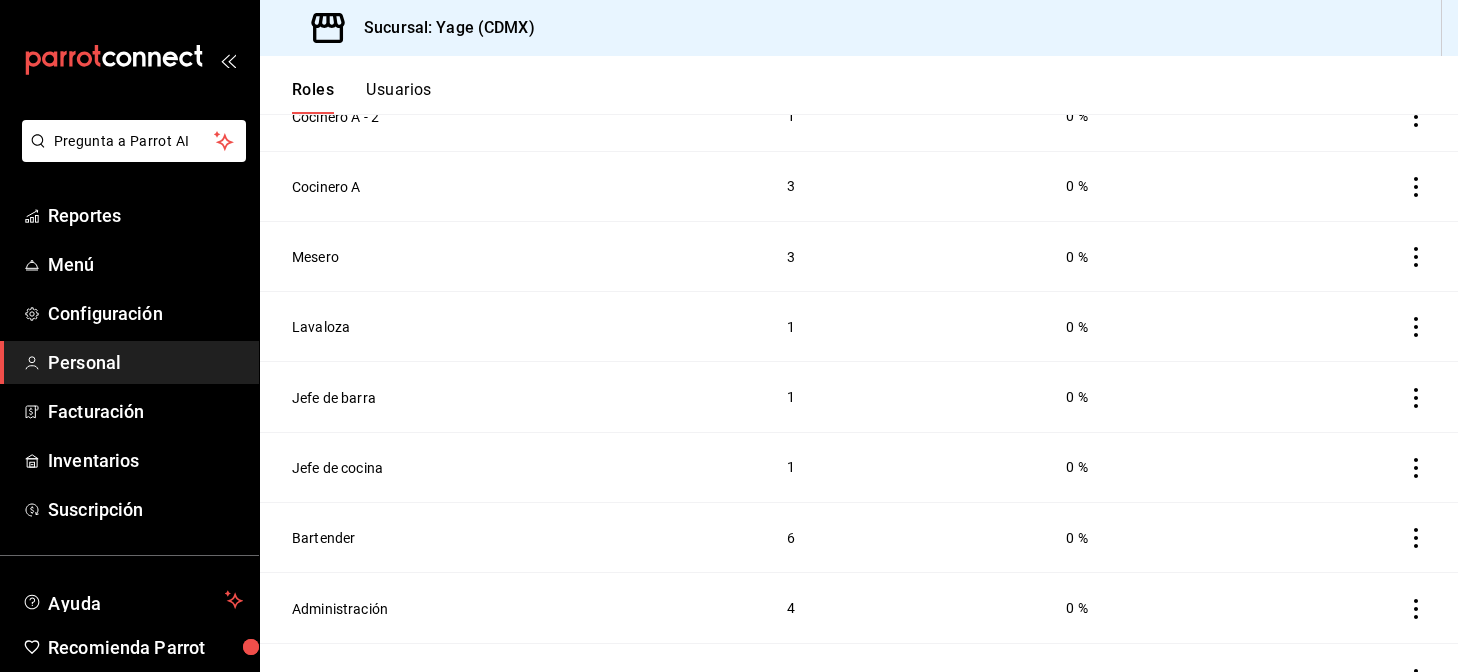 scroll, scrollTop: 480, scrollLeft: 0, axis: vertical 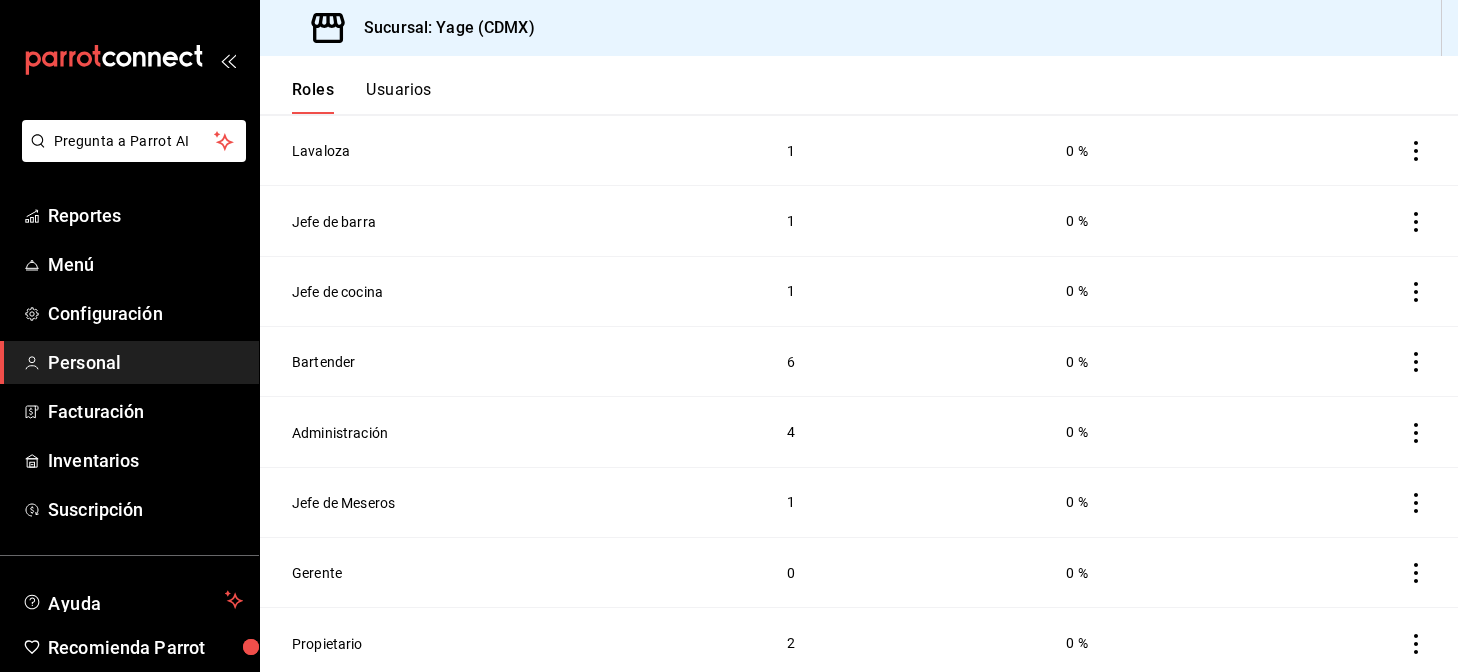 click on "Usuarios" at bounding box center [399, 97] 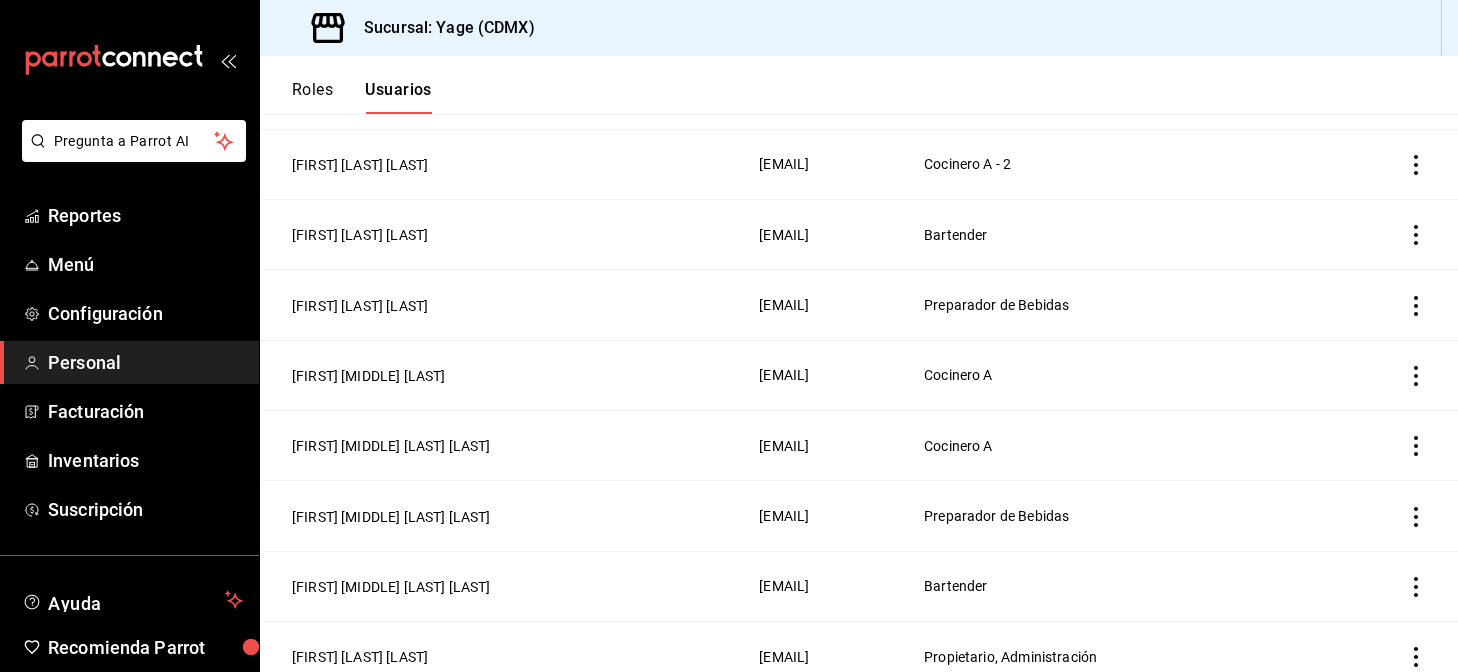scroll, scrollTop: 123, scrollLeft: 0, axis: vertical 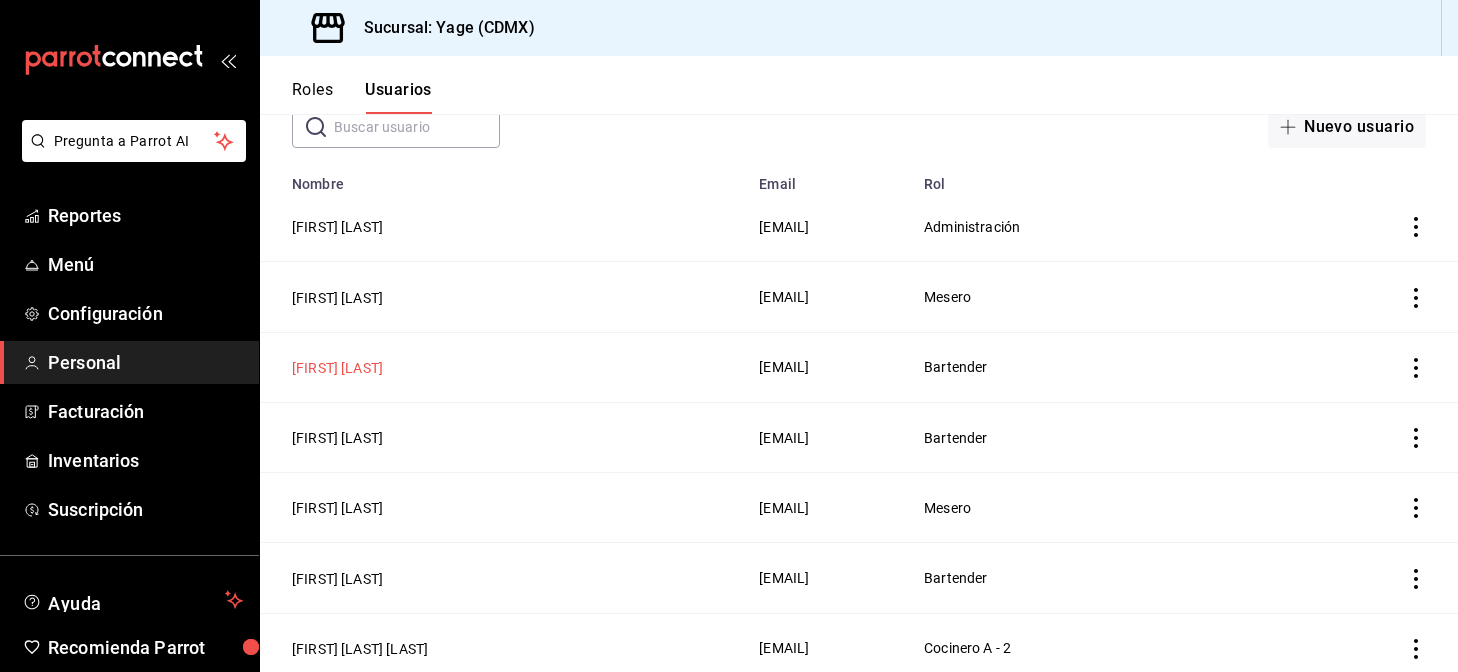 click on "[FIRST] [LAST]" at bounding box center (337, 368) 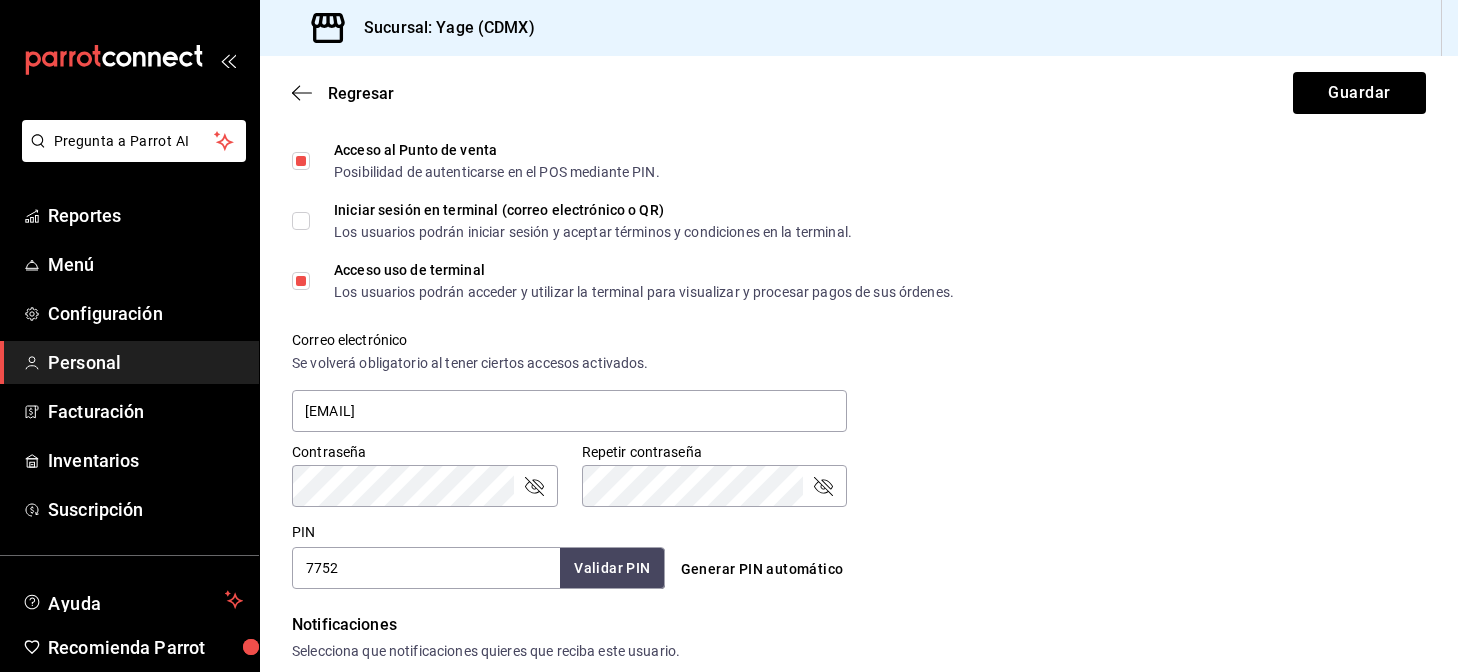 scroll, scrollTop: 647, scrollLeft: 0, axis: vertical 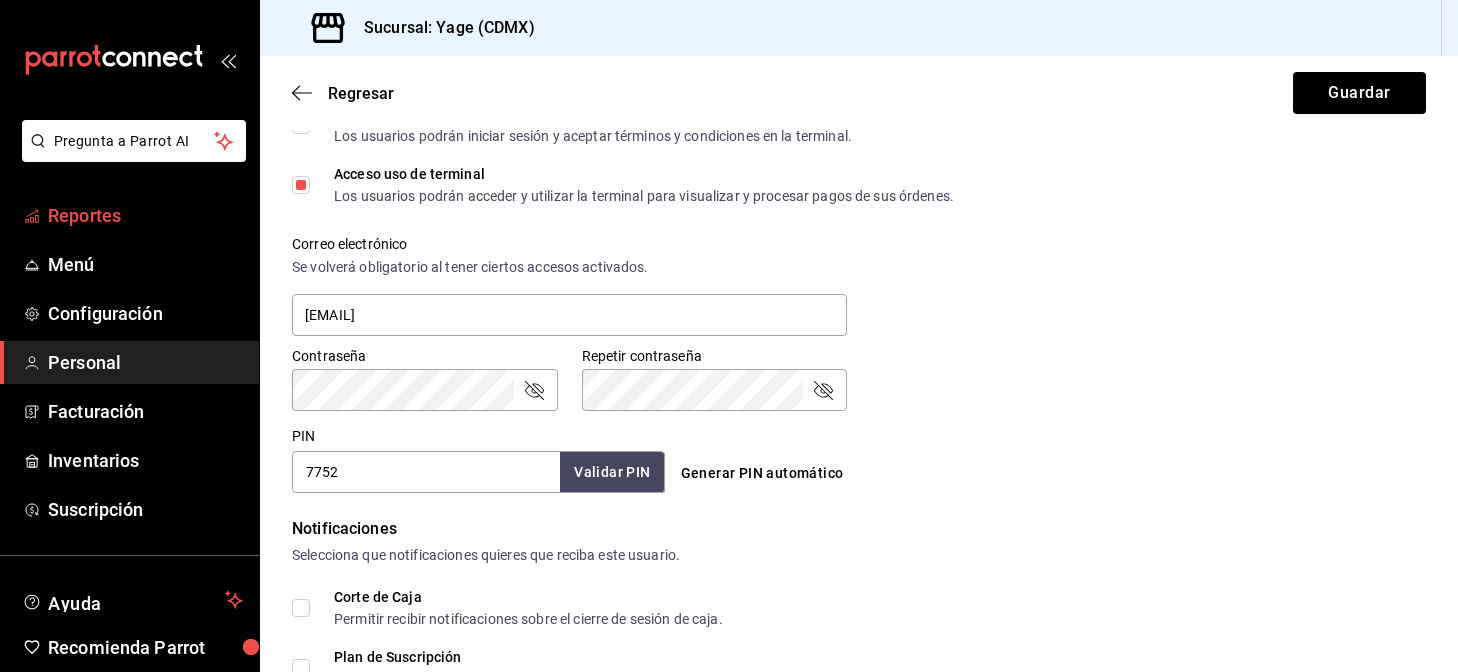 click on "Reportes" at bounding box center (145, 215) 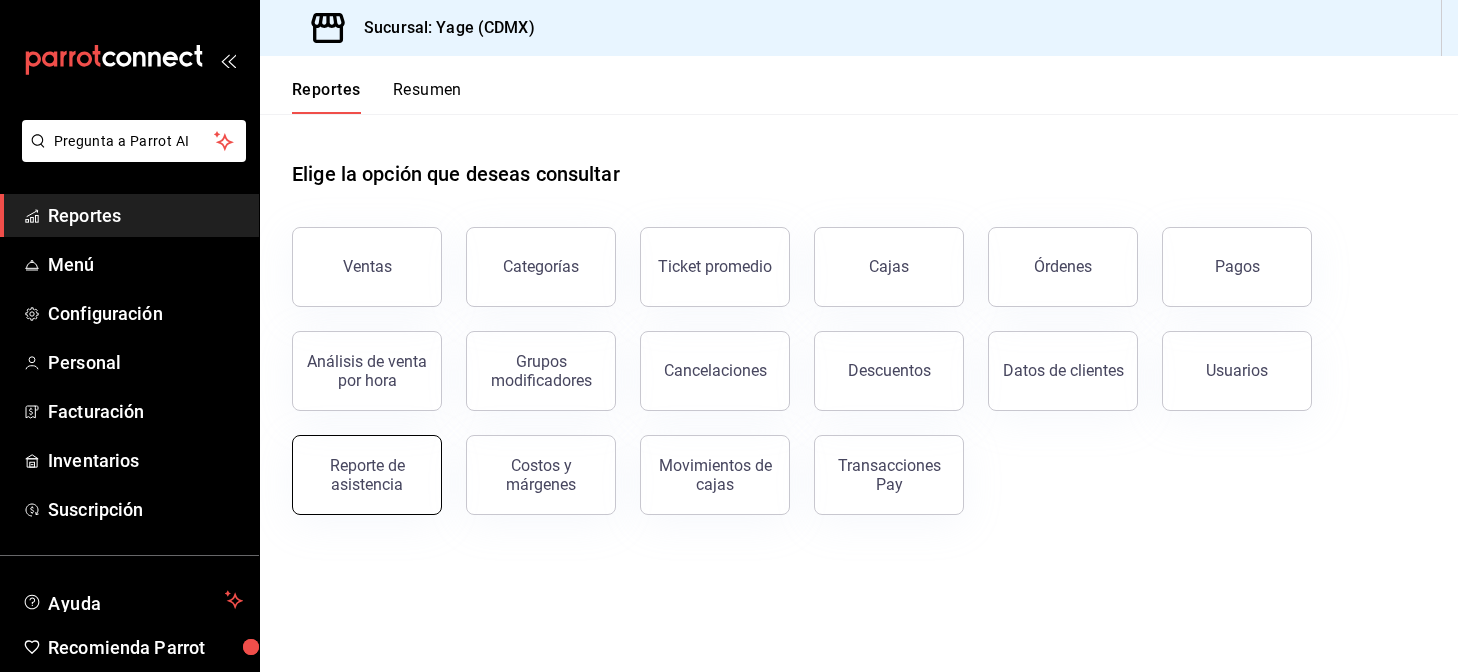 click on "Reporte de asistencia" at bounding box center (367, 475) 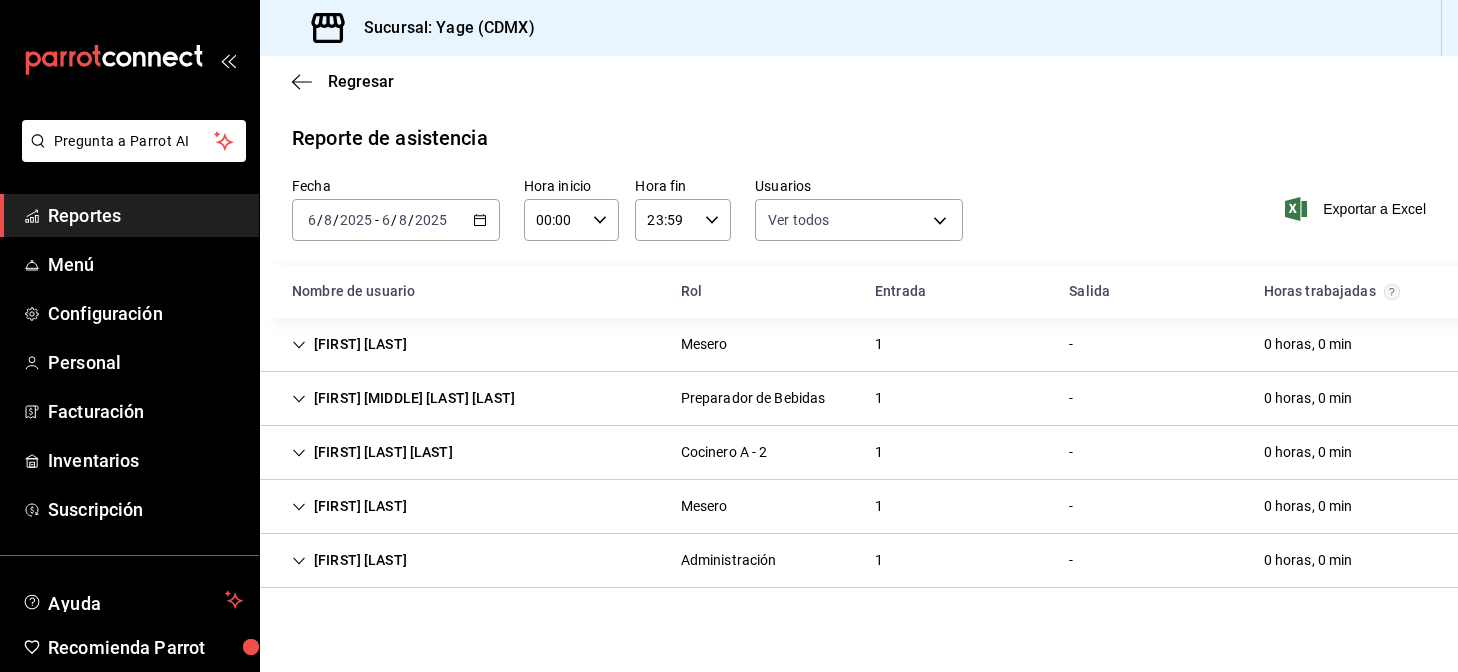 click on "[FIRST] [LAST]" at bounding box center (349, 506) 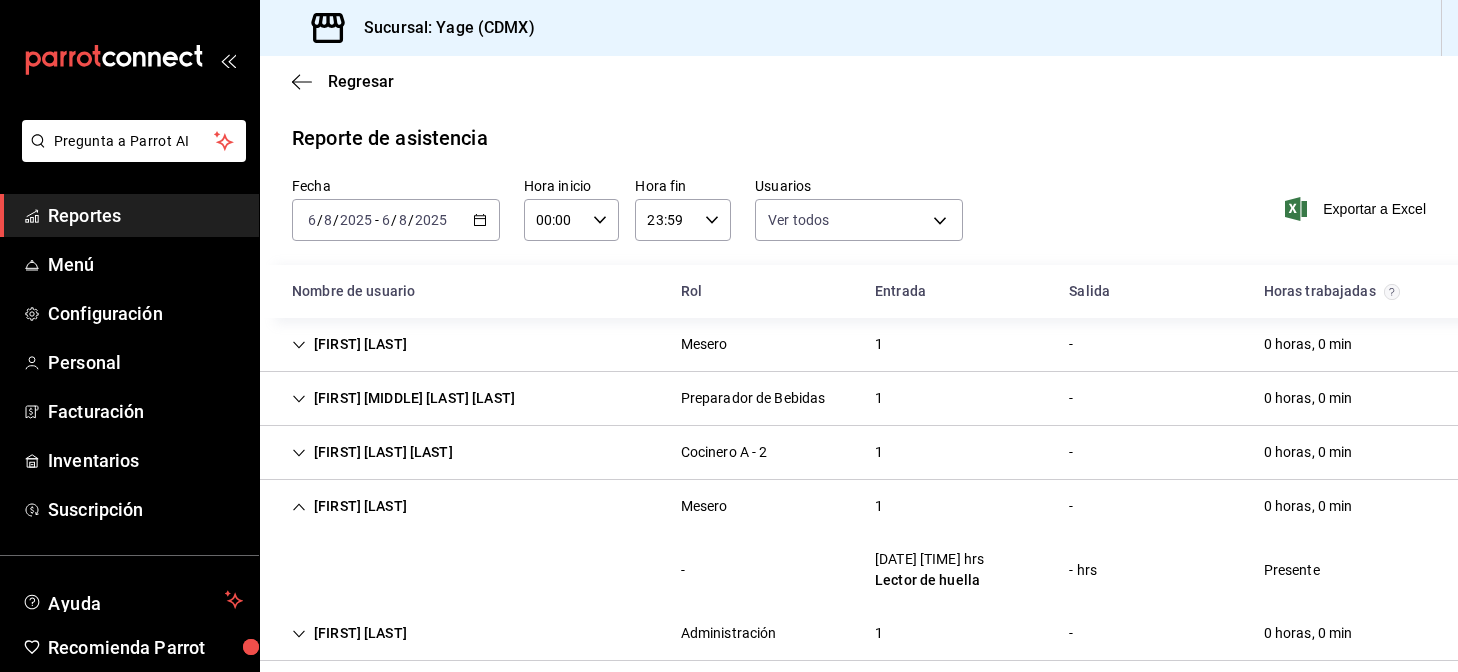 scroll, scrollTop: 21, scrollLeft: 0, axis: vertical 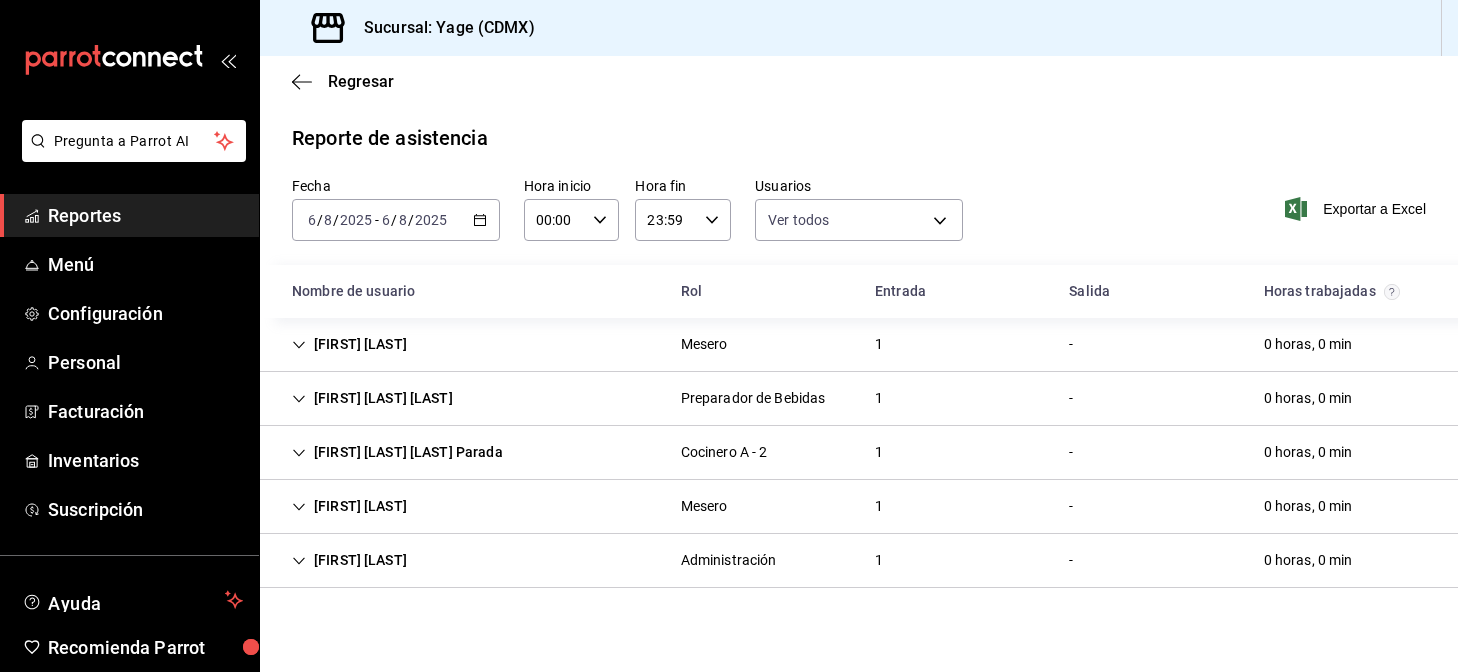 click on "Regresar Reporte de asistencia Fecha [DATE] [DATE] - [DATE] [DATE] Hora inicio 00:00 Hora inicio Hora fin 23:59 Hora fin Usuarios Ver todos Exportar a Excel Nombre de usuario Rol Entrada Salida Horas trabajadas   [FIRST] [LAST] Mesero 1 - 0 horas, 0 min [FIRST] [LAST] [LAST] Preparador de Bebidas 1 - 0 horas, 0 min [FIRST] [LAST] [LAST] Parada Cocinero A - 2 1 - 0 horas, 0 min [FIRST] [LAST] Mesero 1 - 0 horas, 0 min [FIRST] [LAST] Administración 1 - 0 horas, 0 min" at bounding box center (859, 364) 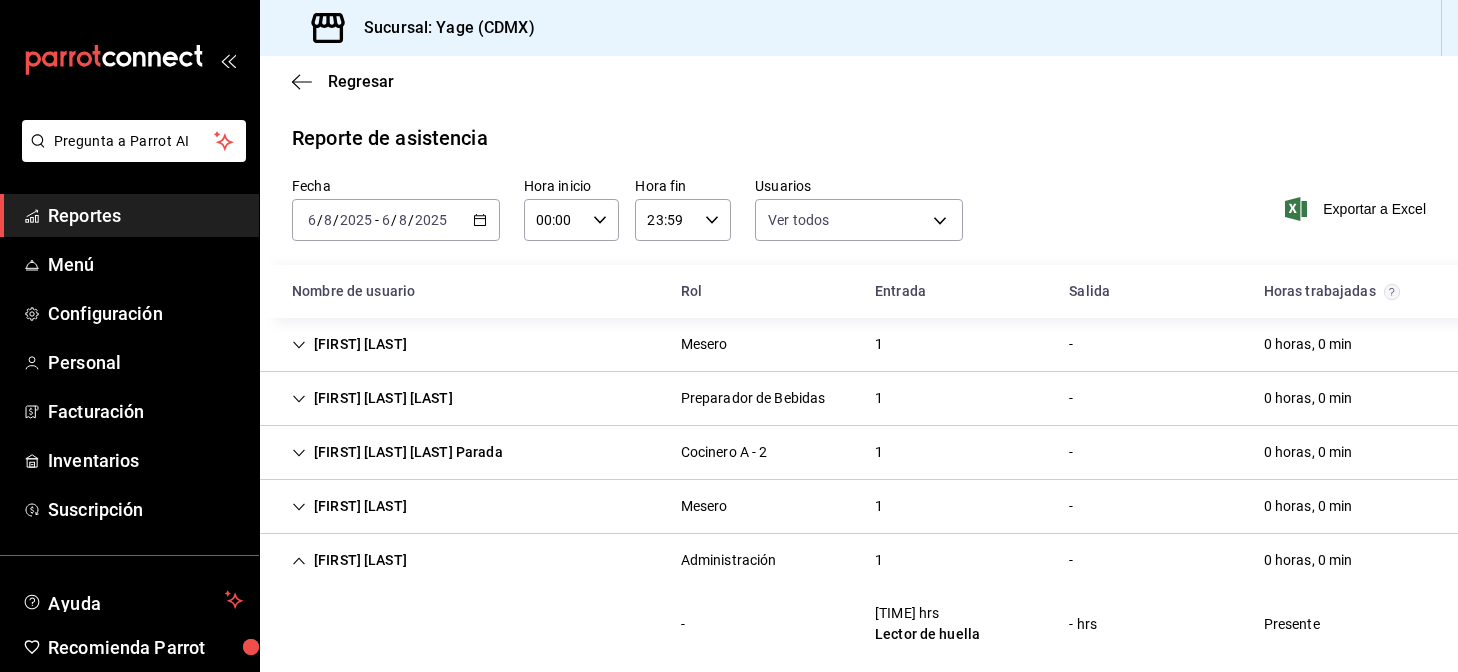 scroll, scrollTop: 21, scrollLeft: 0, axis: vertical 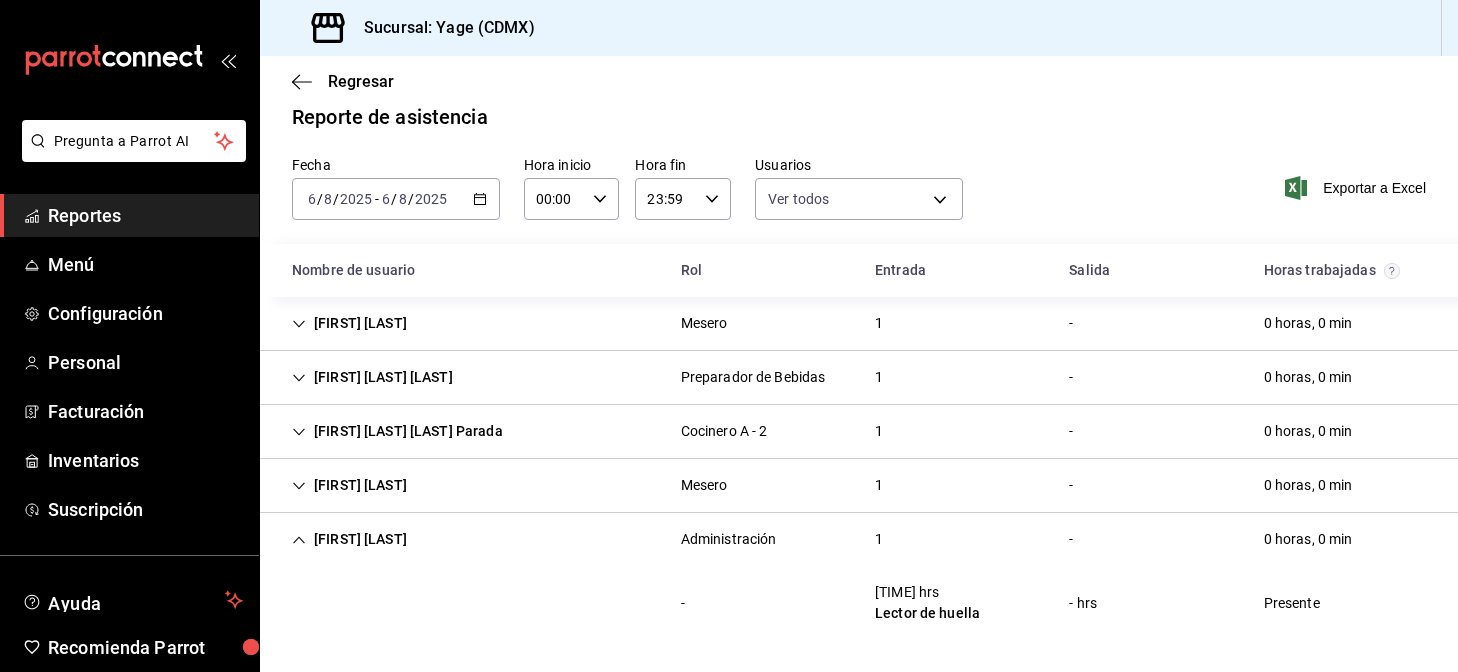 click 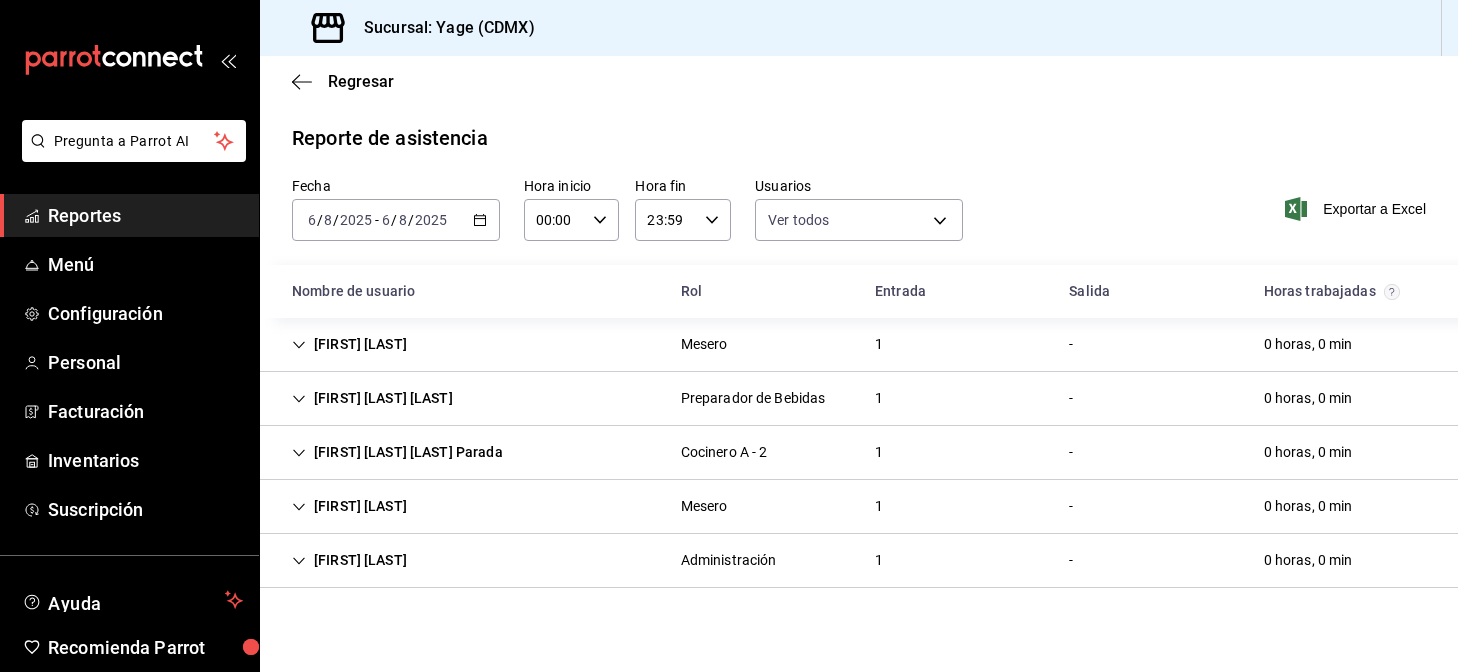 scroll, scrollTop: 0, scrollLeft: 0, axis: both 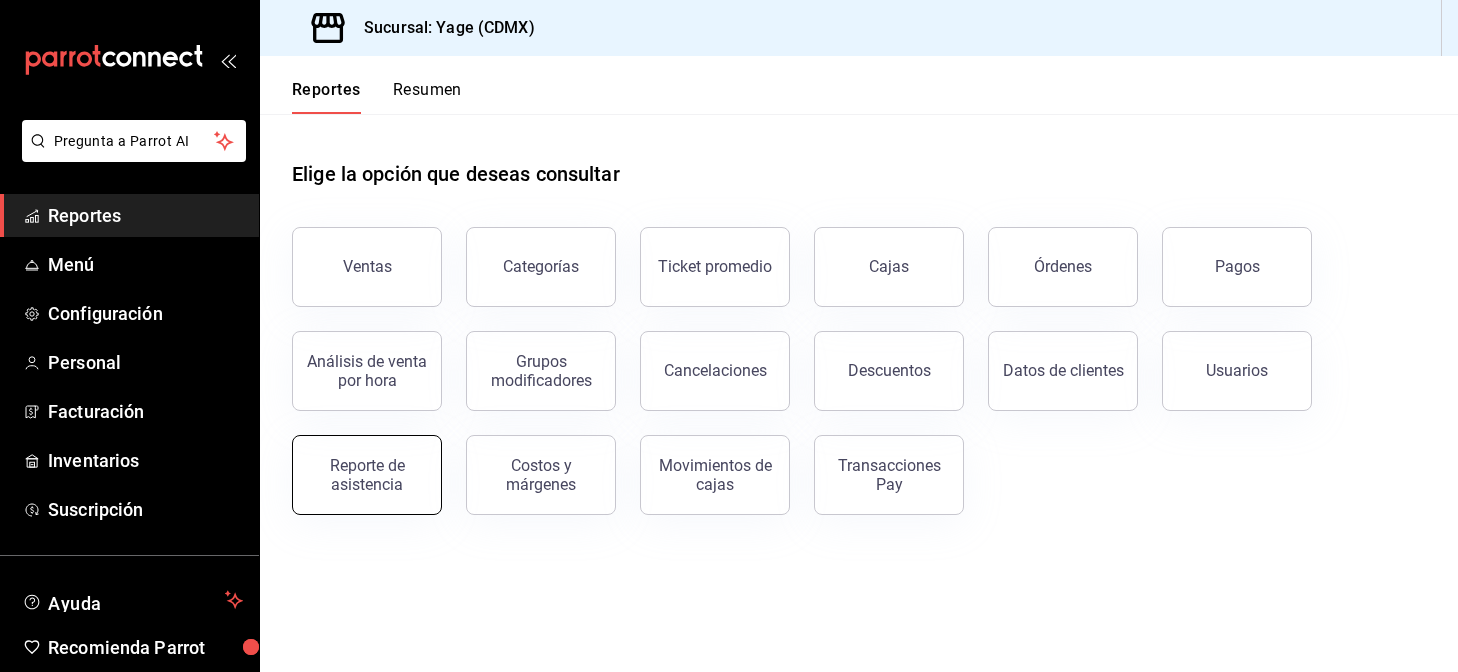 click on "Reporte de asistencia" at bounding box center (367, 475) 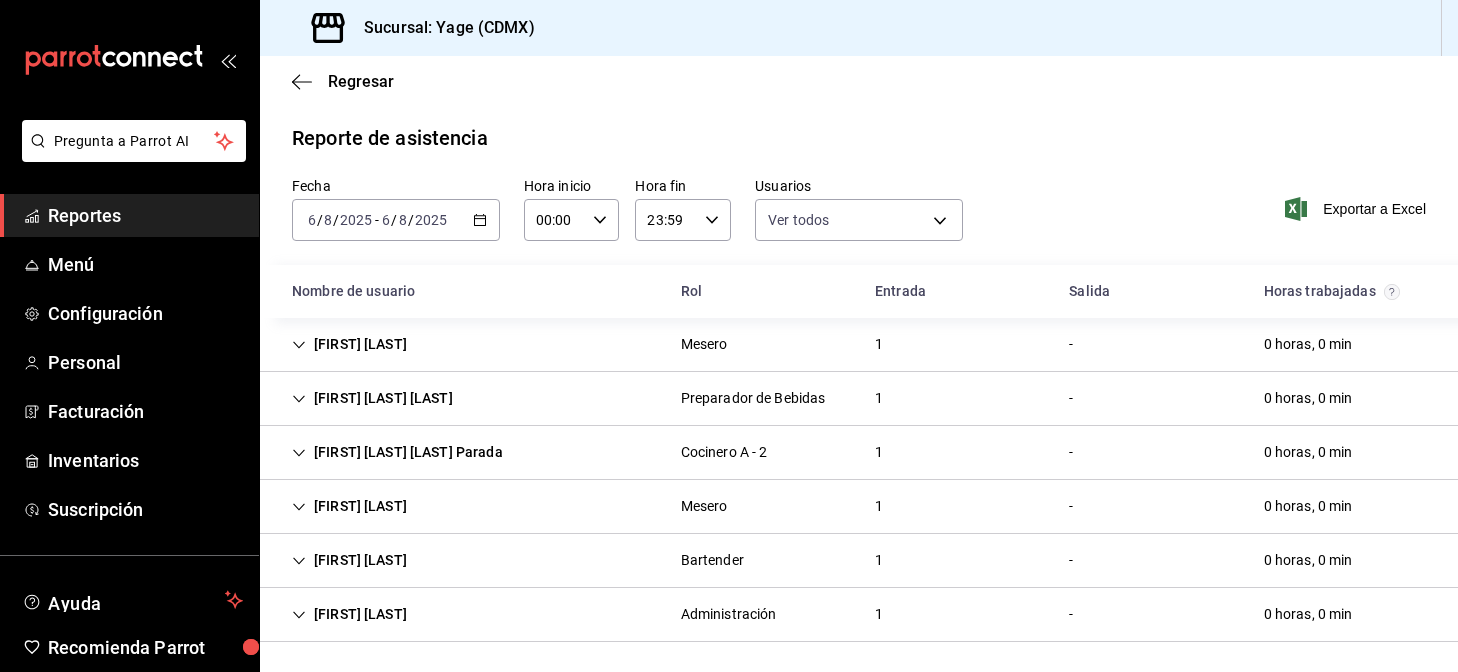 scroll, scrollTop: 2, scrollLeft: 0, axis: vertical 